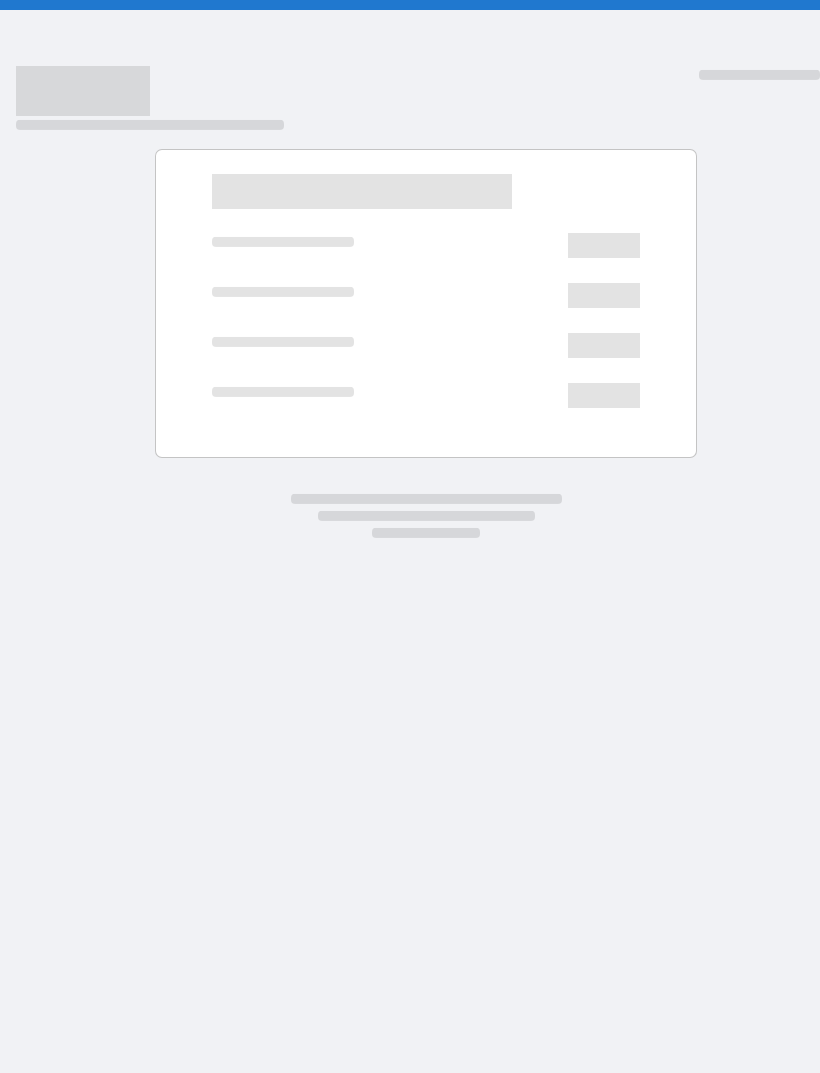 scroll, scrollTop: 0, scrollLeft: 0, axis: both 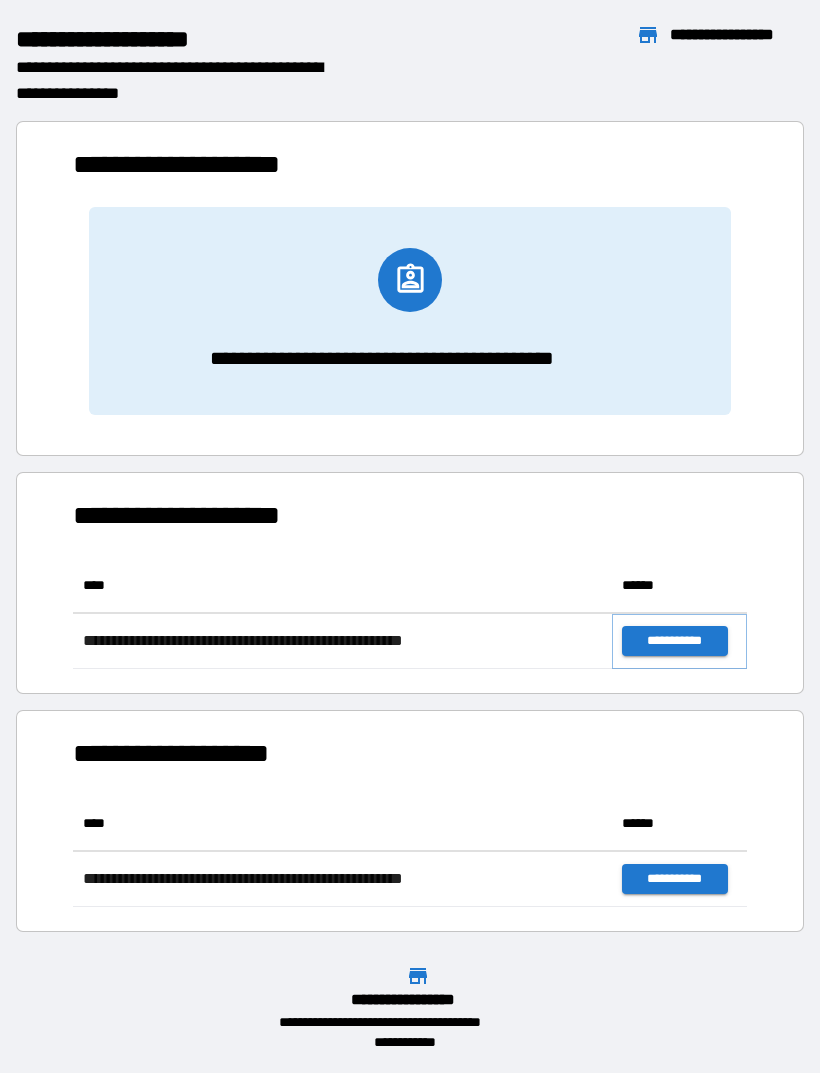 click on "**********" at bounding box center [674, 641] 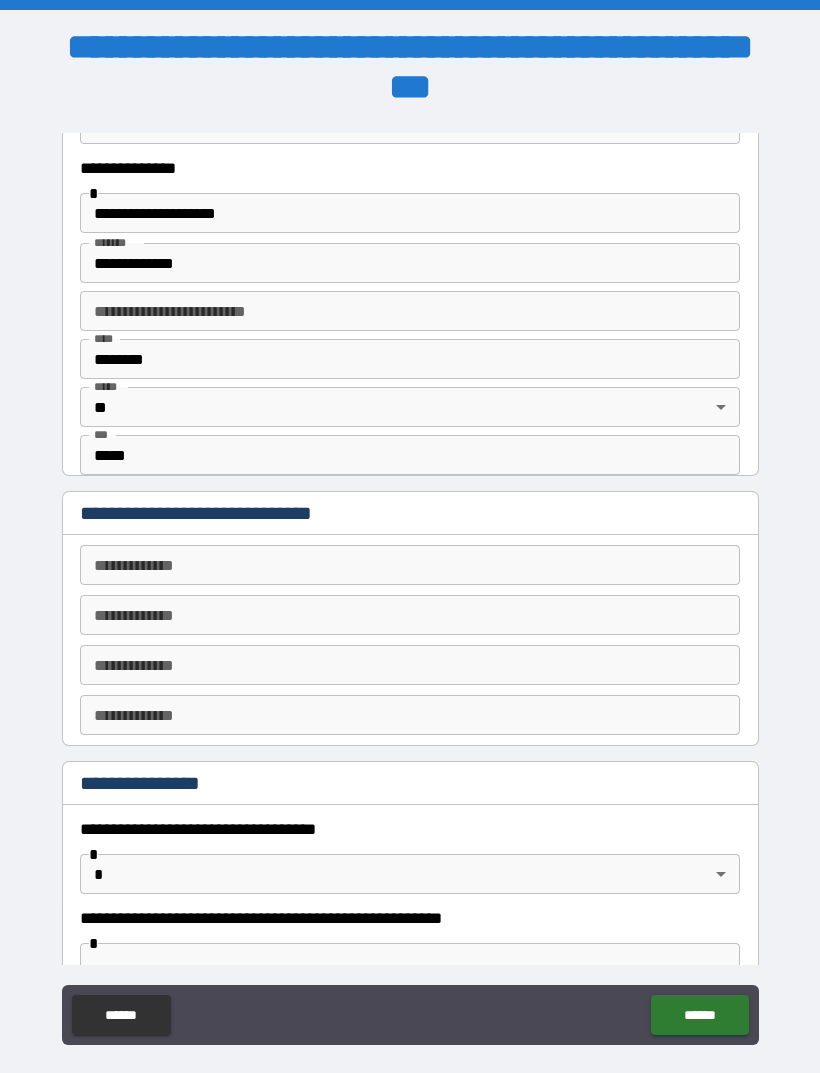 scroll, scrollTop: 627, scrollLeft: 0, axis: vertical 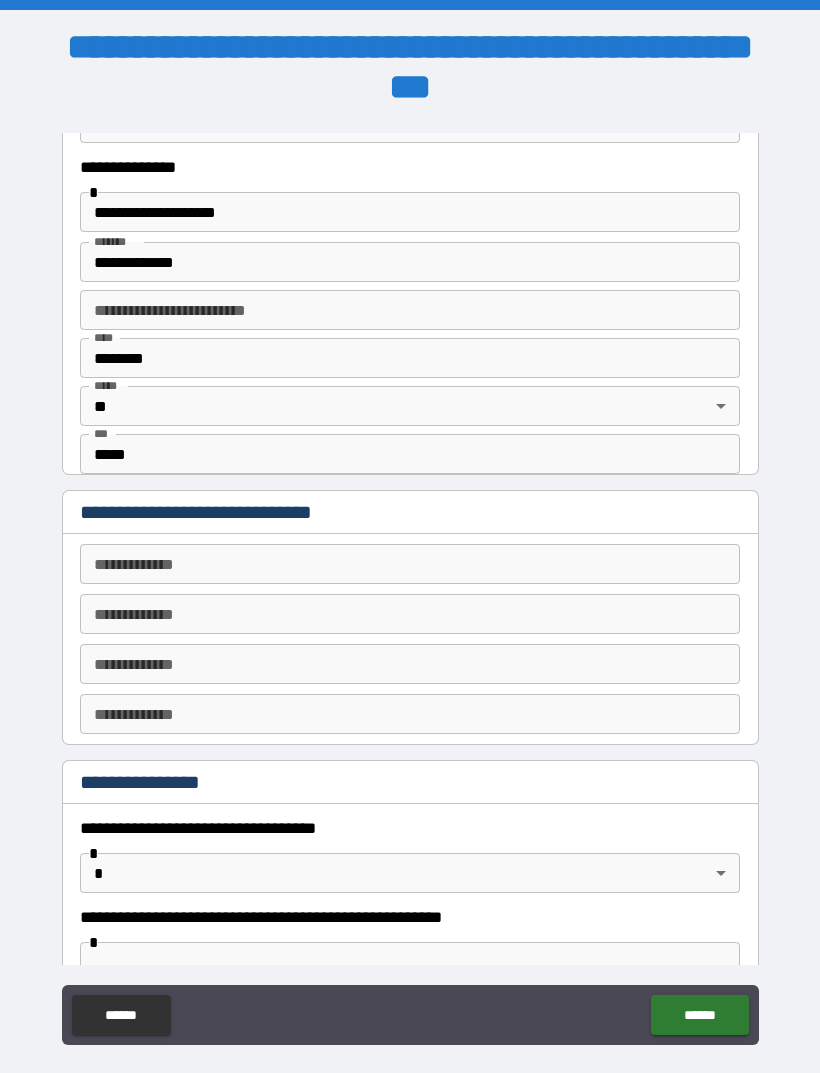 click on "**********" at bounding box center [410, 564] 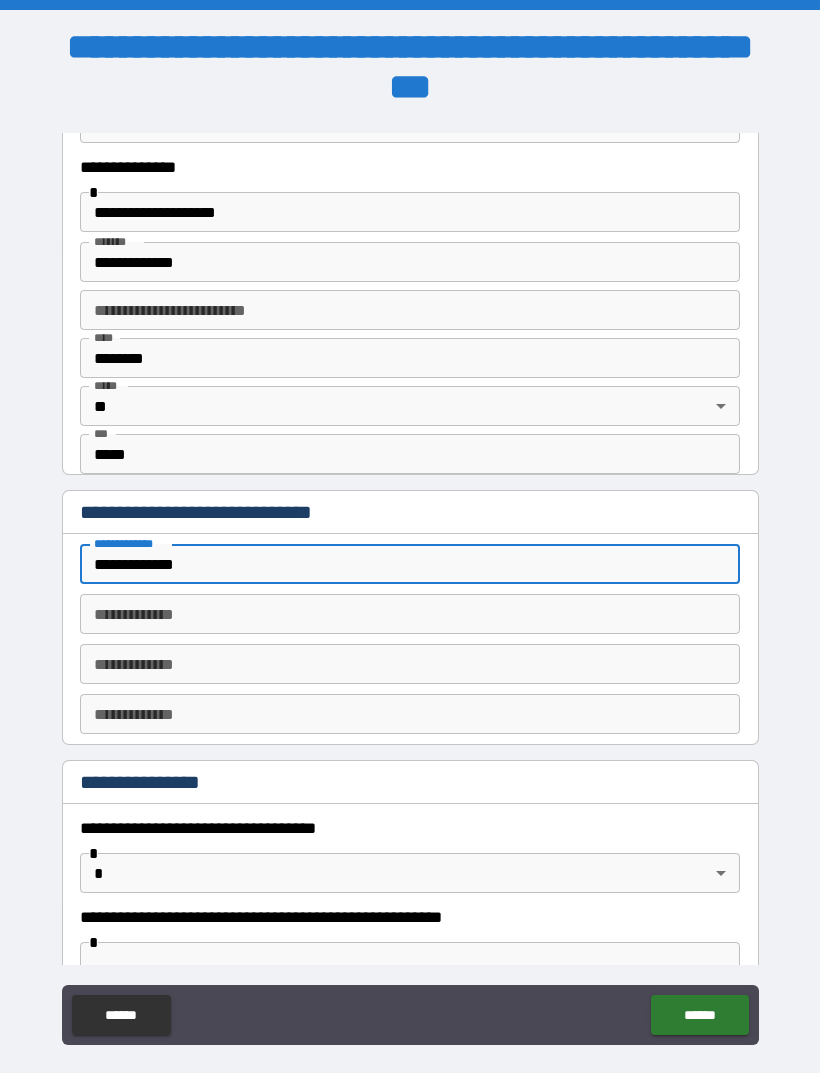 type on "**********" 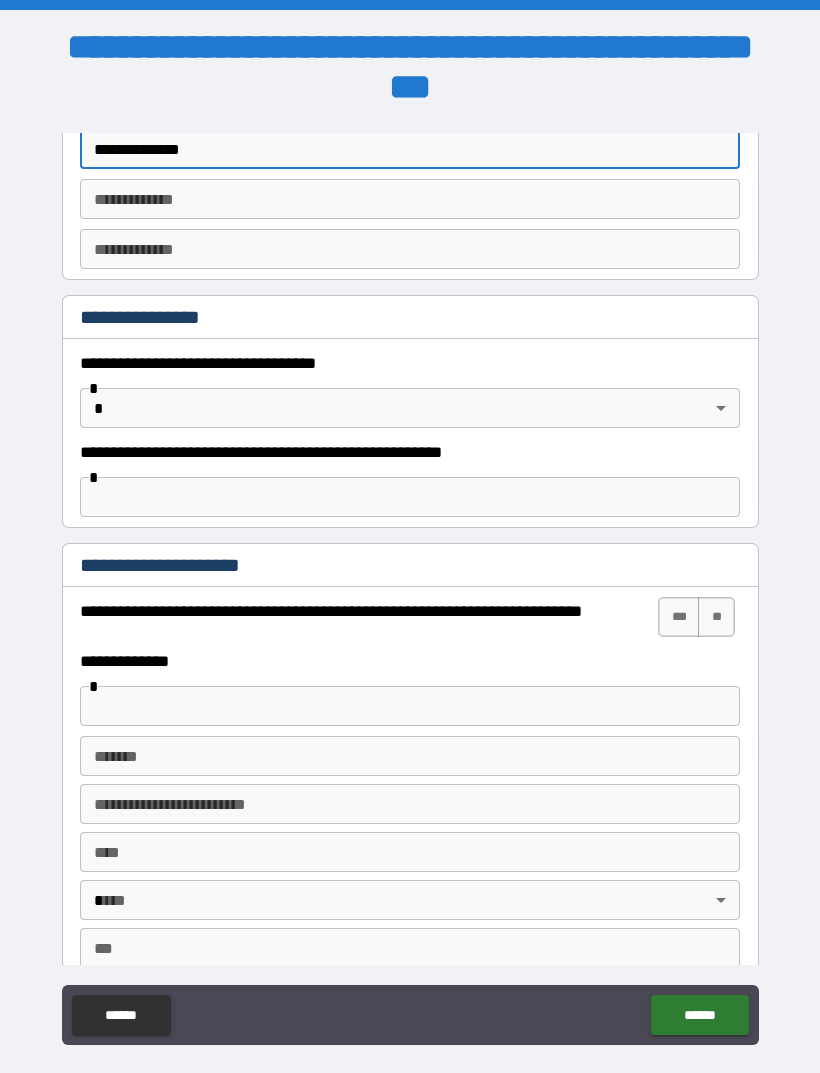 scroll, scrollTop: 1094, scrollLeft: 0, axis: vertical 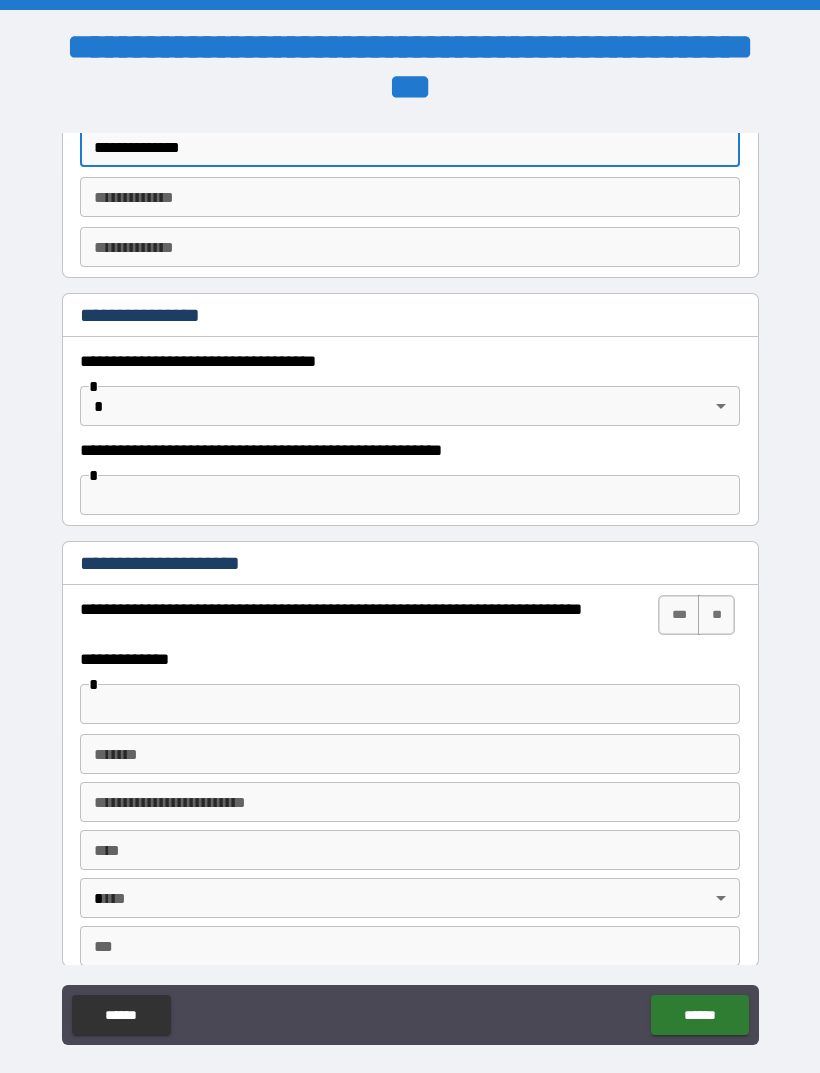 type on "**********" 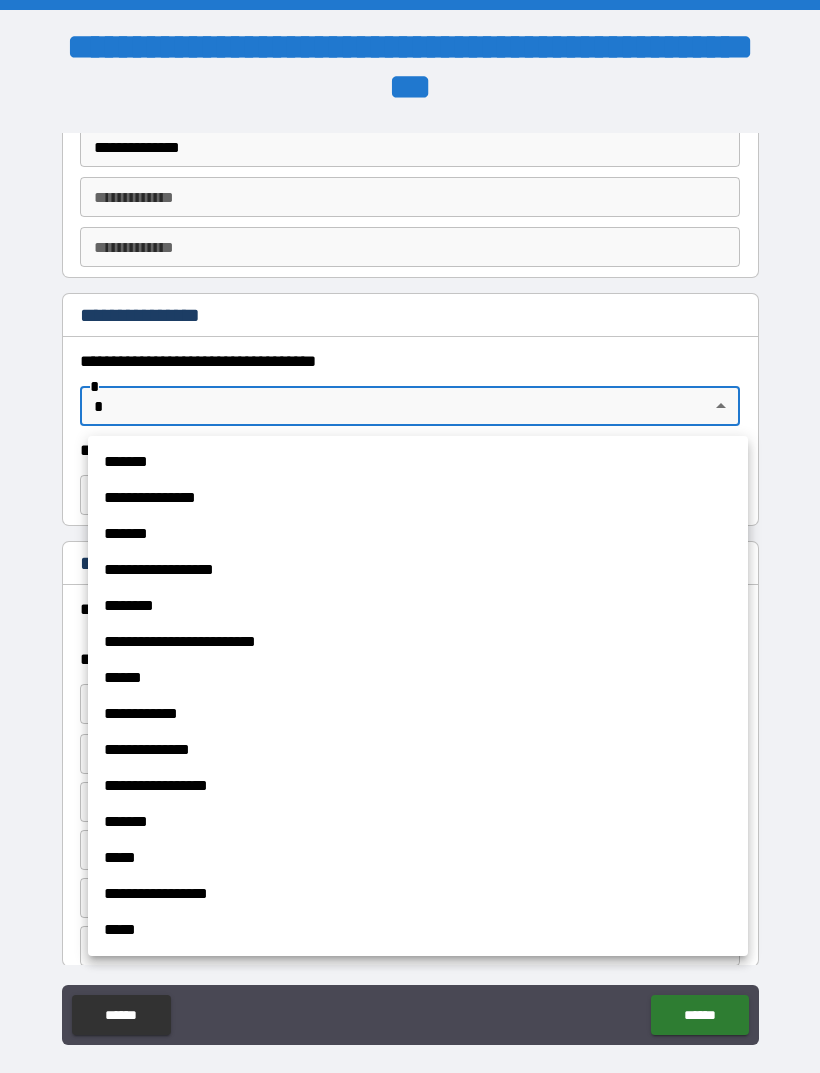 click on "**********" at bounding box center [418, 750] 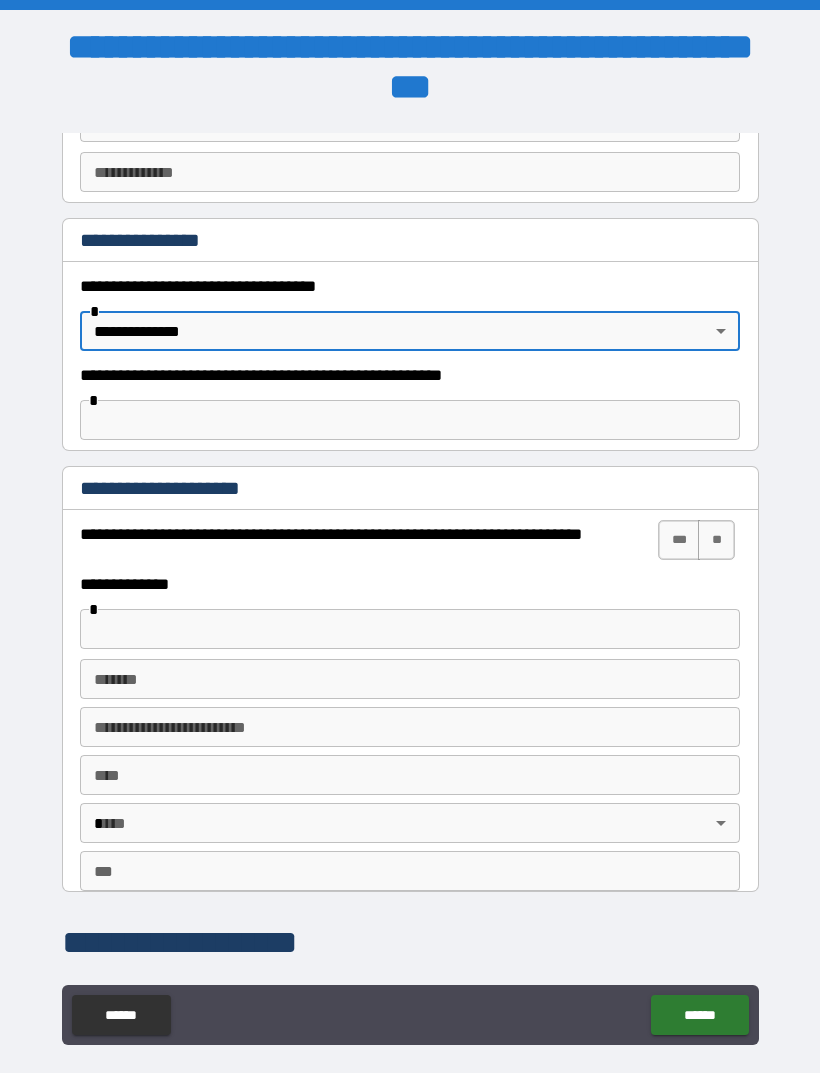 scroll, scrollTop: 1171, scrollLeft: 0, axis: vertical 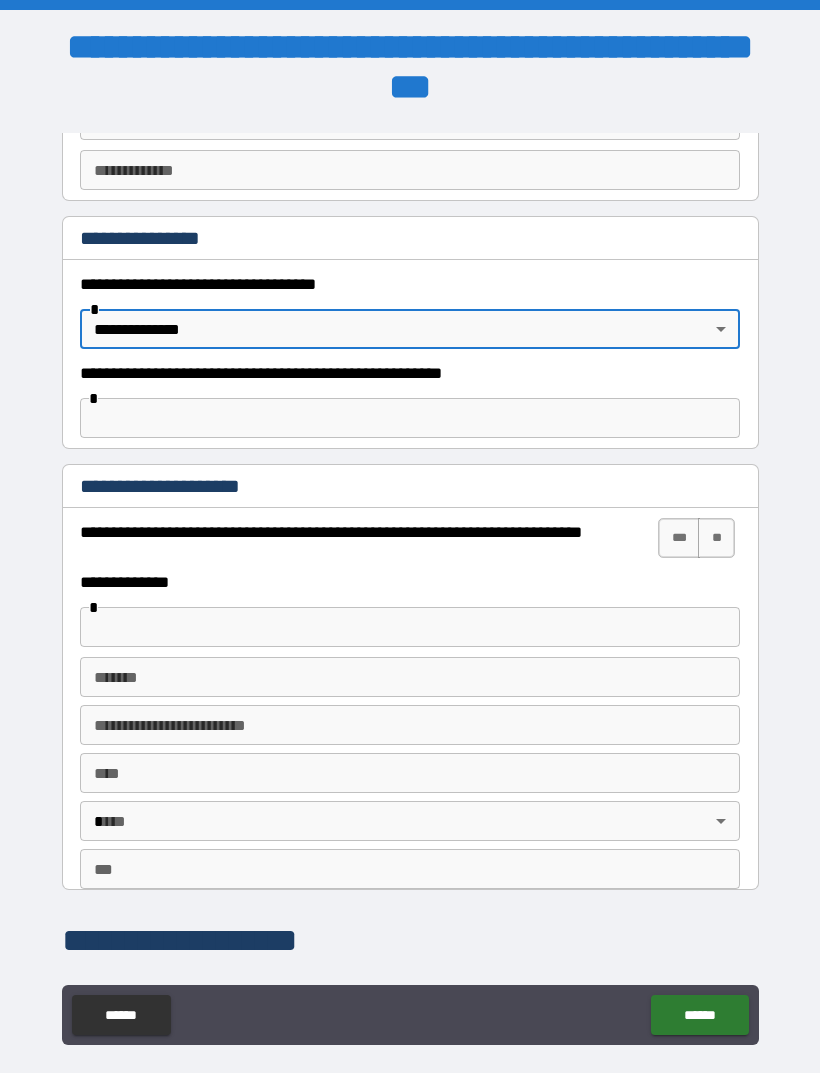 click on "***" at bounding box center (679, 538) 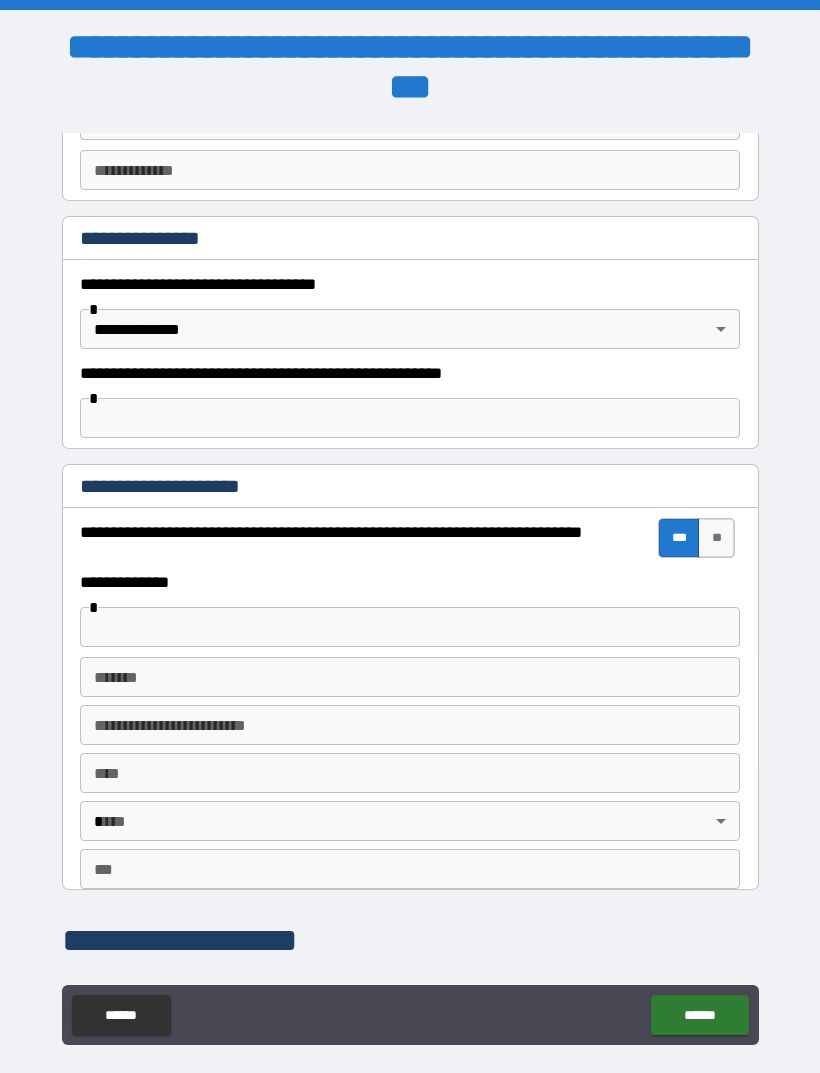 click at bounding box center (410, 627) 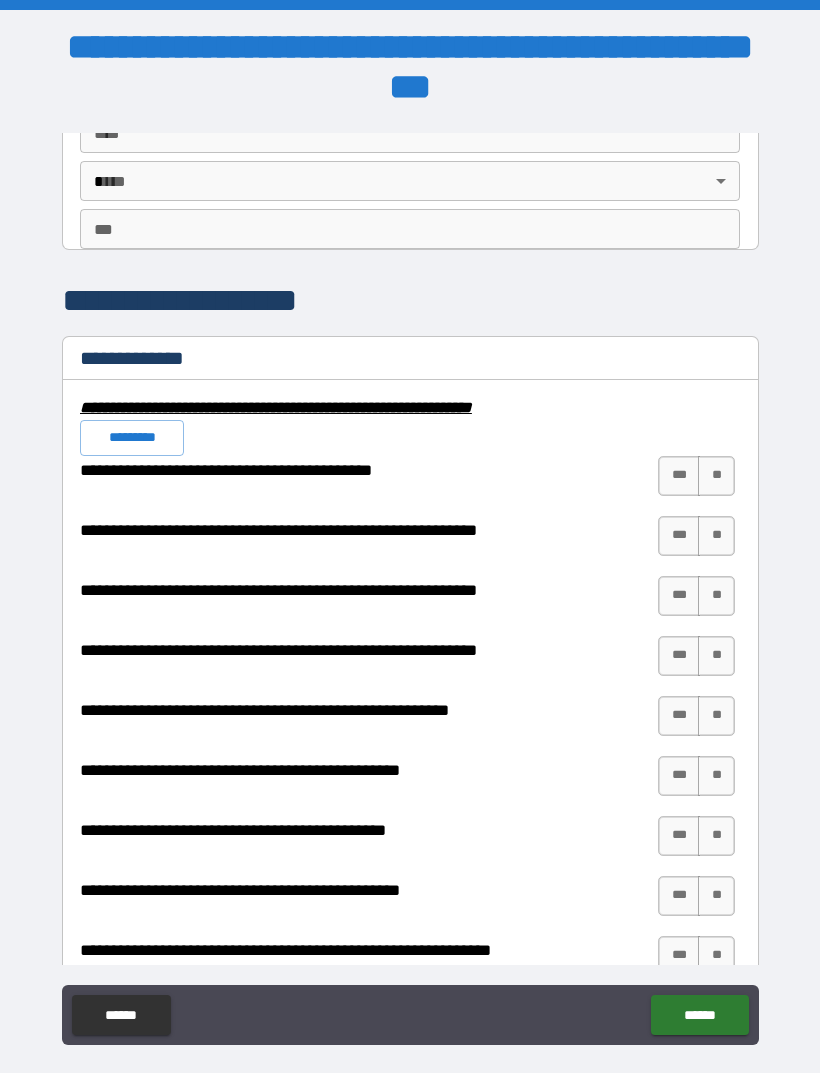 scroll, scrollTop: 1824, scrollLeft: 0, axis: vertical 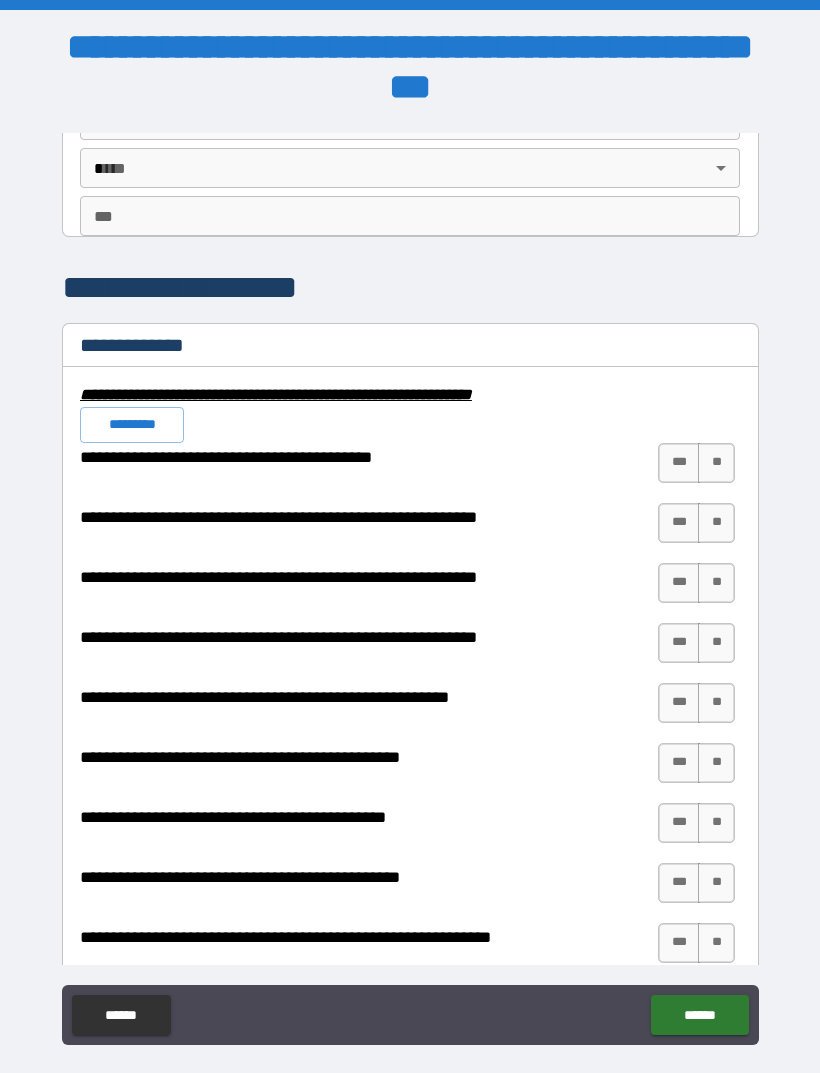 type on "*********" 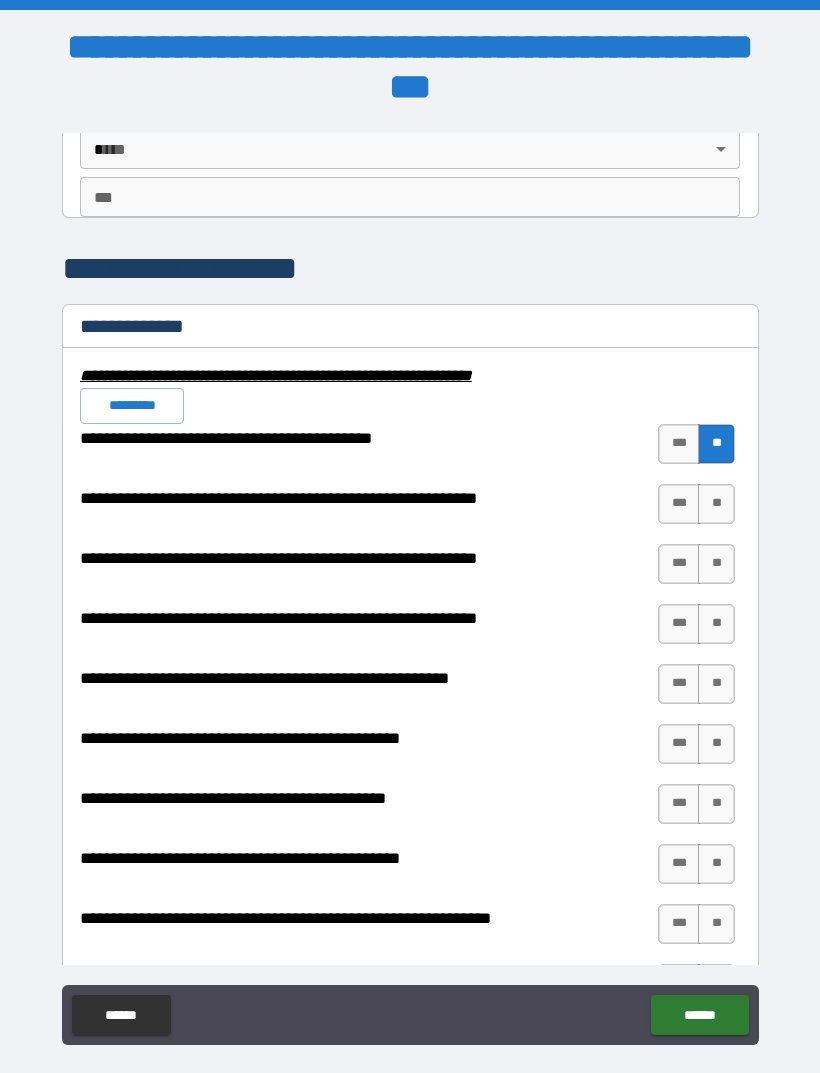 scroll, scrollTop: 1853, scrollLeft: 0, axis: vertical 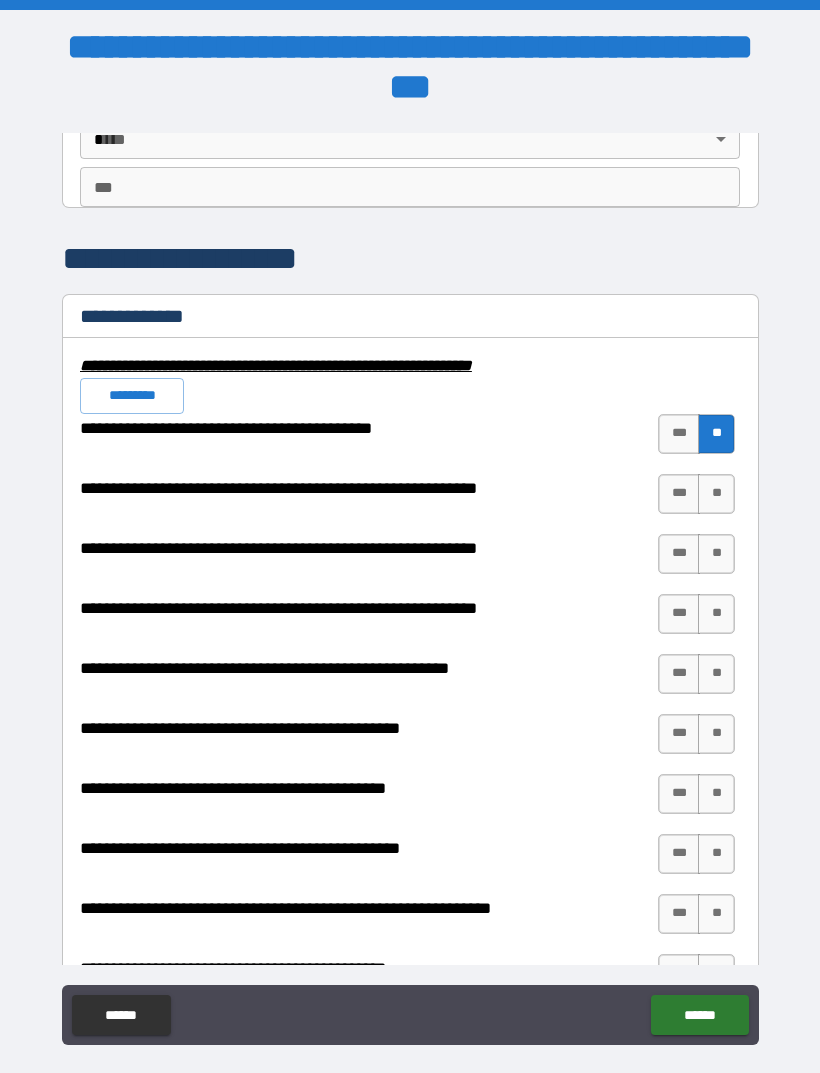 click on "**" at bounding box center (716, 494) 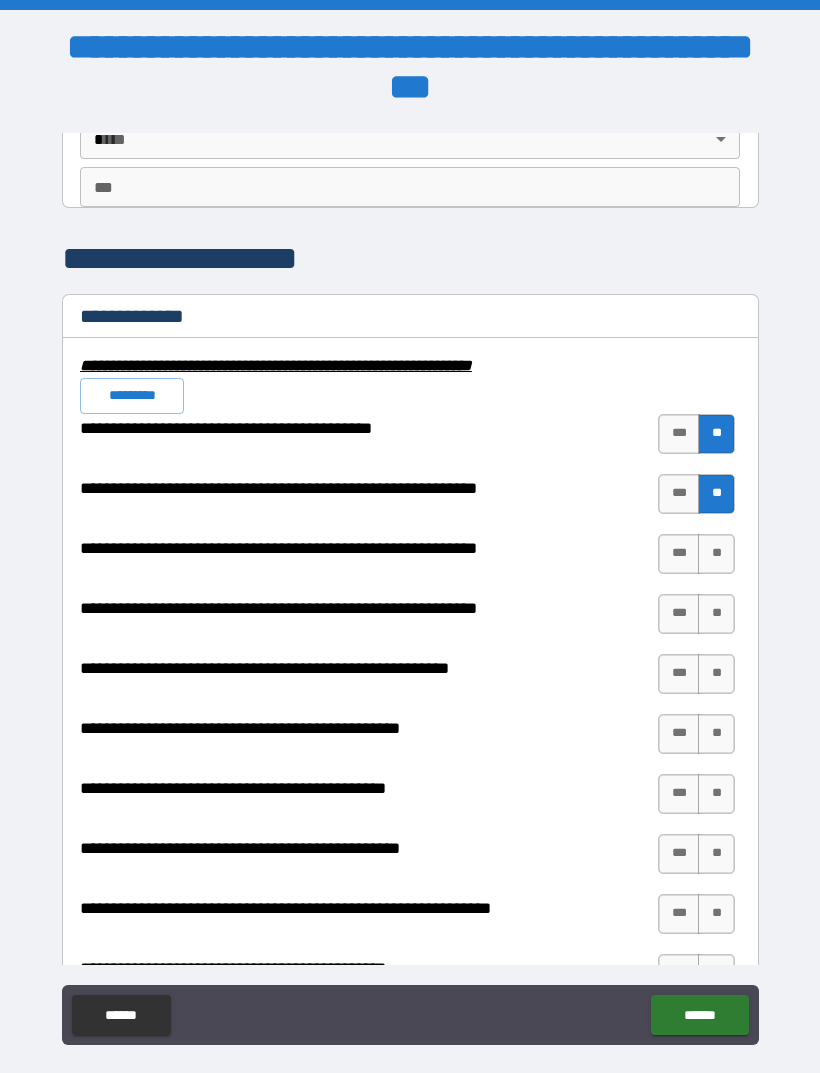 click on "**" at bounding box center (716, 554) 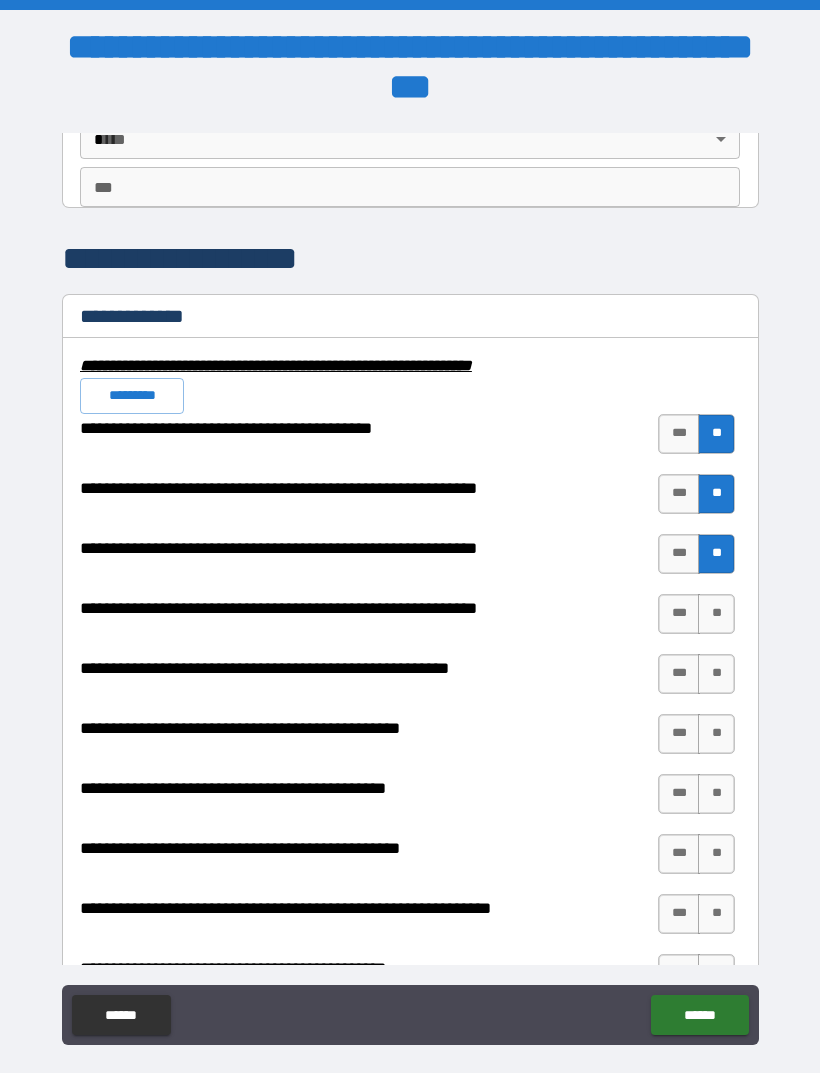 click on "**" at bounding box center (716, 614) 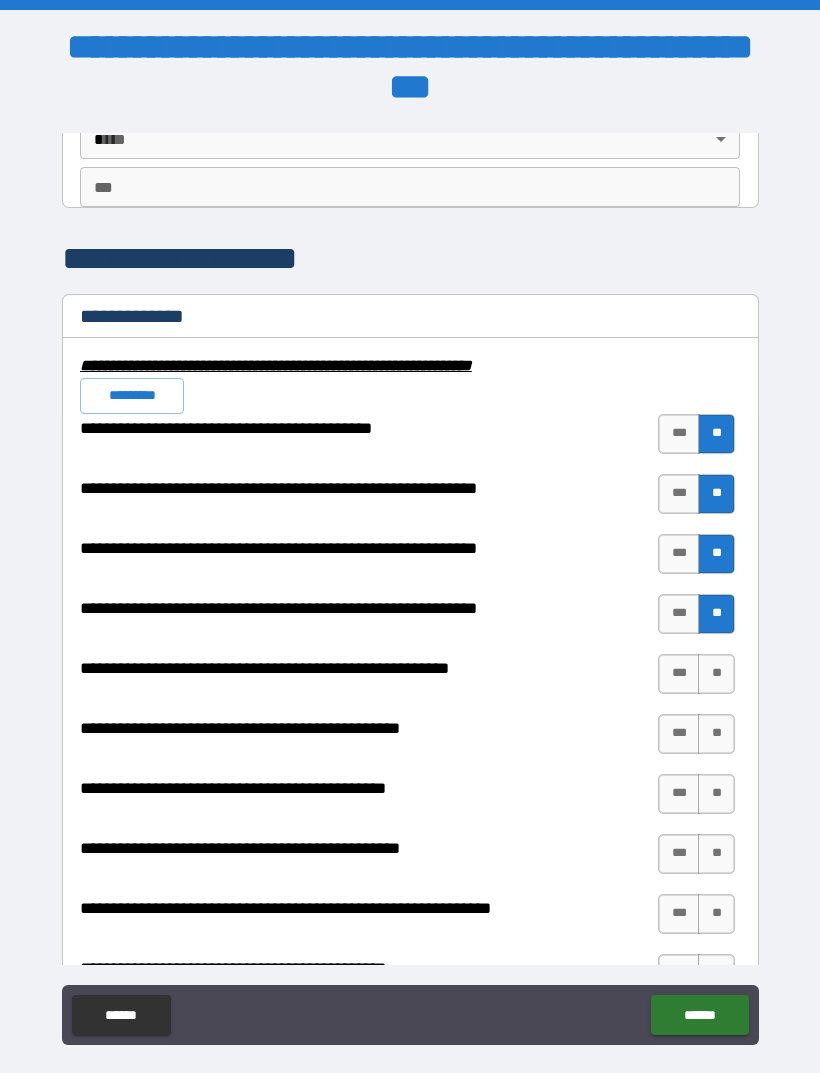 click on "**" at bounding box center (716, 674) 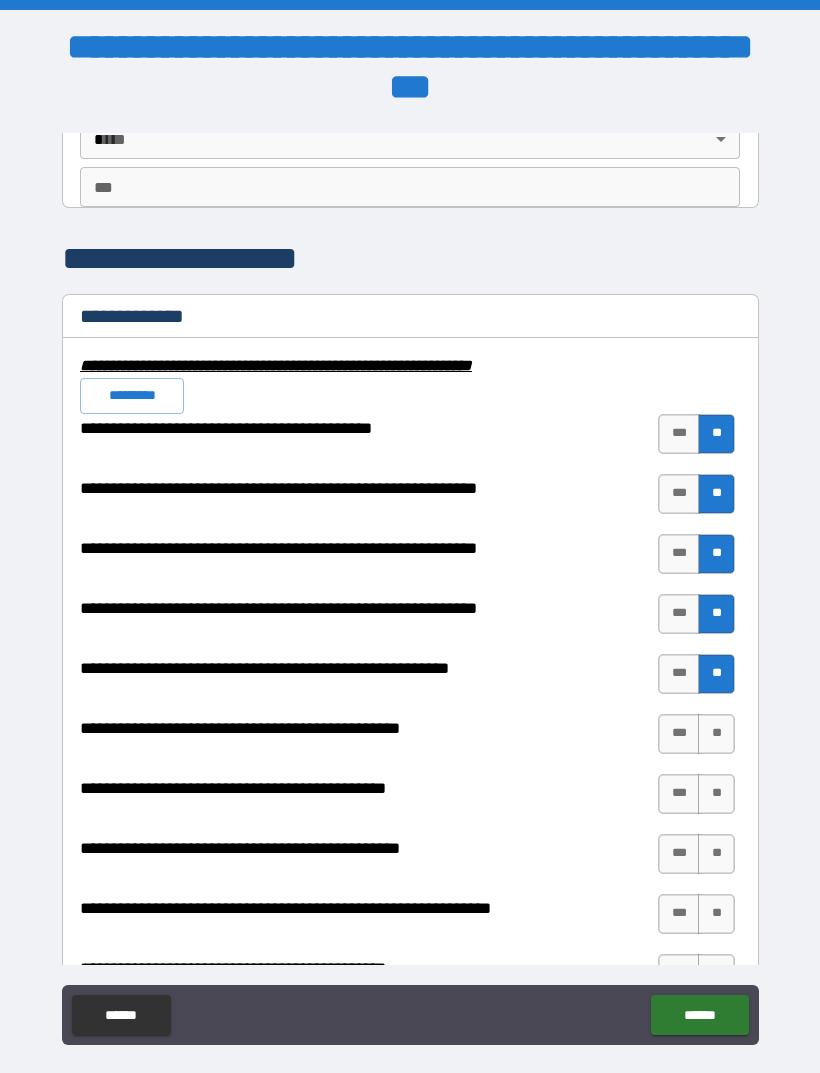click on "**" at bounding box center (716, 734) 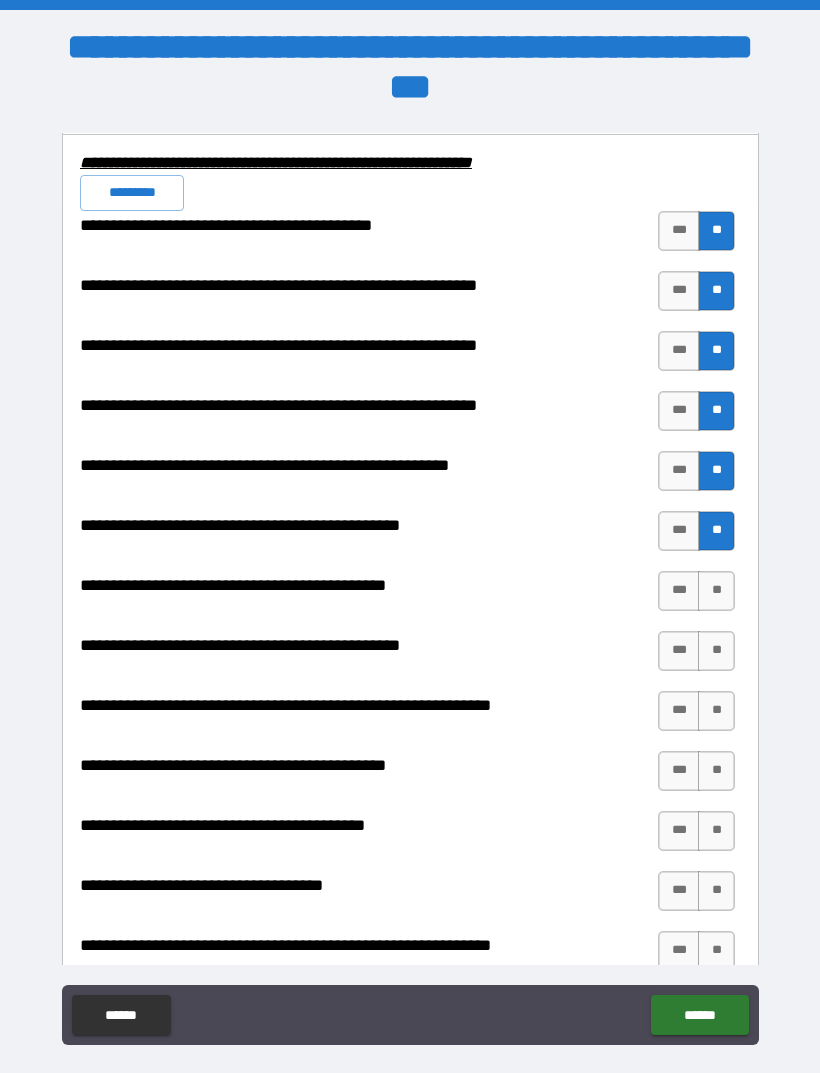scroll, scrollTop: 2082, scrollLeft: 0, axis: vertical 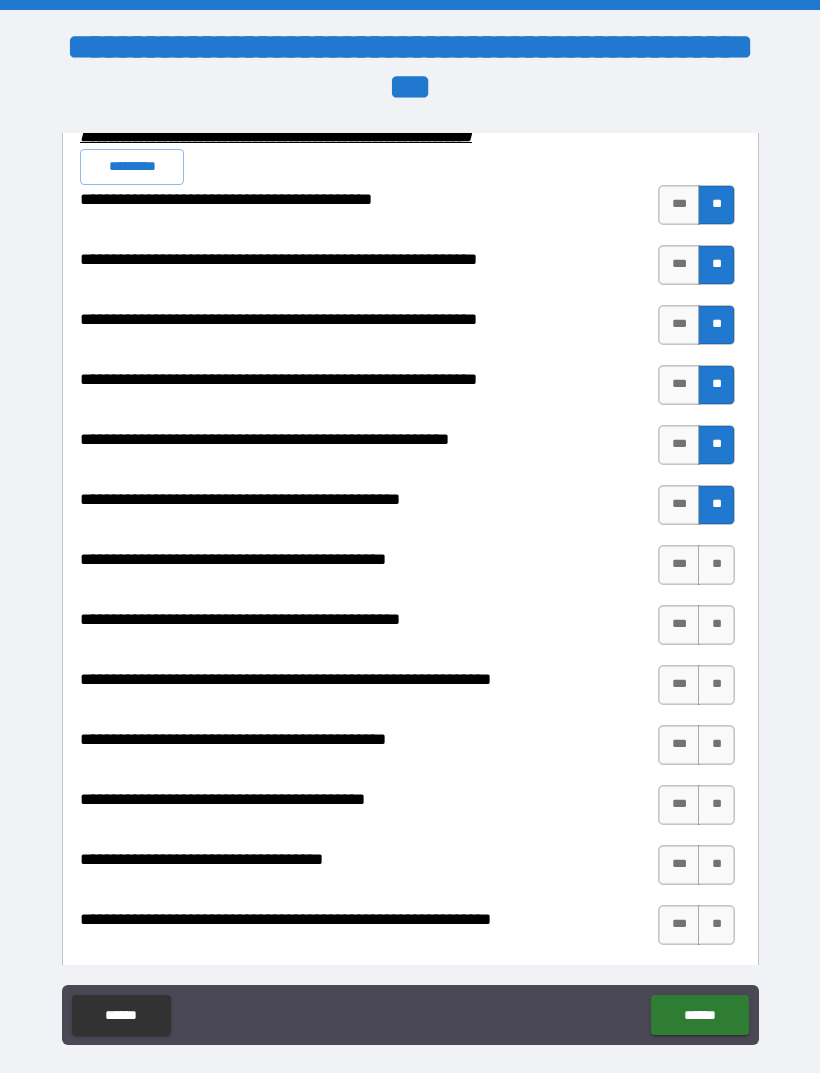 click on "**" at bounding box center [716, 565] 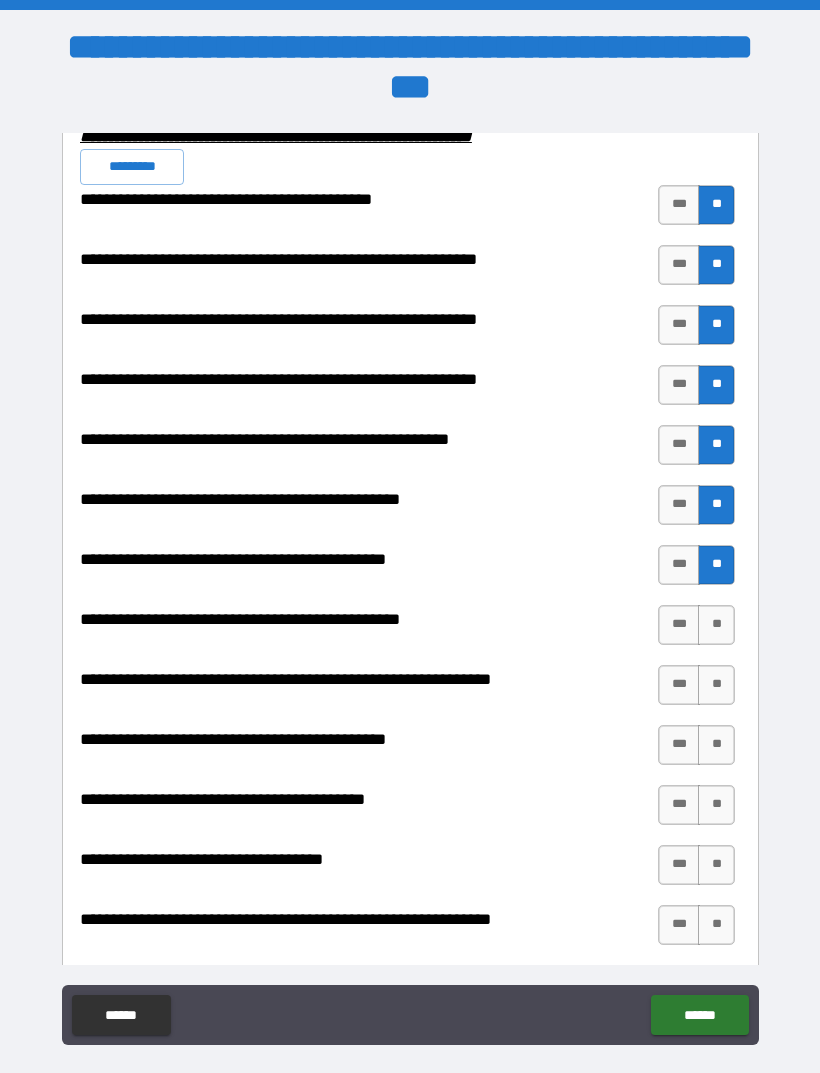 click on "**" at bounding box center (716, 625) 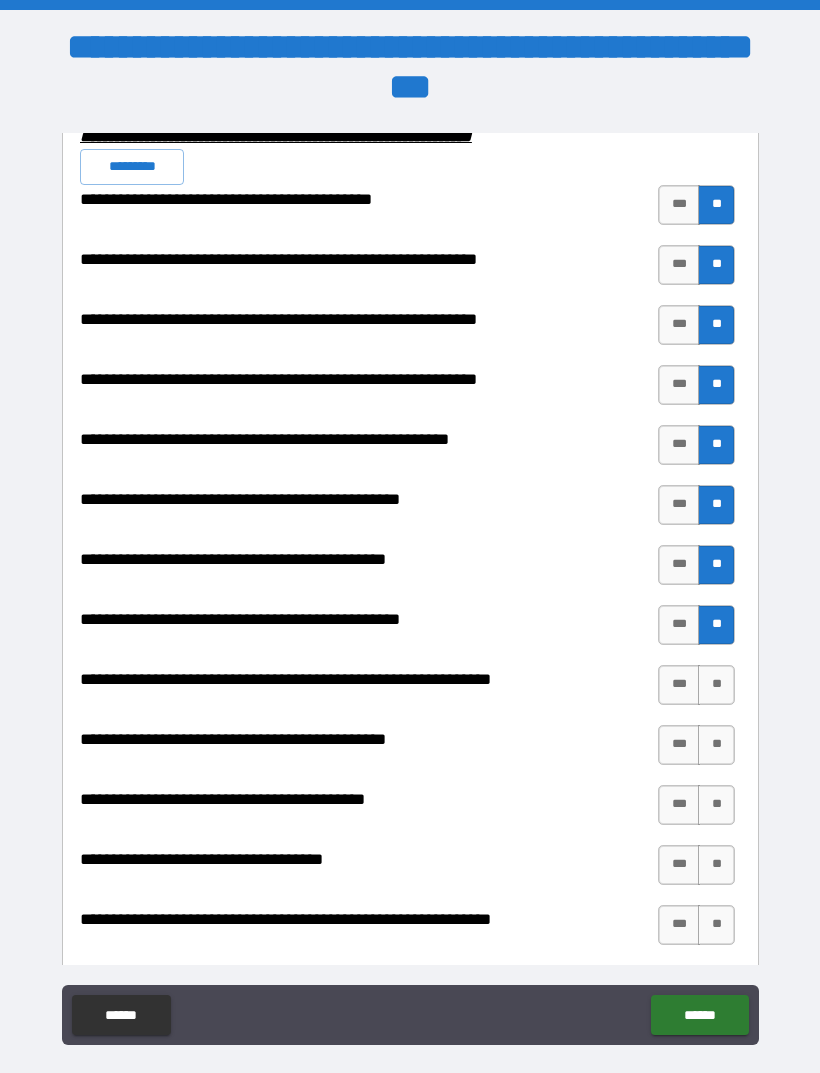 click on "**" at bounding box center [716, 685] 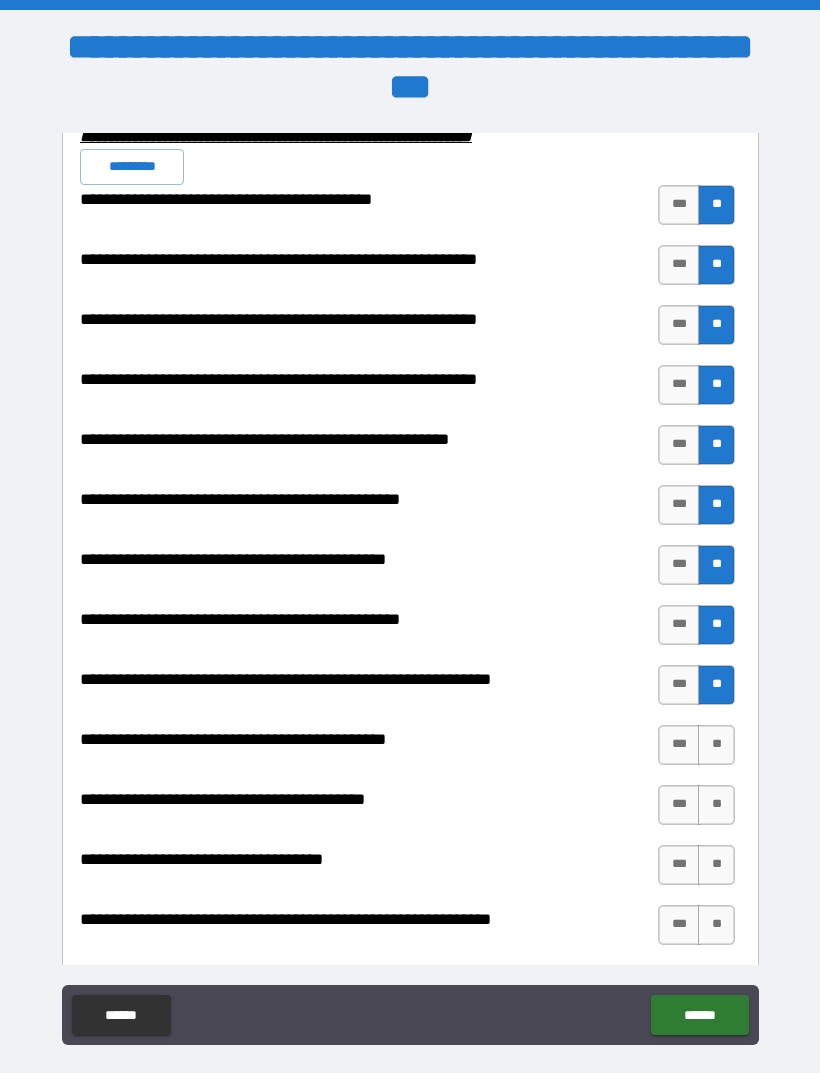 click on "**" at bounding box center [716, 745] 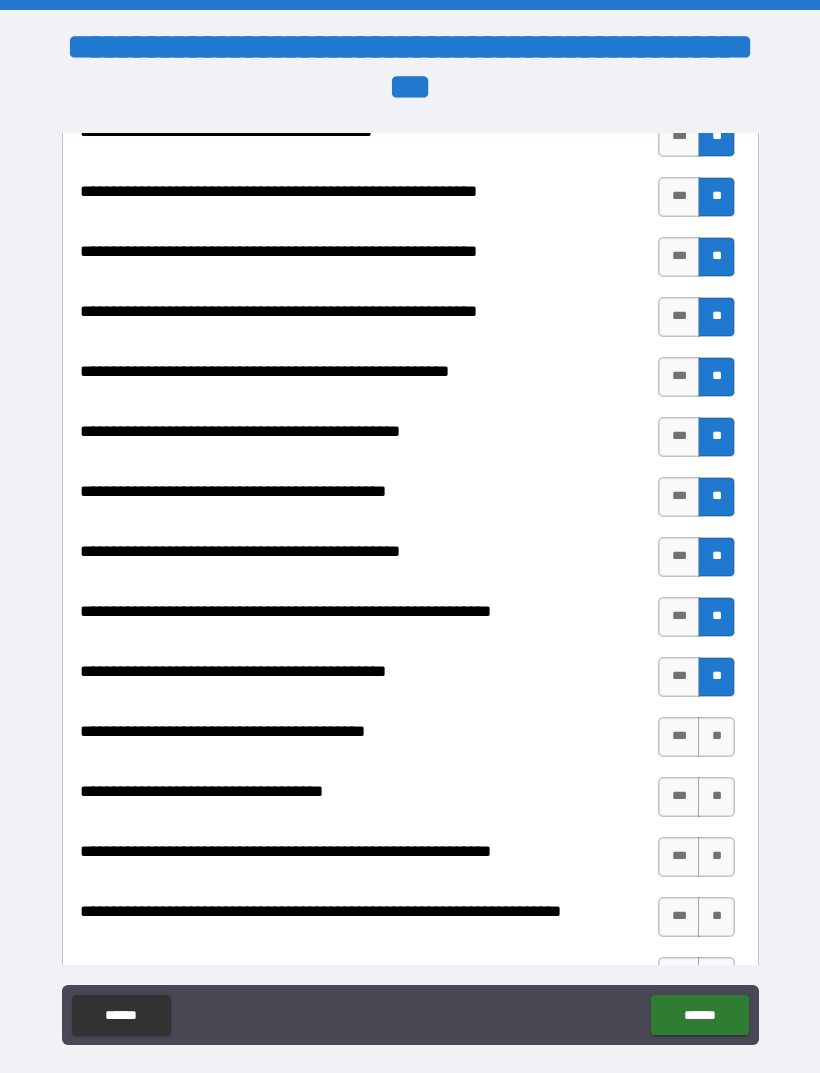 scroll, scrollTop: 2157, scrollLeft: 0, axis: vertical 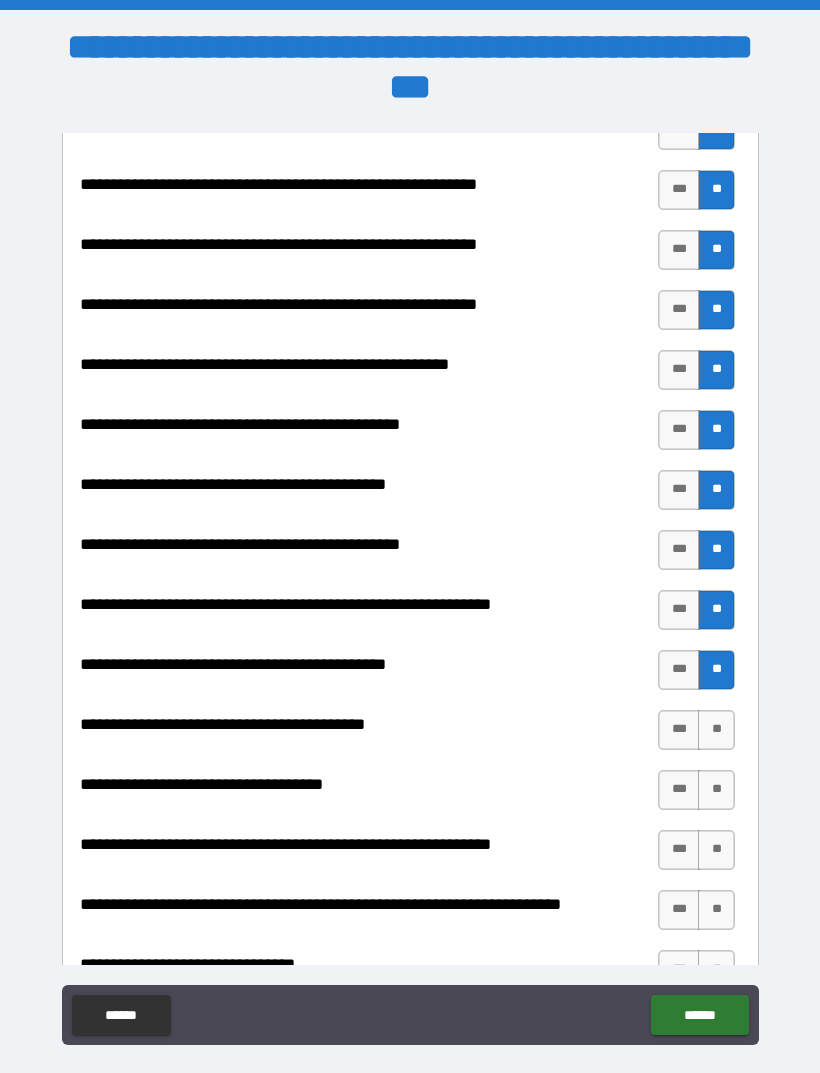 click on "**" at bounding box center [716, 730] 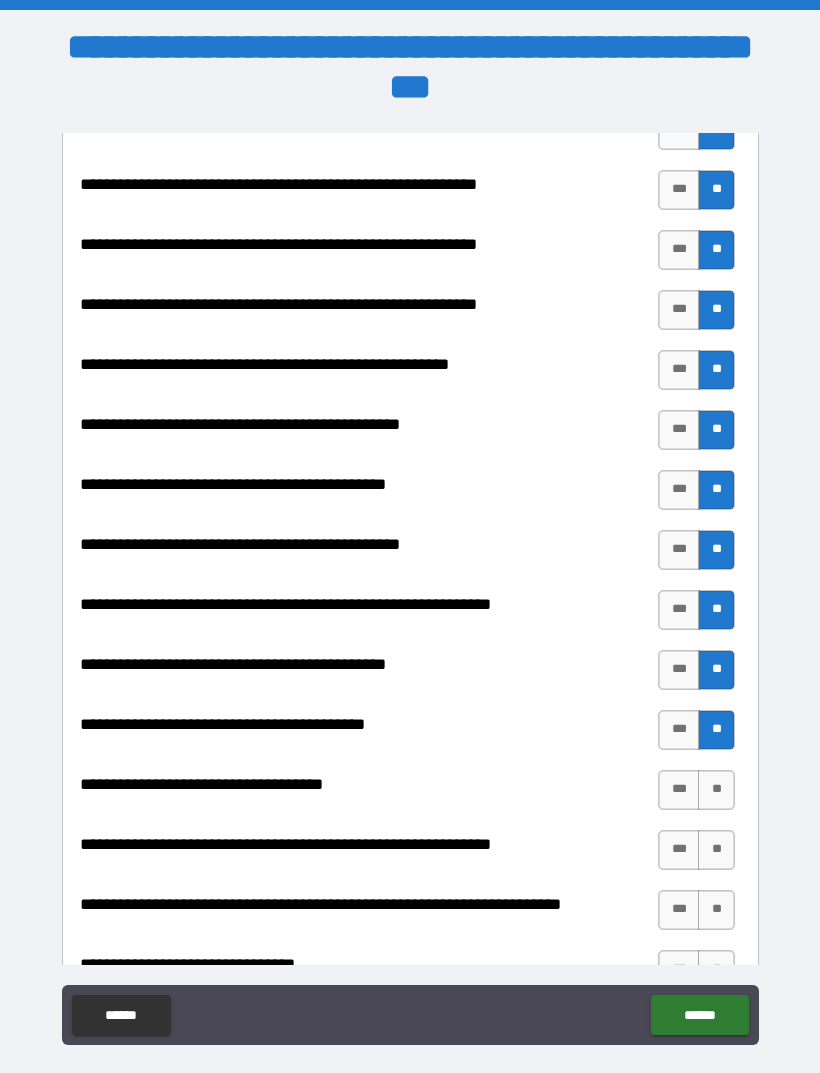 click on "**" at bounding box center (716, 790) 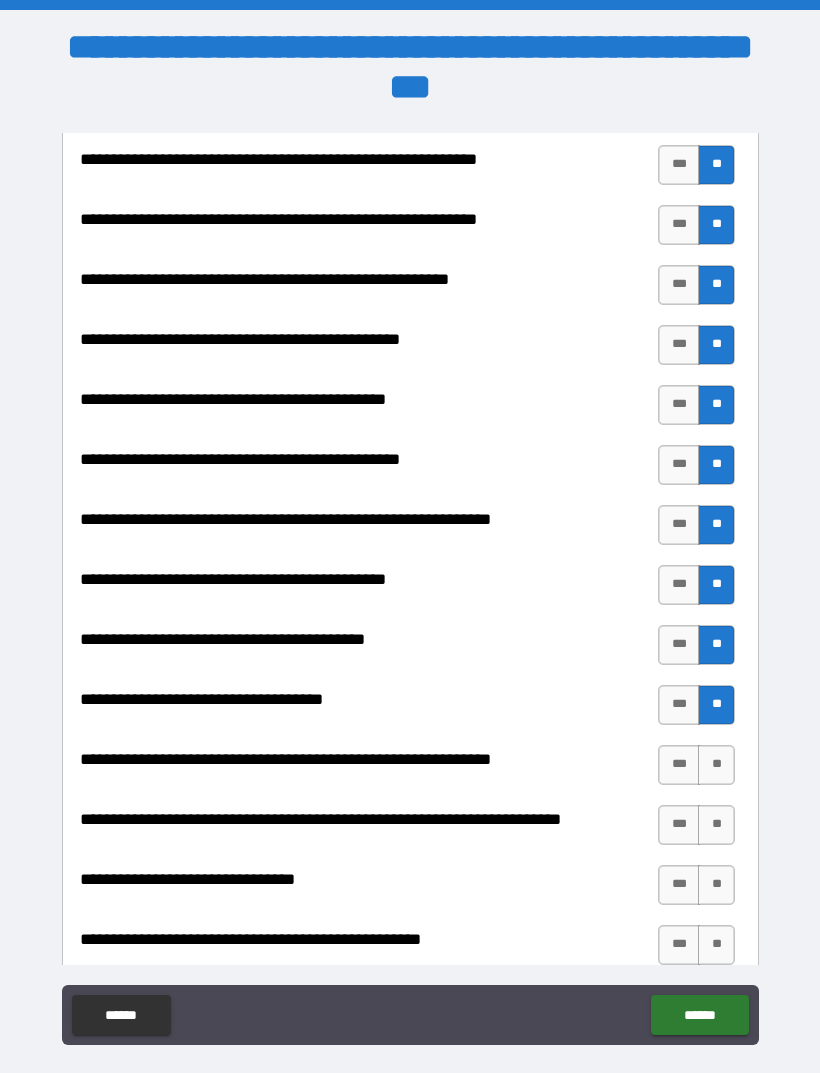 scroll, scrollTop: 2252, scrollLeft: 0, axis: vertical 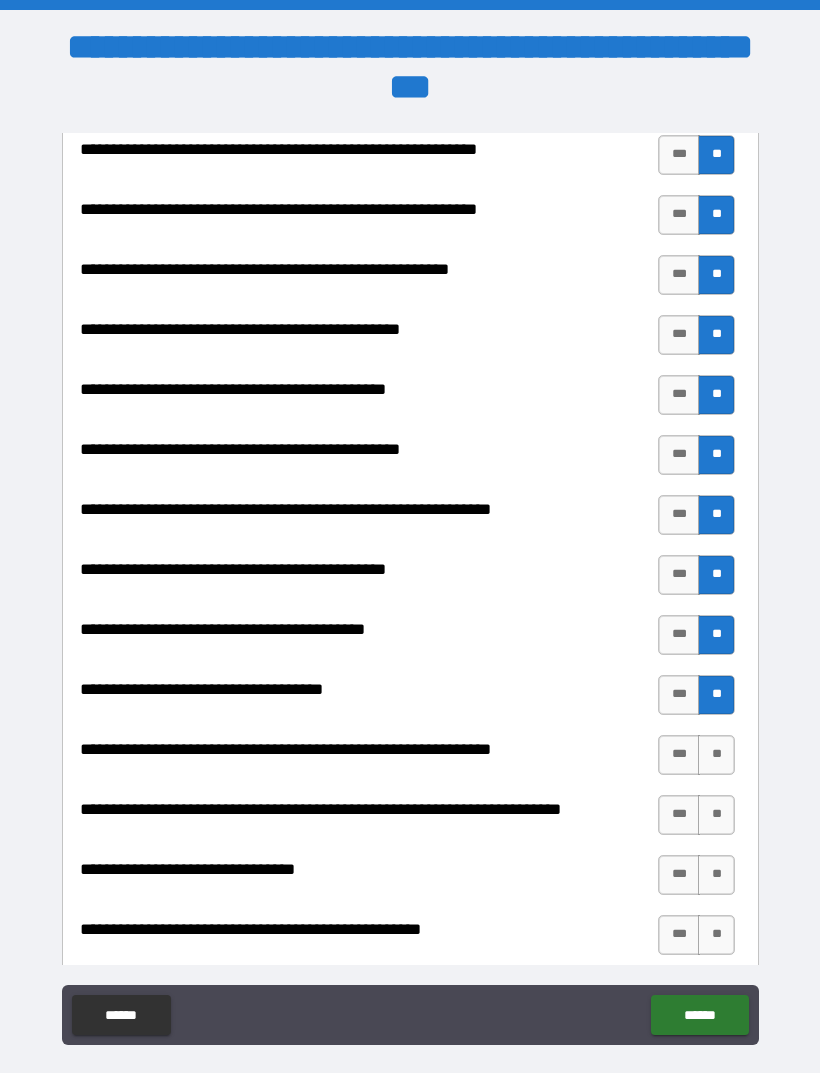 click on "**" at bounding box center [716, 755] 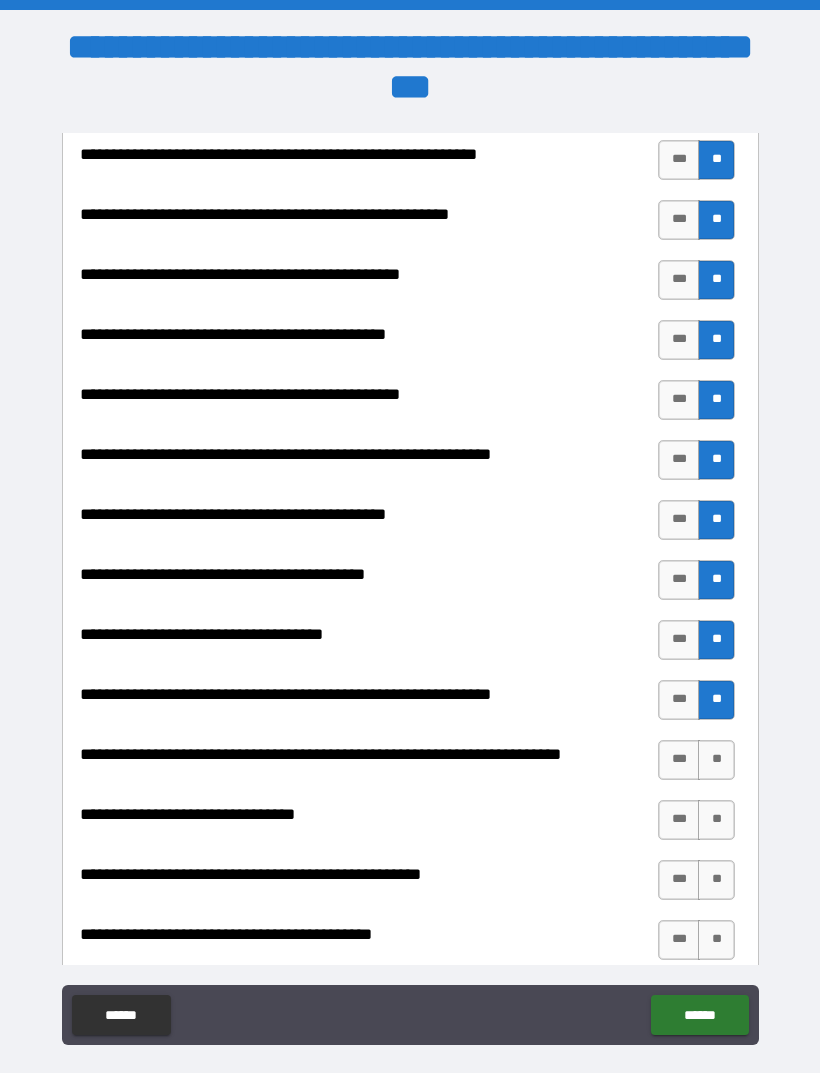 scroll, scrollTop: 2316, scrollLeft: 0, axis: vertical 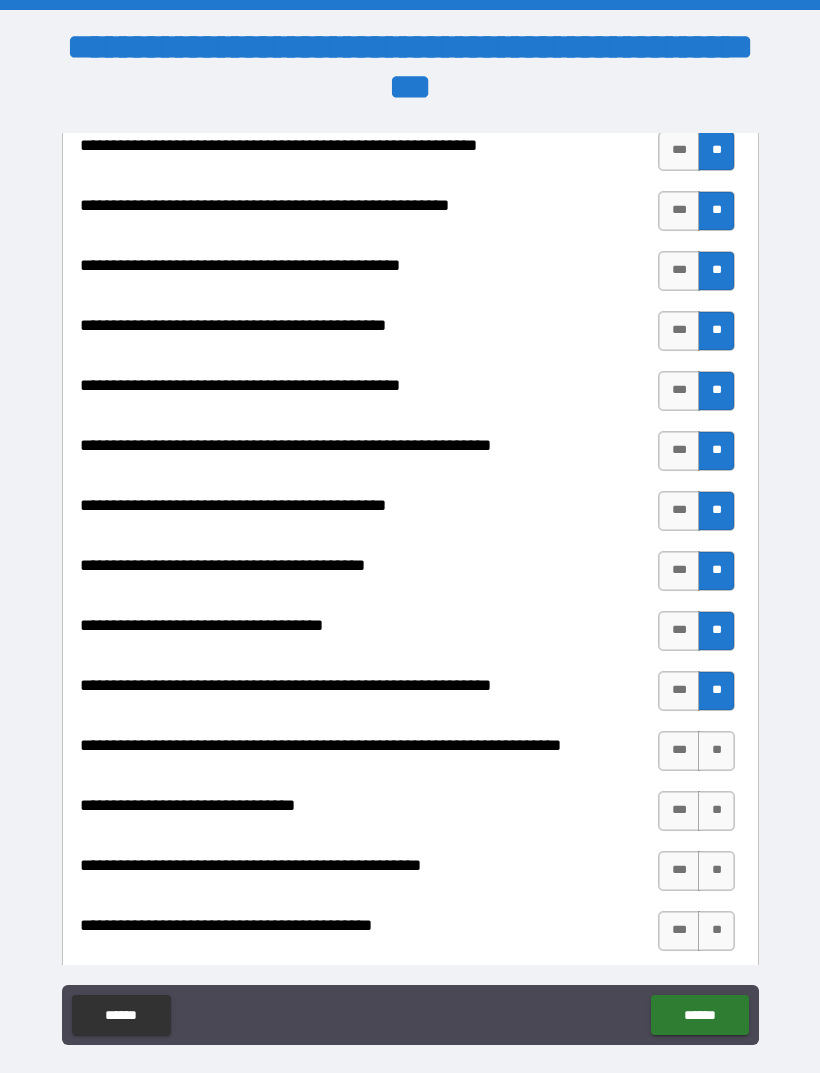 click on "**" at bounding box center [716, 751] 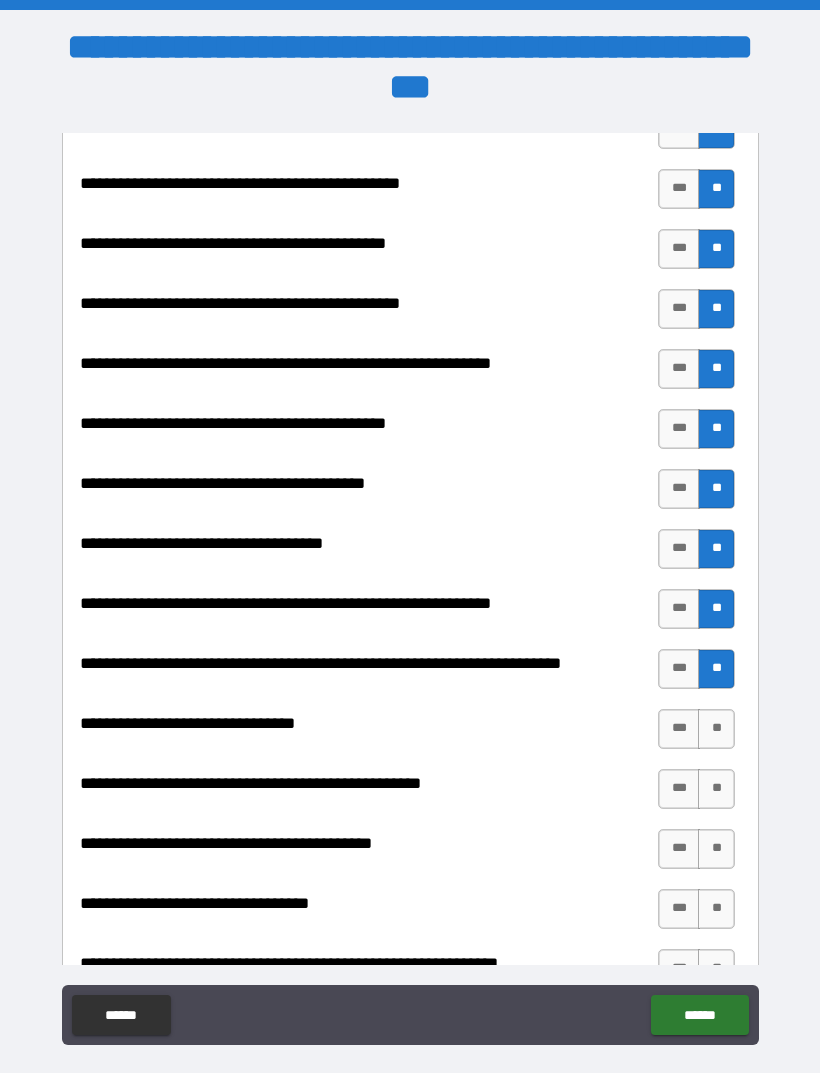 scroll, scrollTop: 2400, scrollLeft: 0, axis: vertical 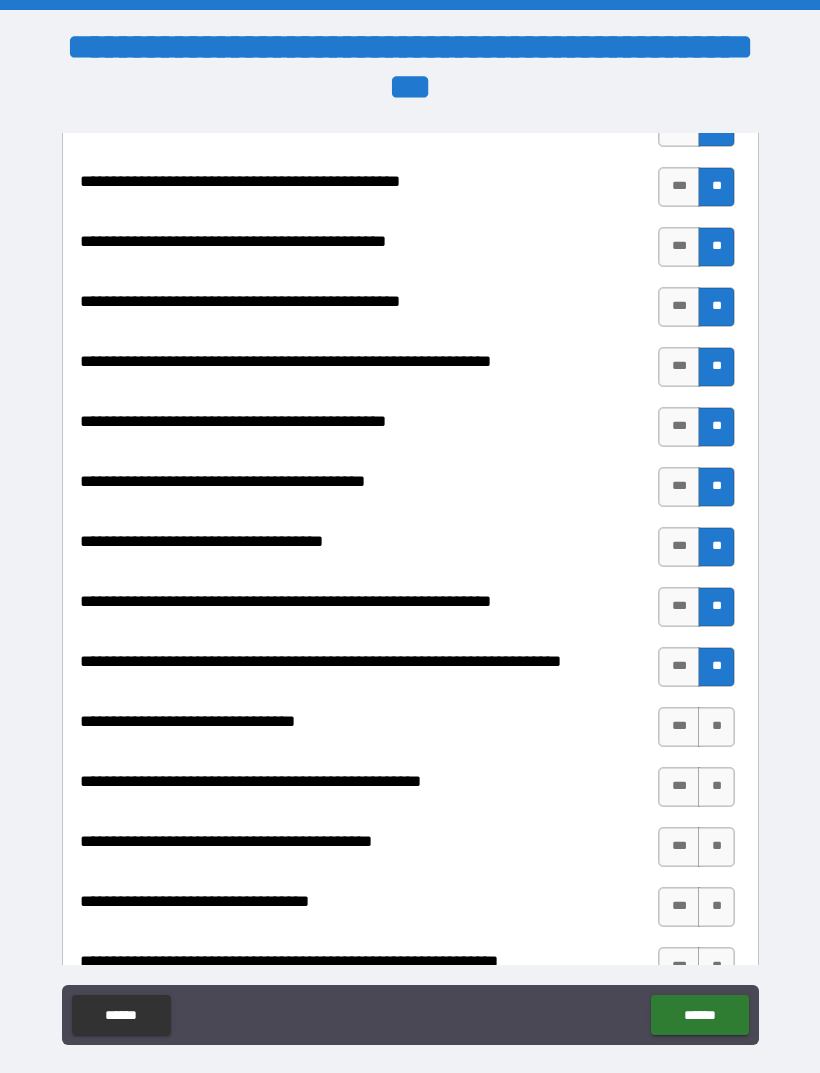 click on "**" at bounding box center [716, 727] 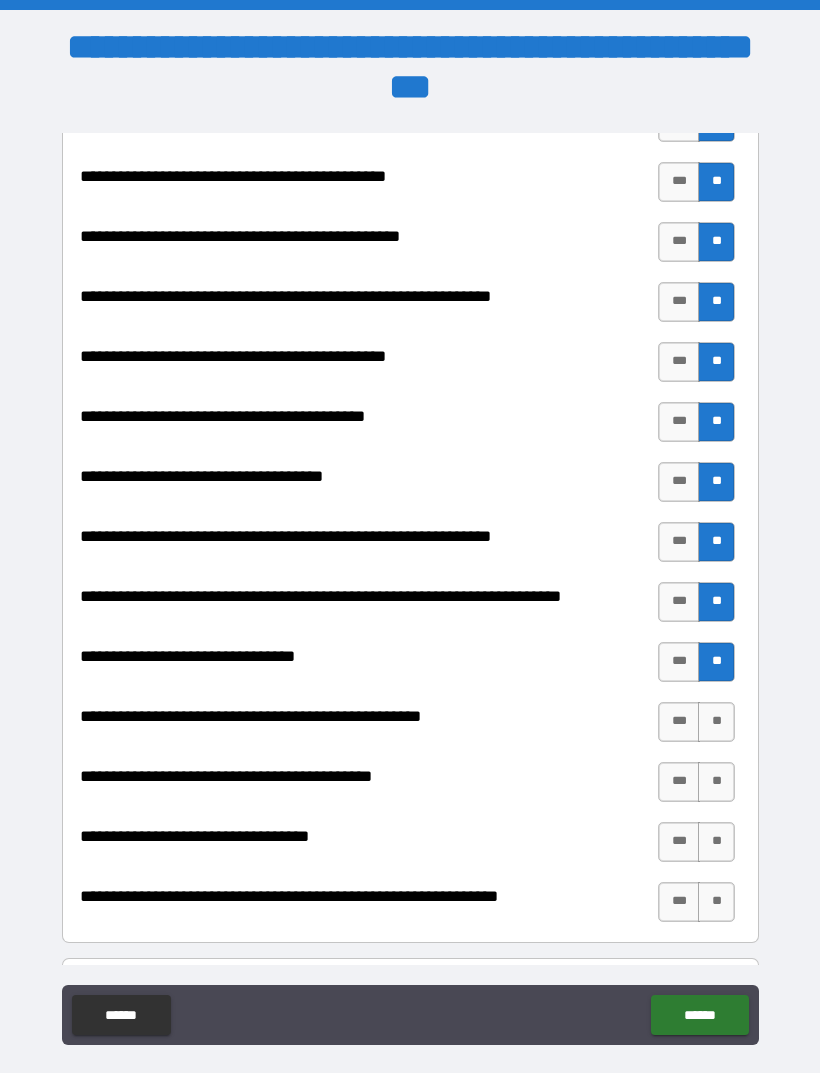 scroll, scrollTop: 2468, scrollLeft: 0, axis: vertical 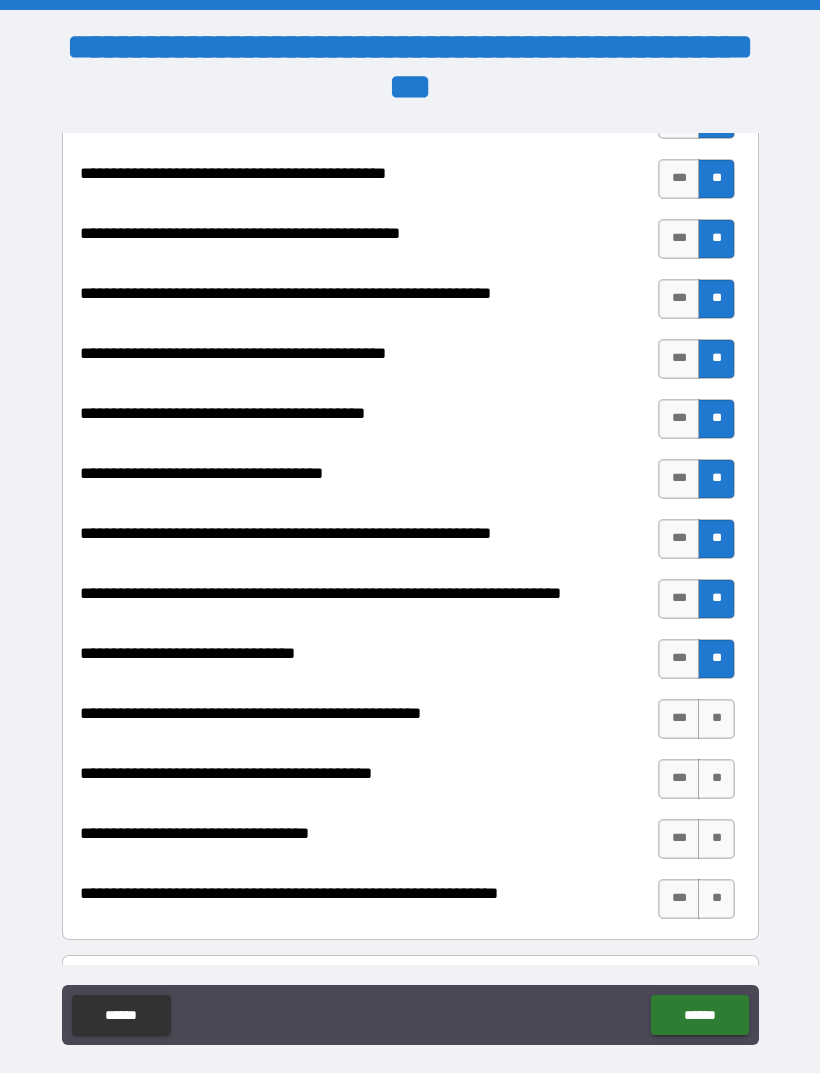 click on "***" at bounding box center [679, 719] 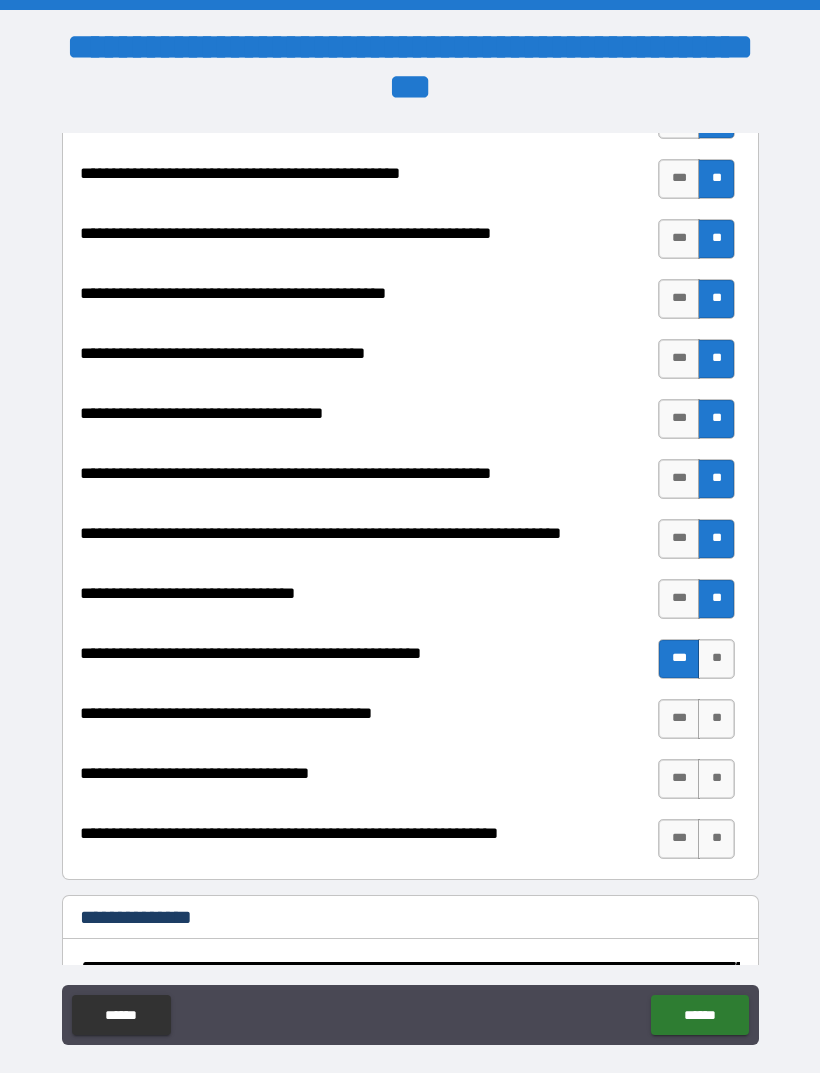 scroll, scrollTop: 2539, scrollLeft: 0, axis: vertical 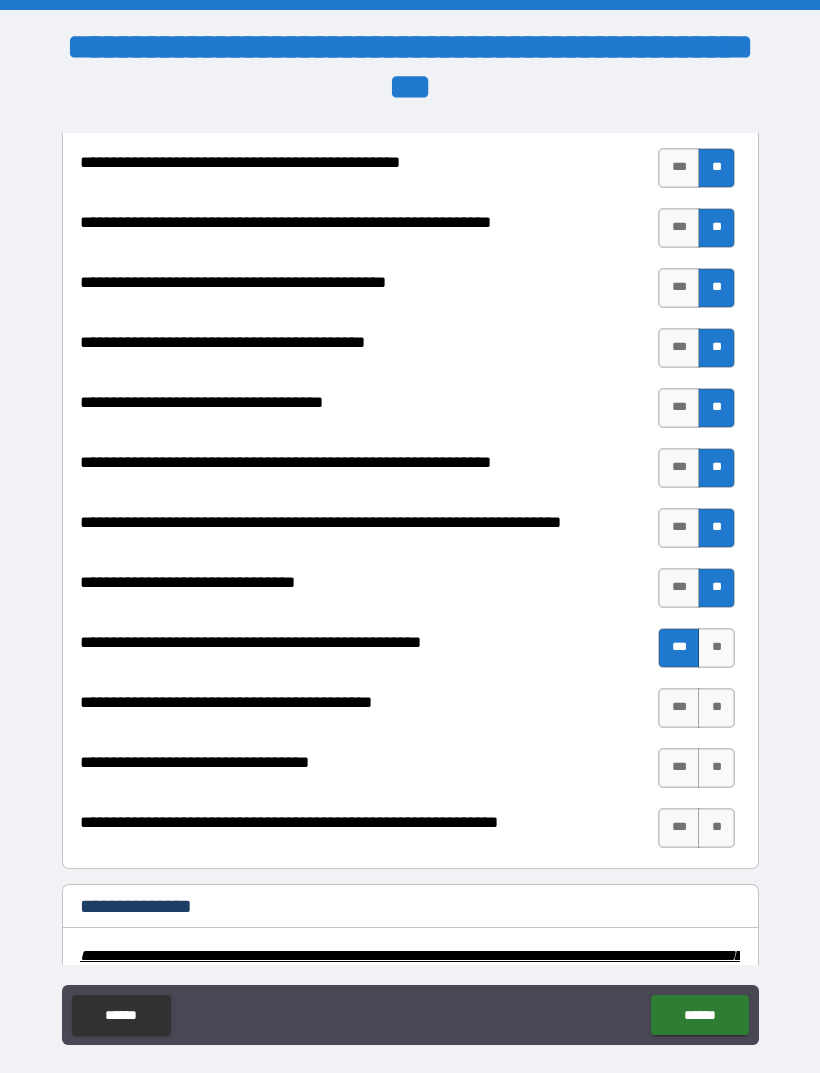 click on "**" at bounding box center [716, 708] 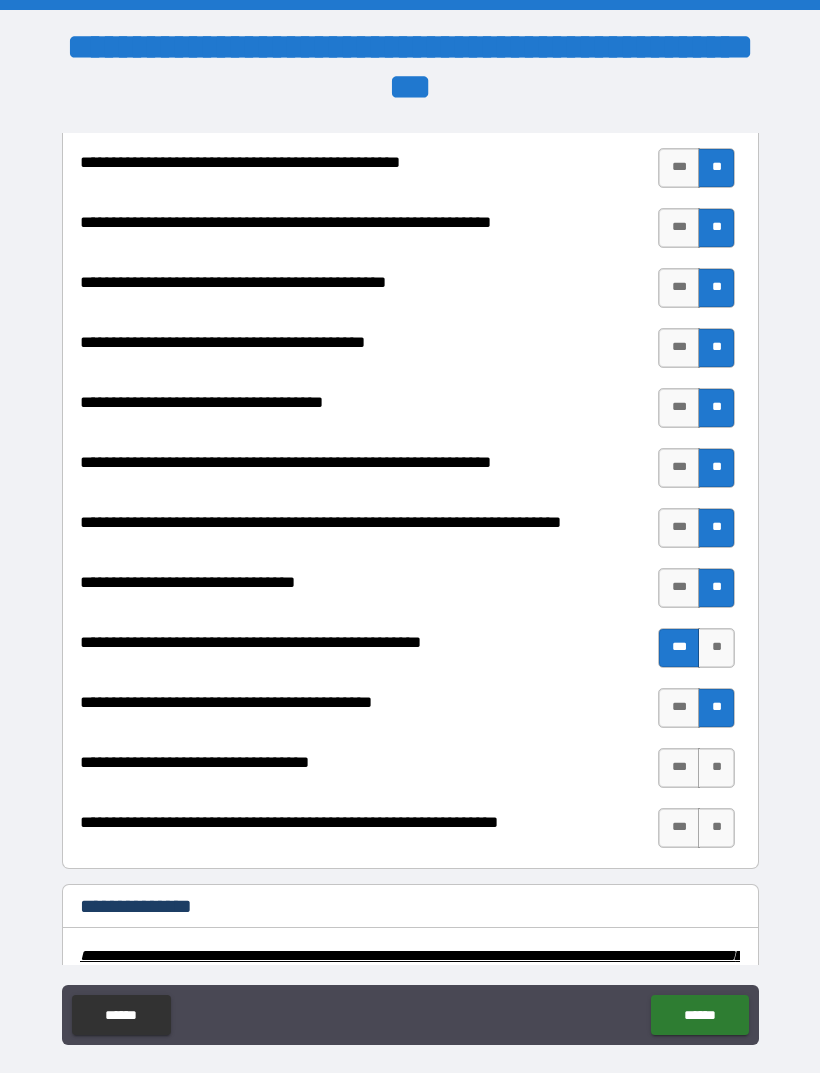click on "**" at bounding box center (716, 768) 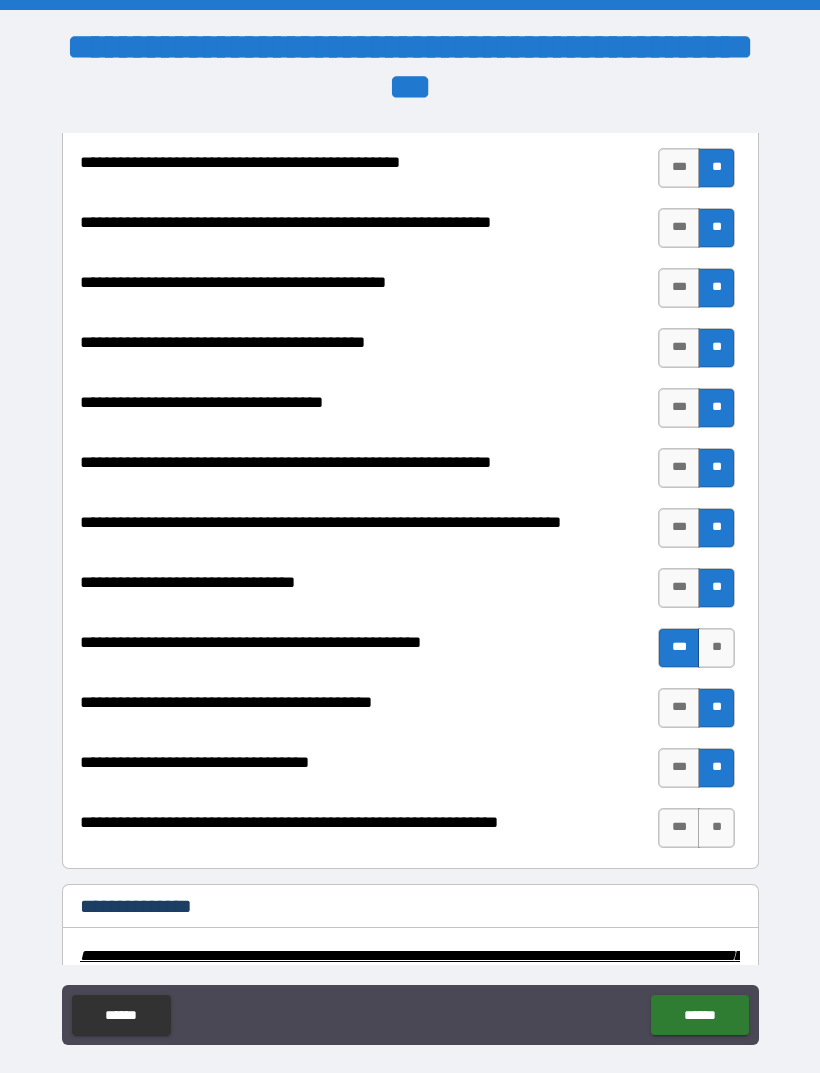 click on "**" at bounding box center [716, 828] 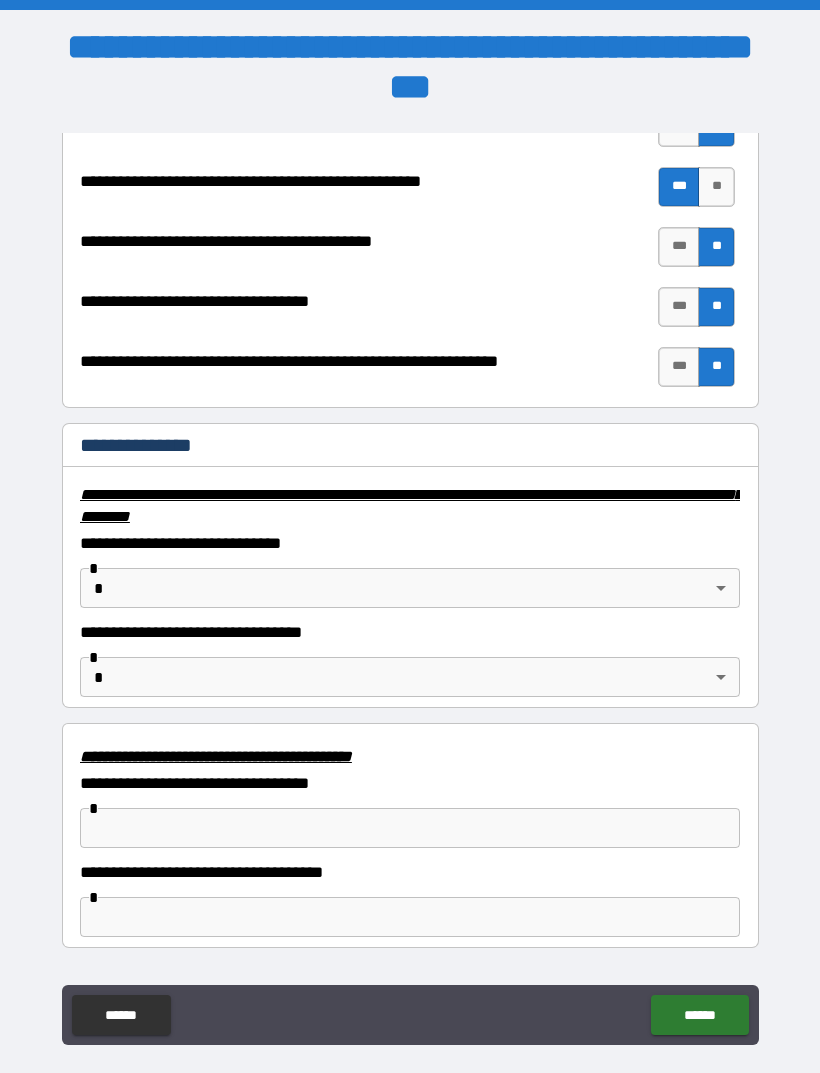 scroll, scrollTop: 3015, scrollLeft: 0, axis: vertical 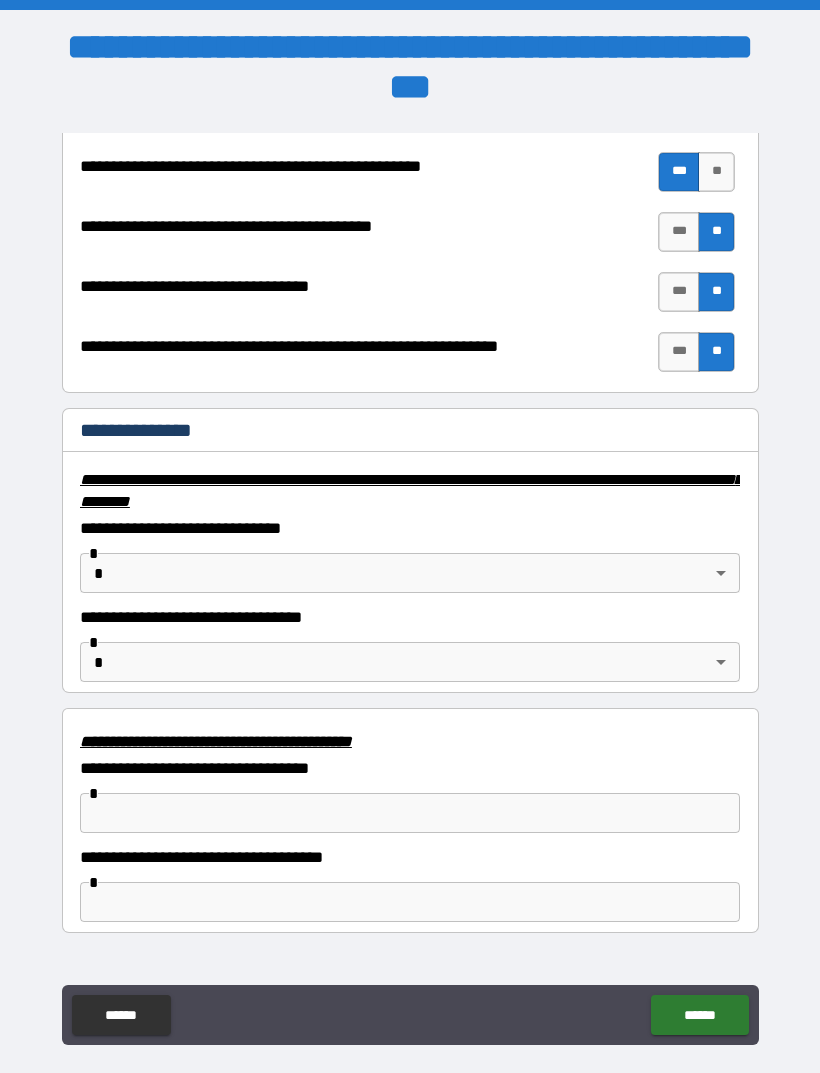click on "**********" at bounding box center (410, 558) 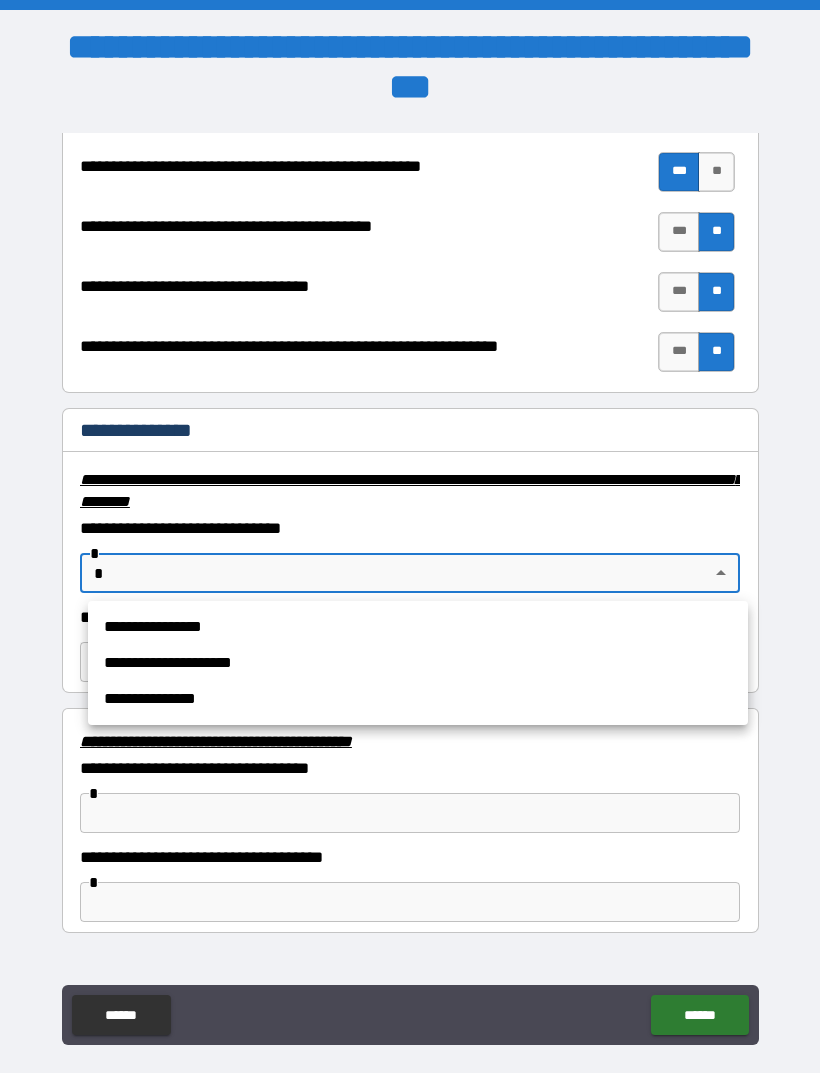 click on "**********" at bounding box center (418, 663) 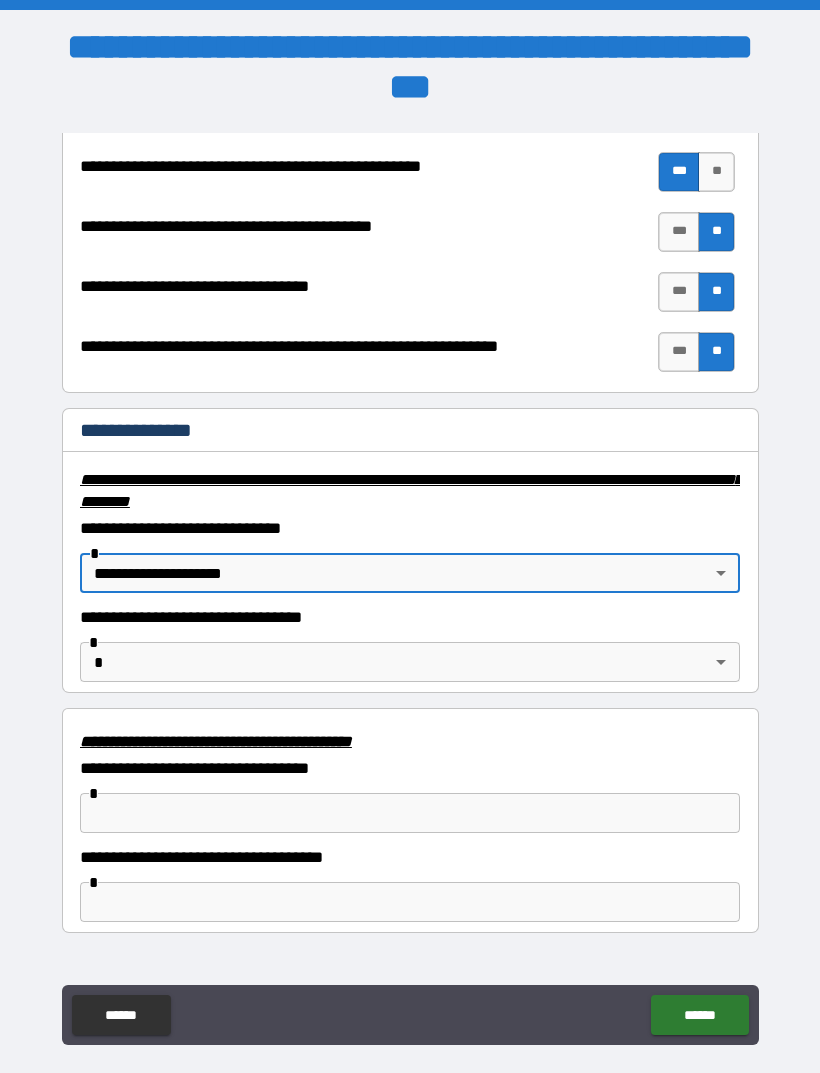 click on "**********" at bounding box center [410, 568] 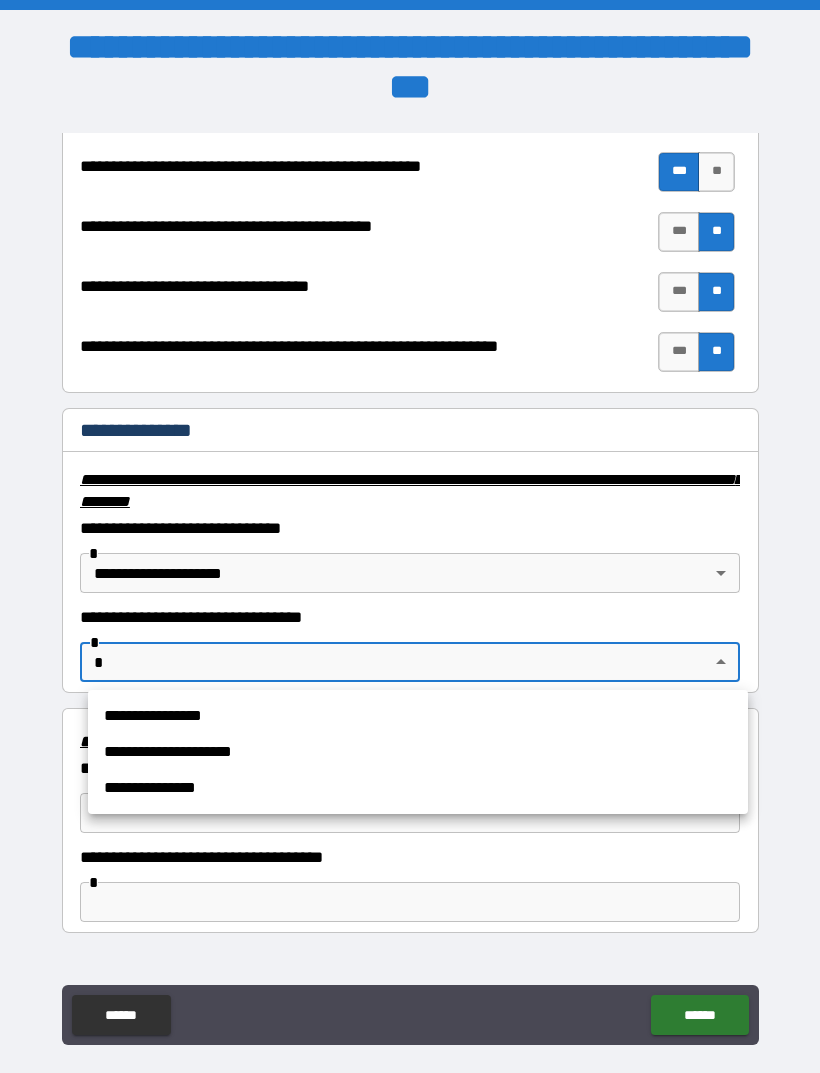 click on "**********" at bounding box center [418, 752] 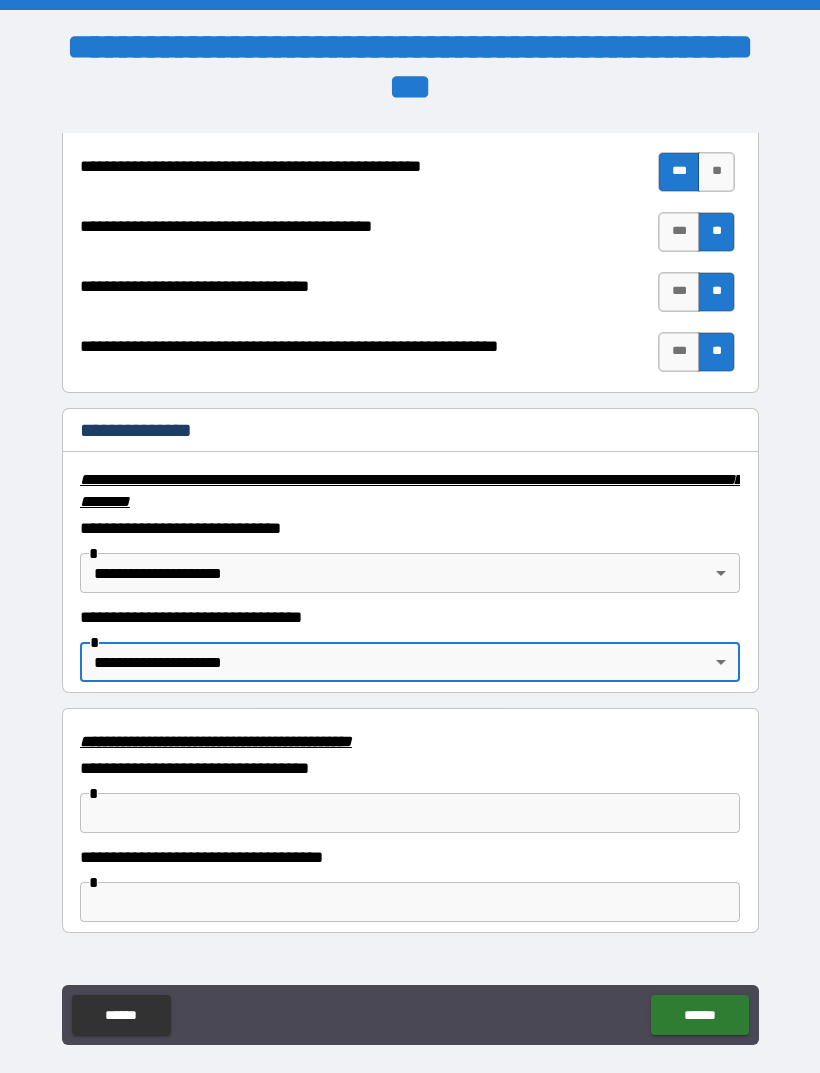 type on "**********" 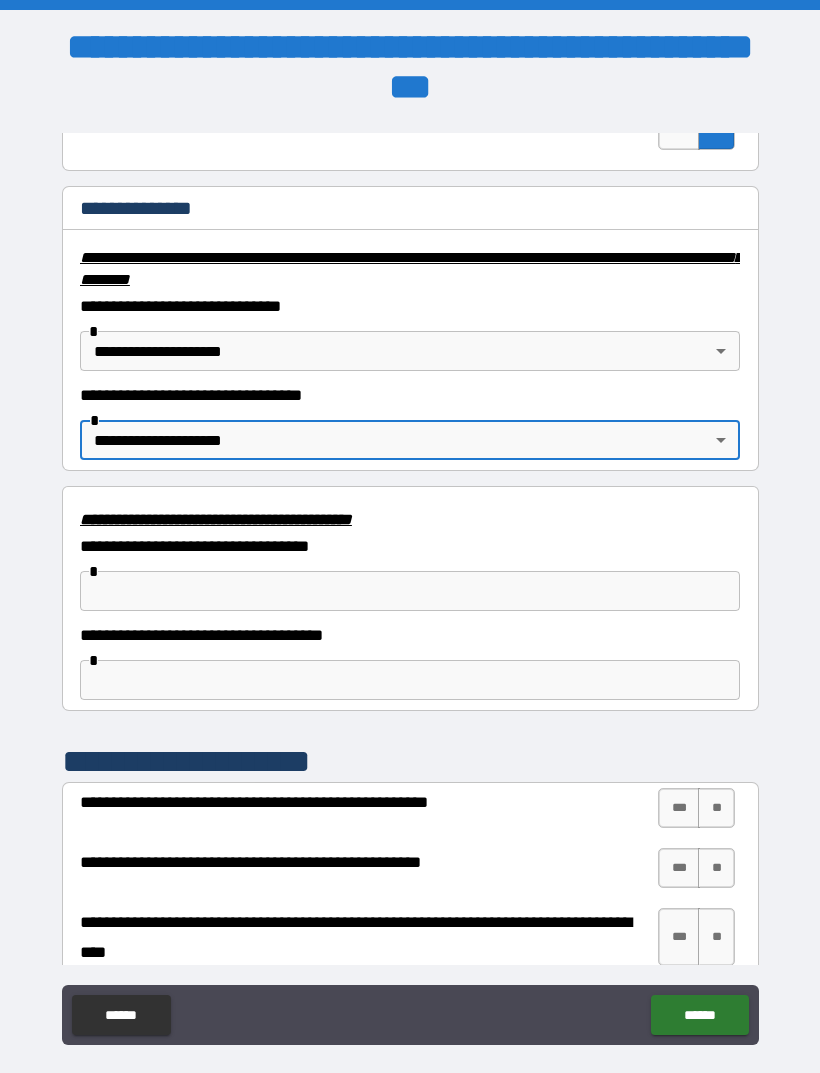 scroll, scrollTop: 3238, scrollLeft: 0, axis: vertical 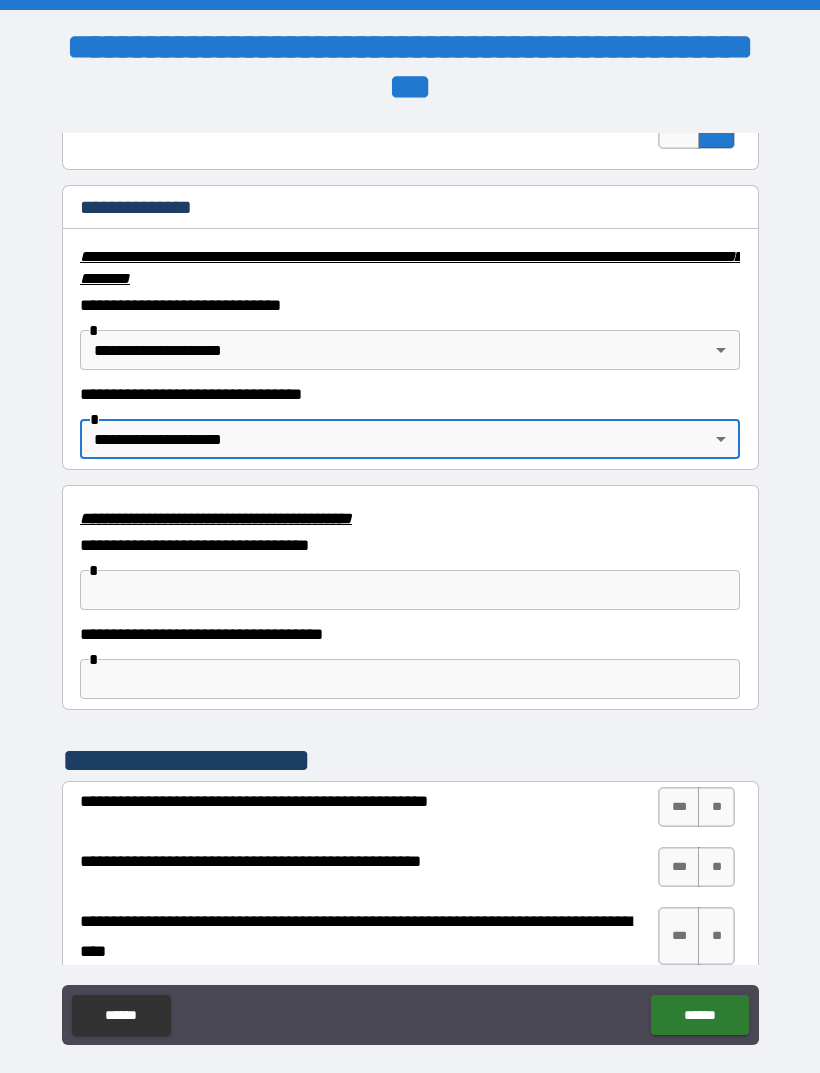 click at bounding box center [410, 590] 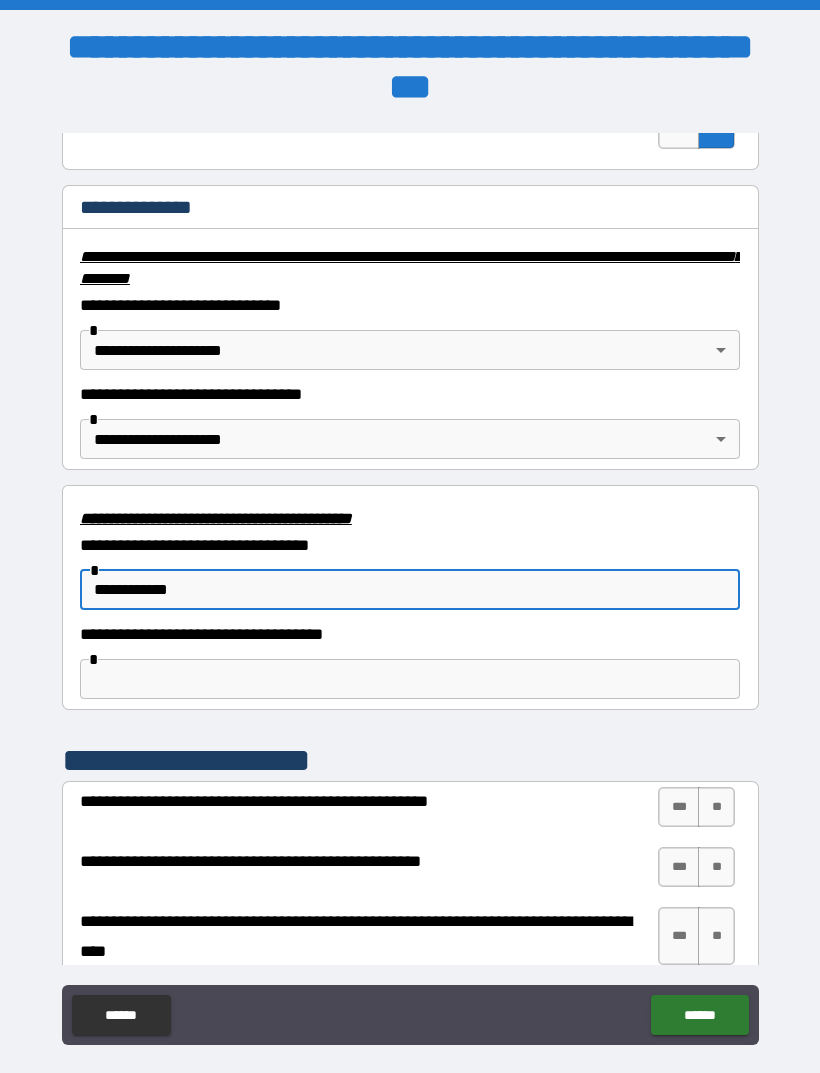type on "**********" 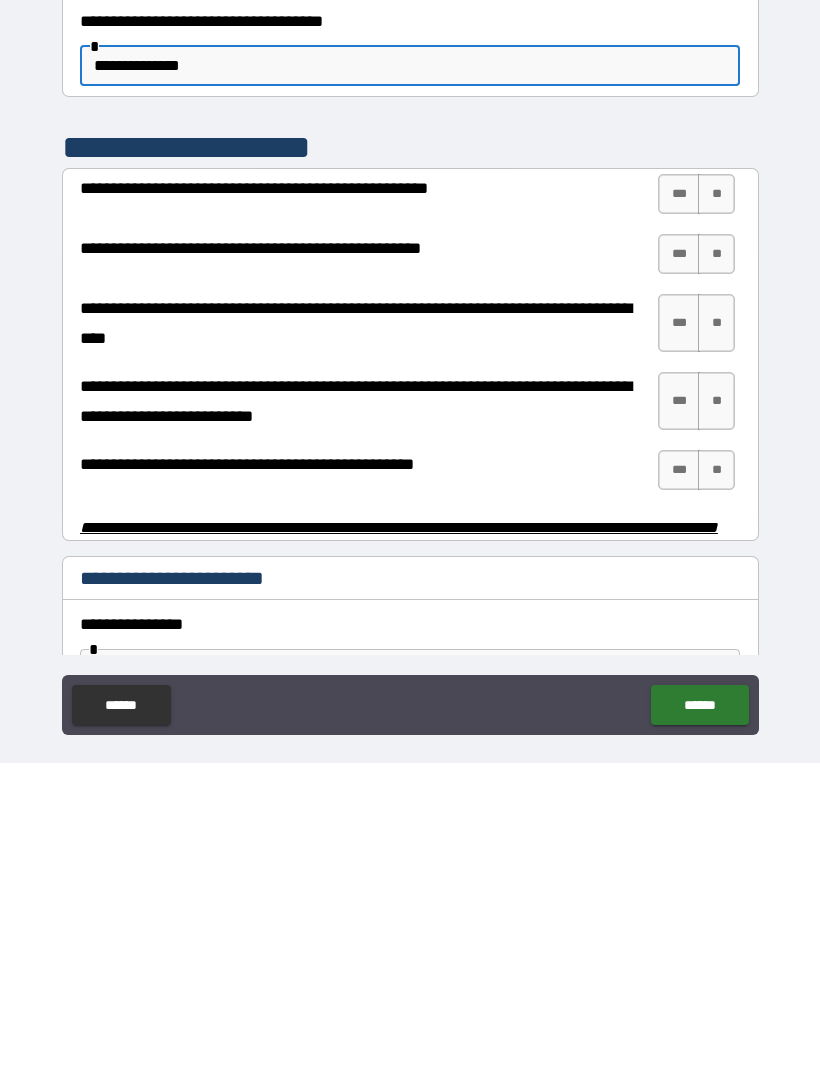 scroll, scrollTop: 3550, scrollLeft: 0, axis: vertical 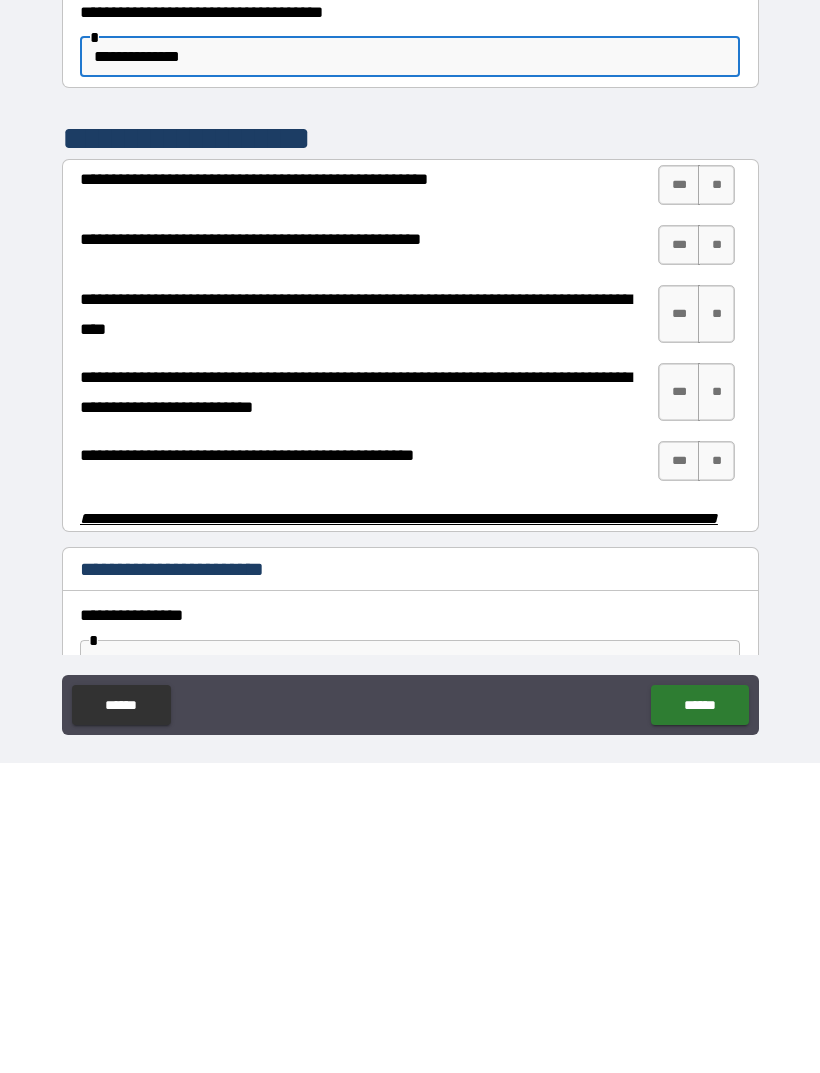 type on "**********" 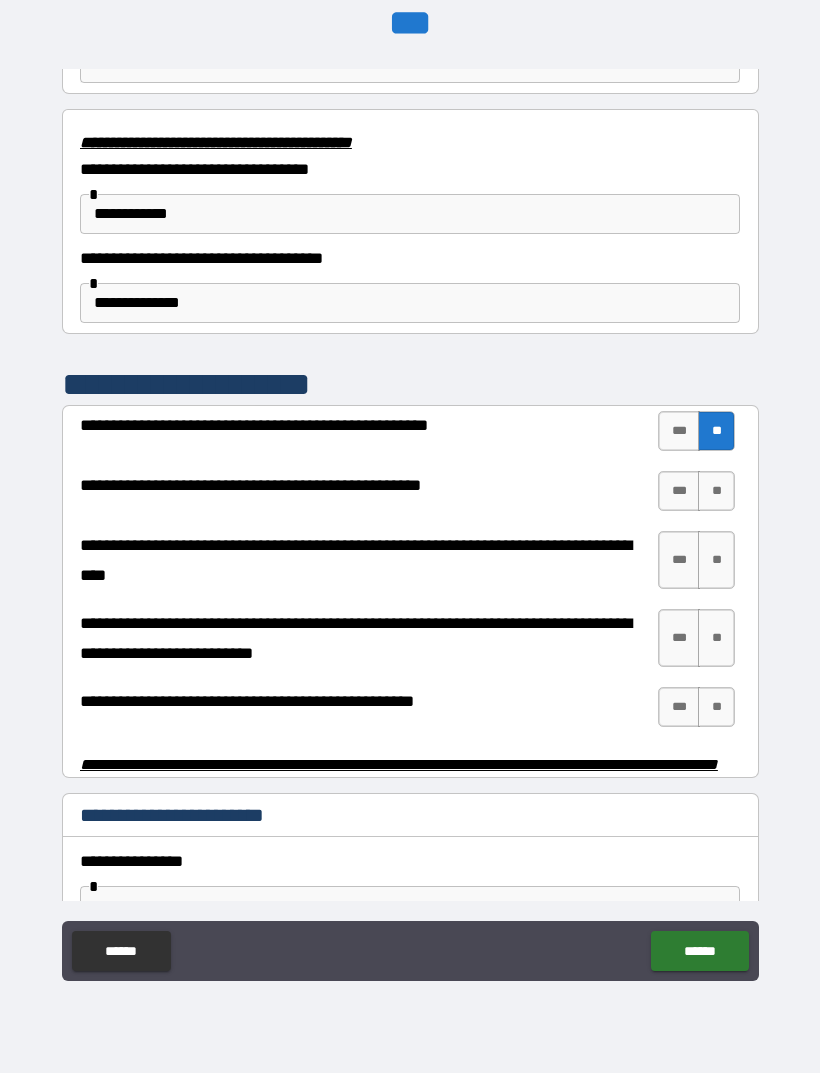 click on "**" at bounding box center [716, 491] 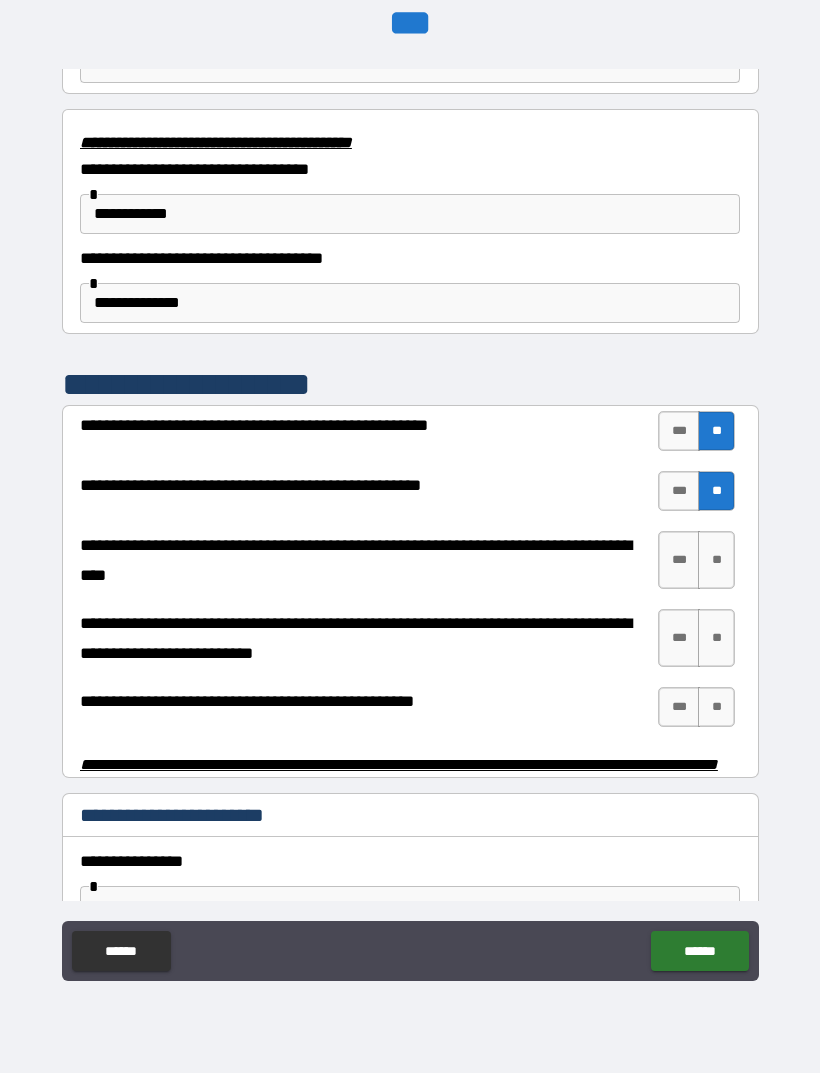 click on "**" at bounding box center [716, 560] 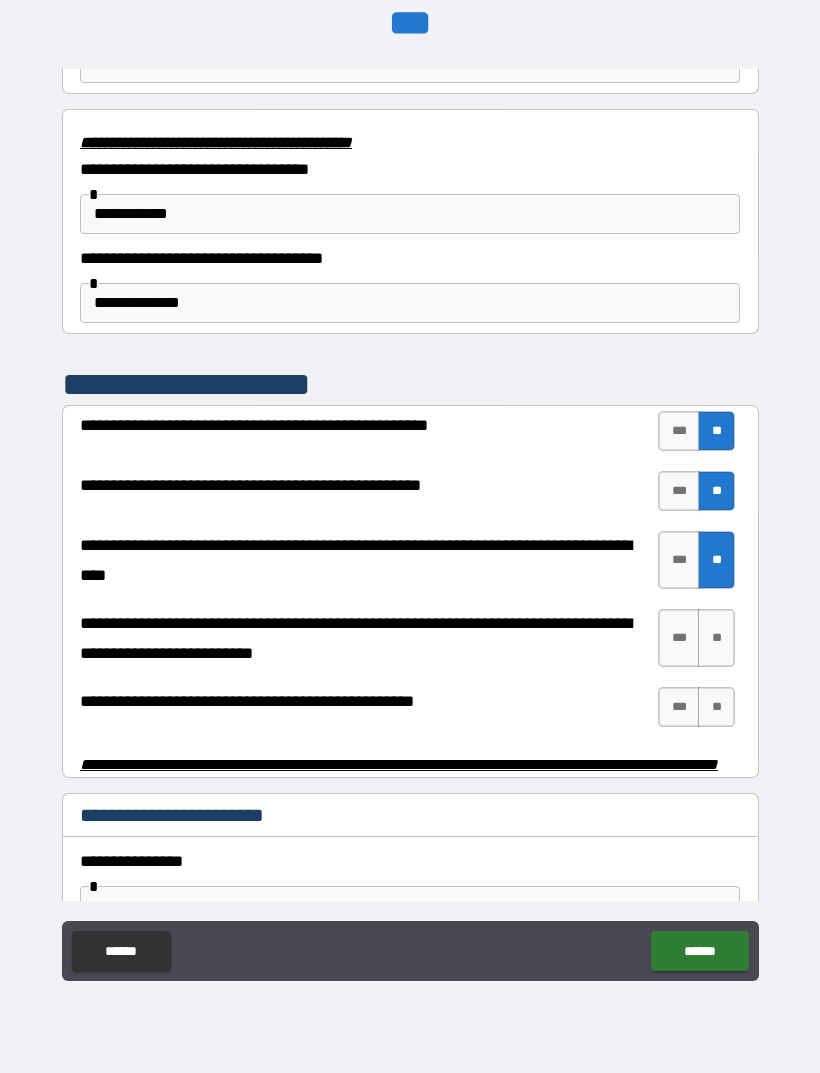 click on "**" at bounding box center (716, 638) 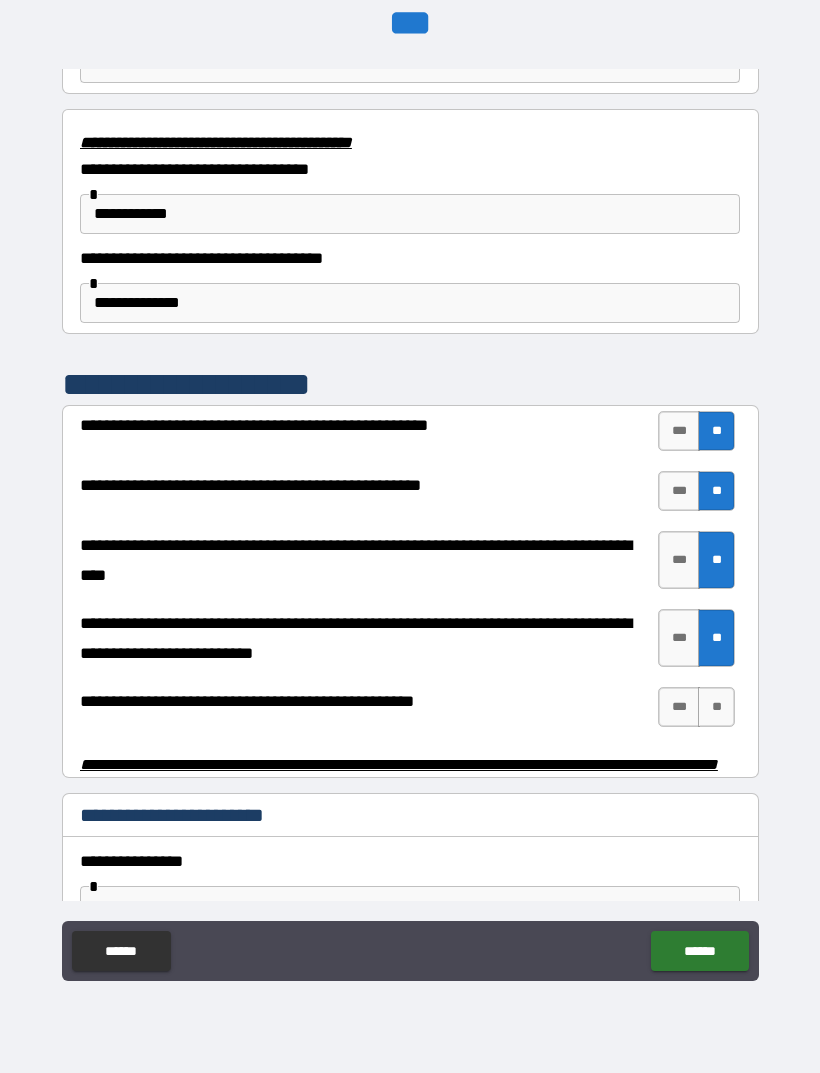 click on "**" at bounding box center (716, 707) 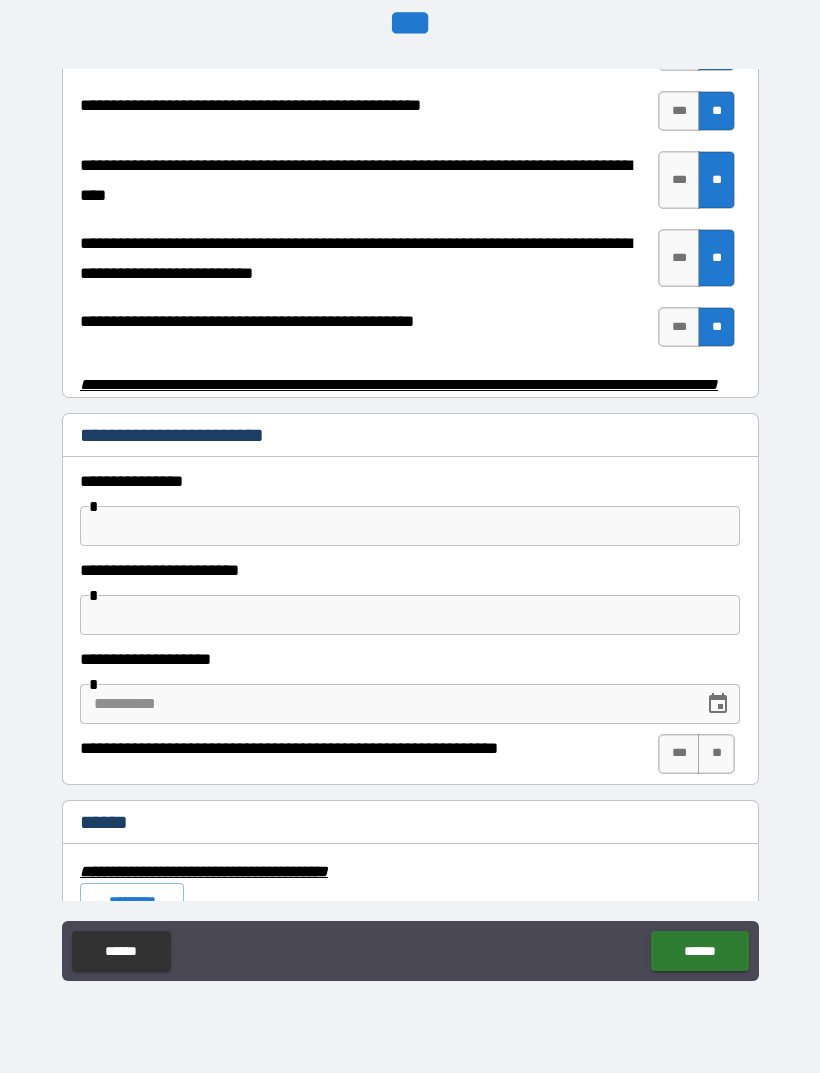 scroll, scrollTop: 3931, scrollLeft: 0, axis: vertical 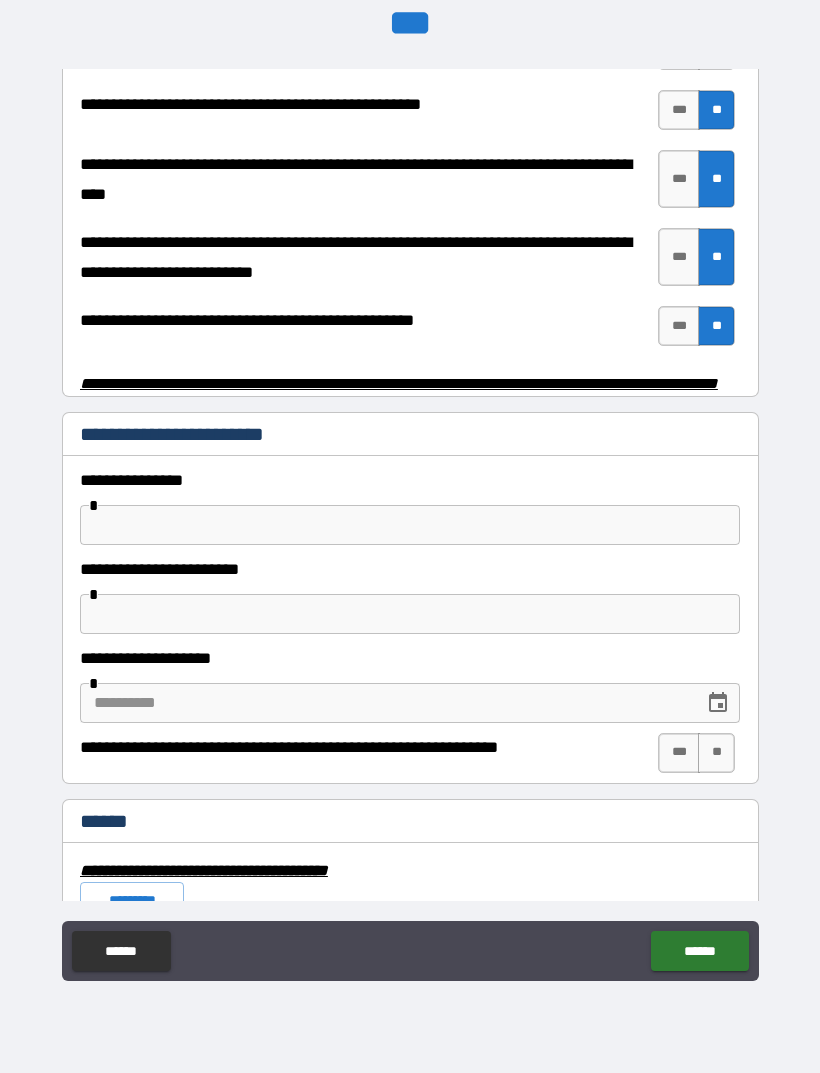 click at bounding box center [410, 525] 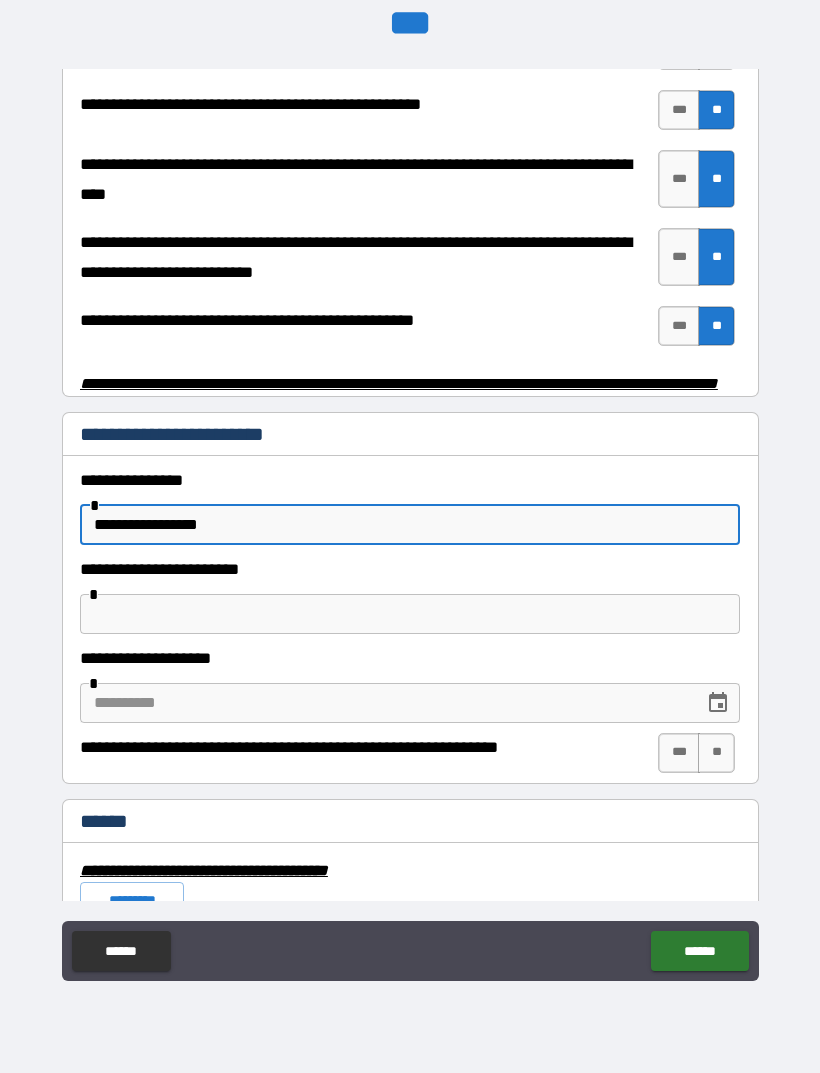 type on "**********" 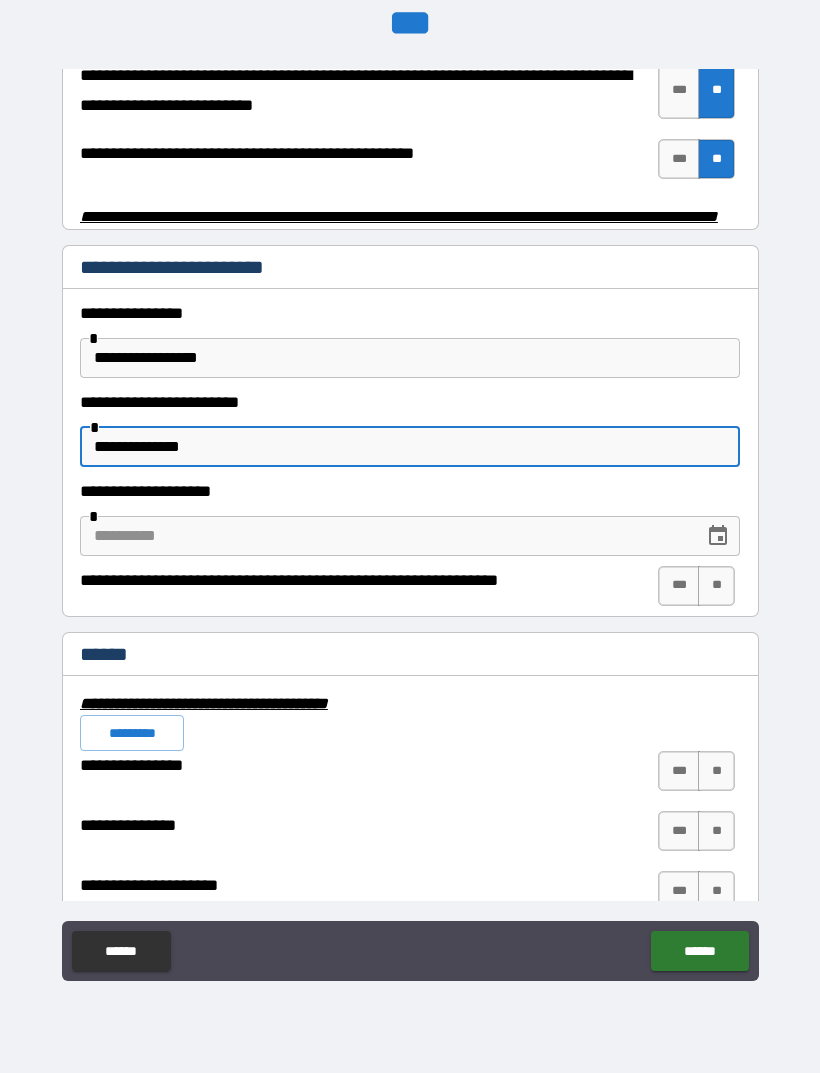 scroll, scrollTop: 4101, scrollLeft: 0, axis: vertical 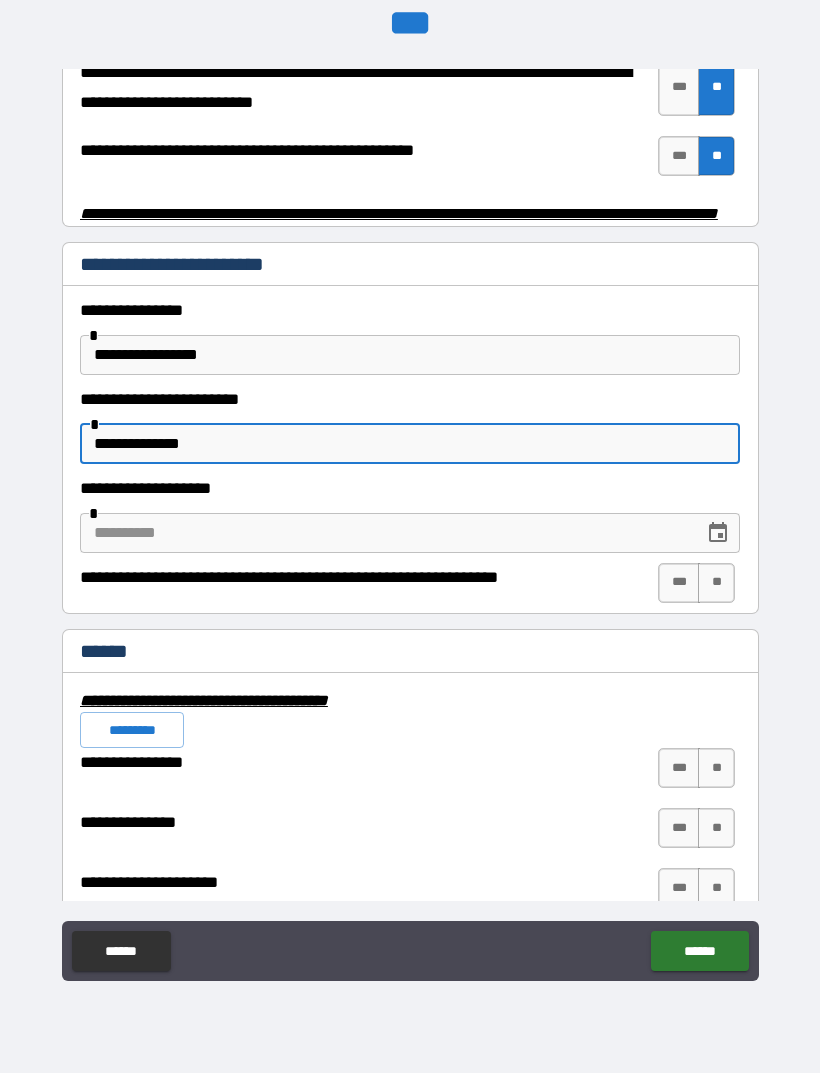 type on "**********" 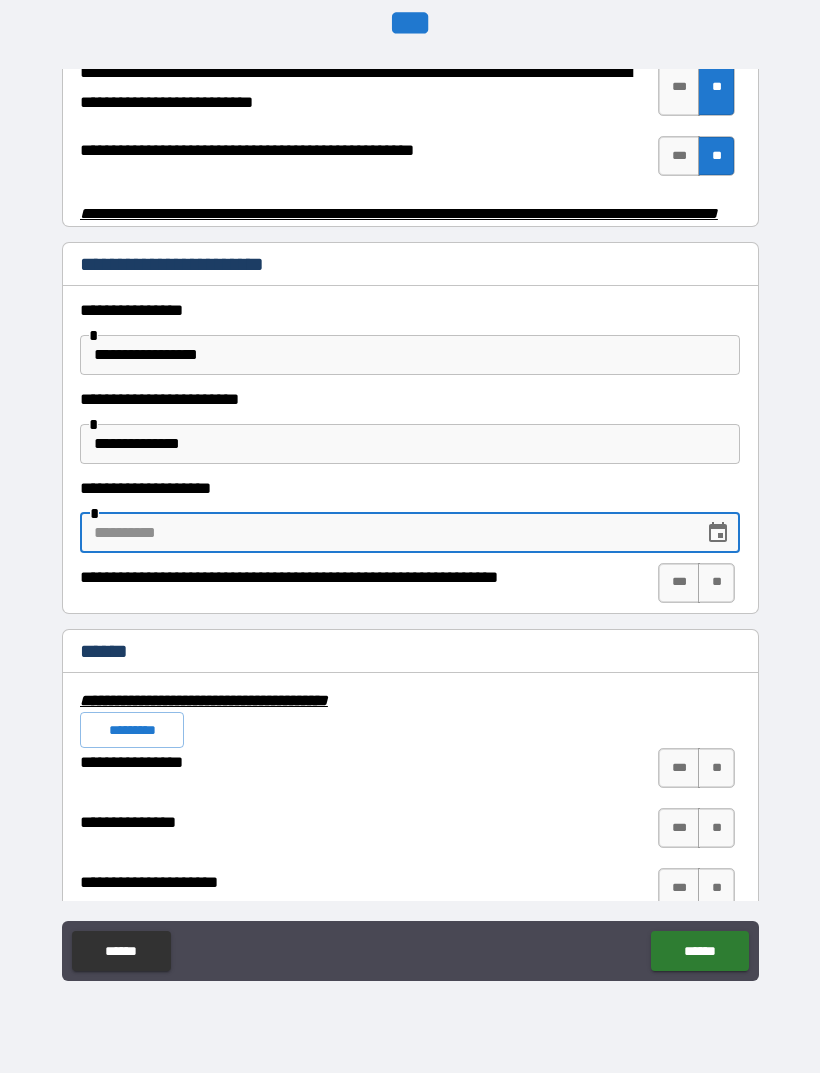 click 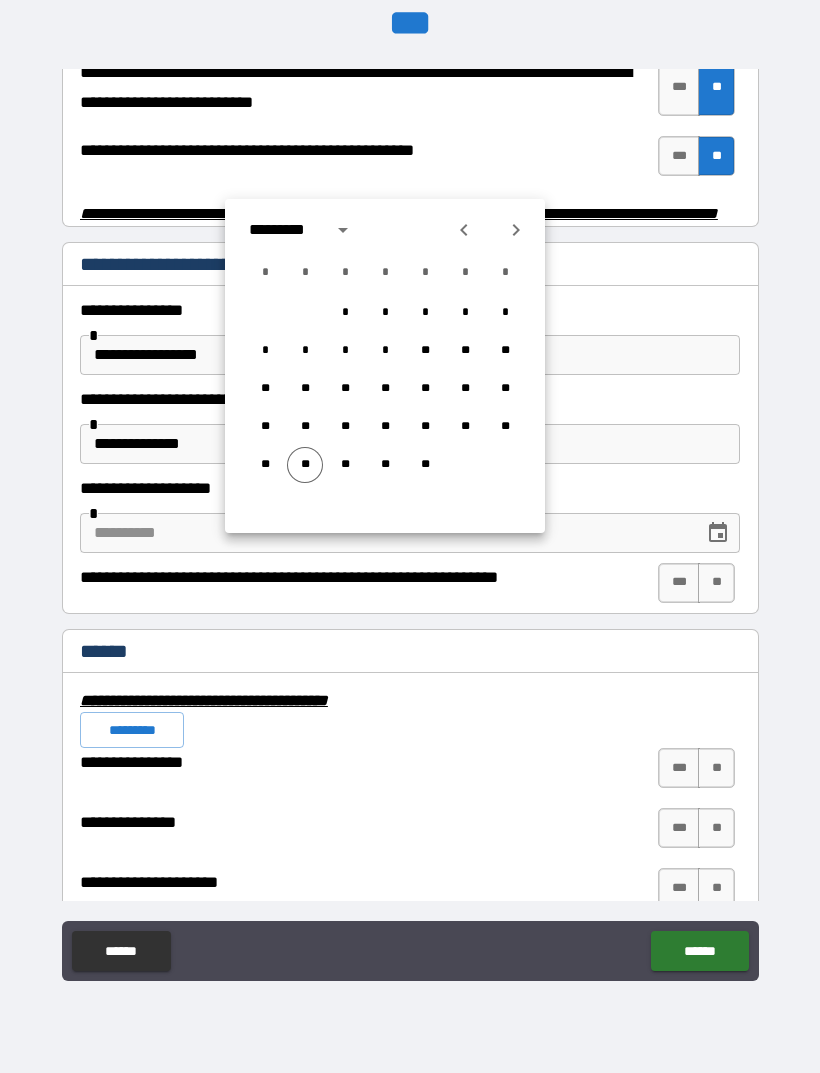 click 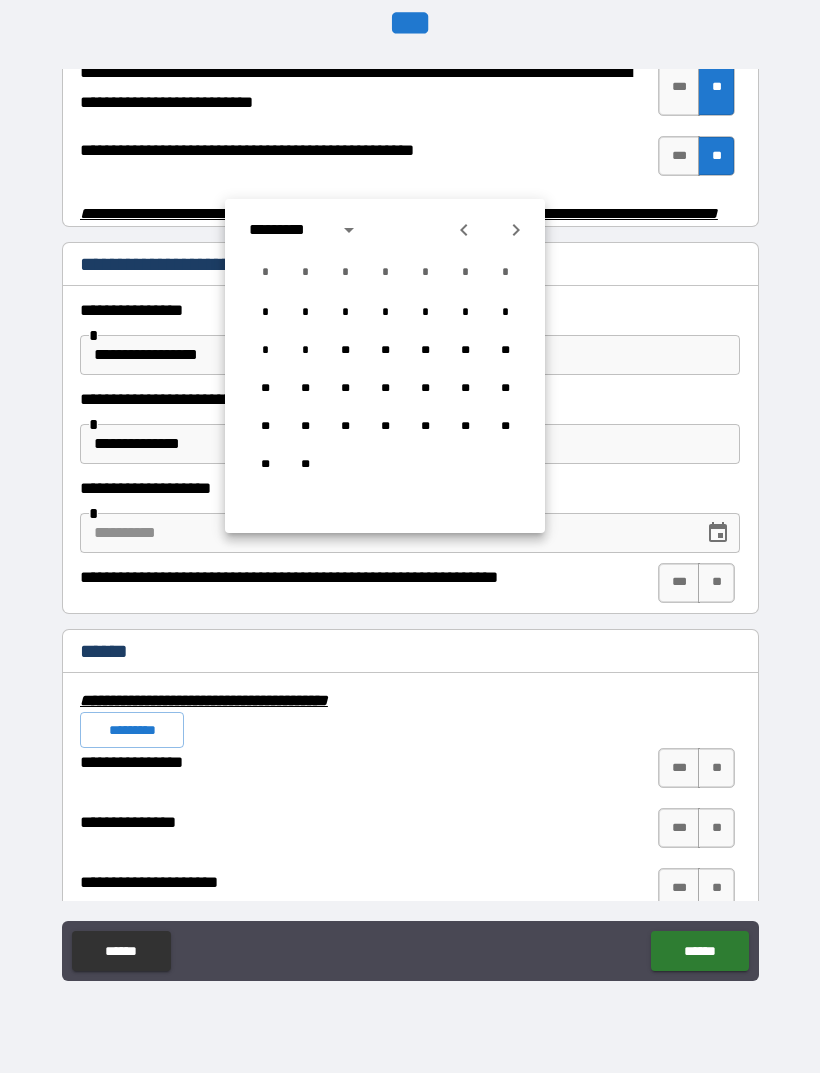 click 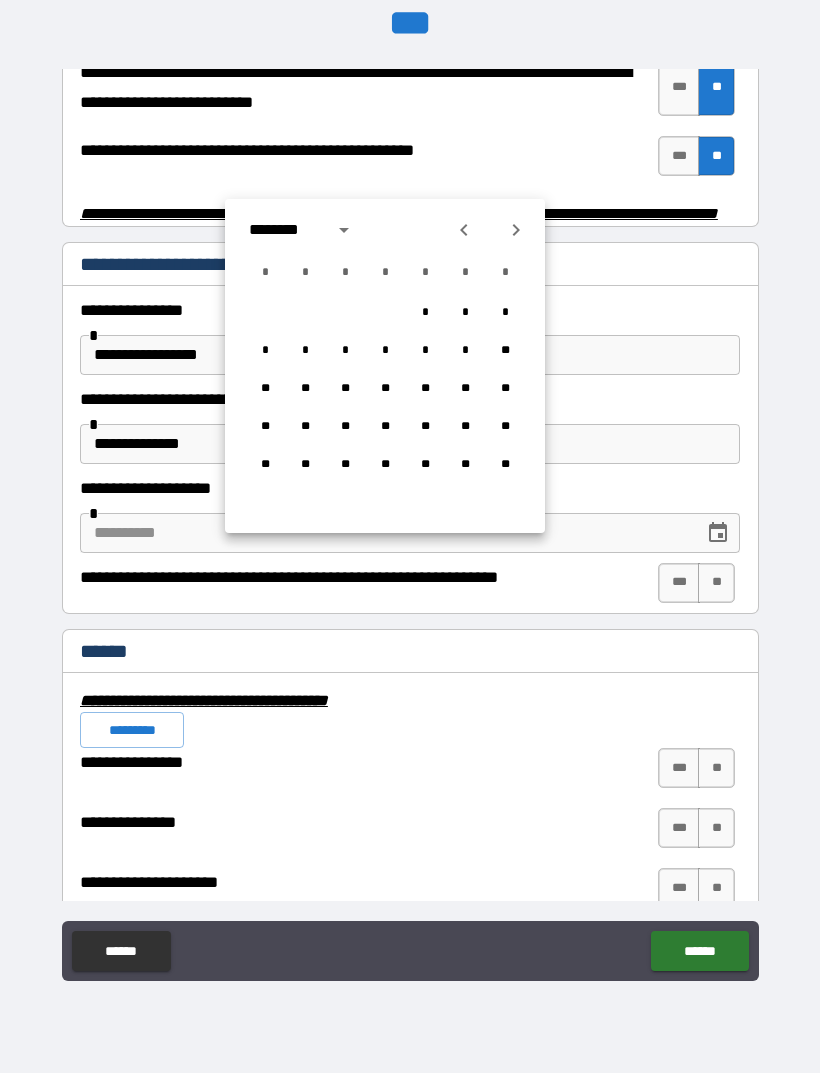 click at bounding box center [464, 230] 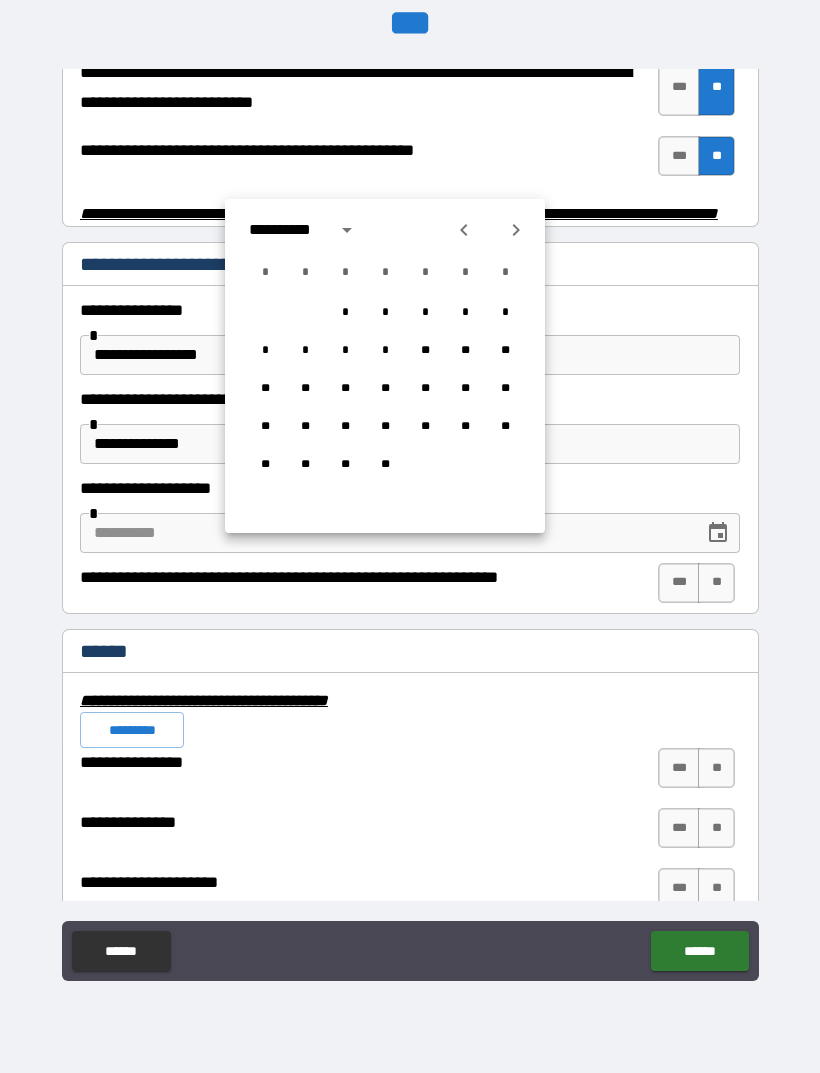 click at bounding box center (490, 230) 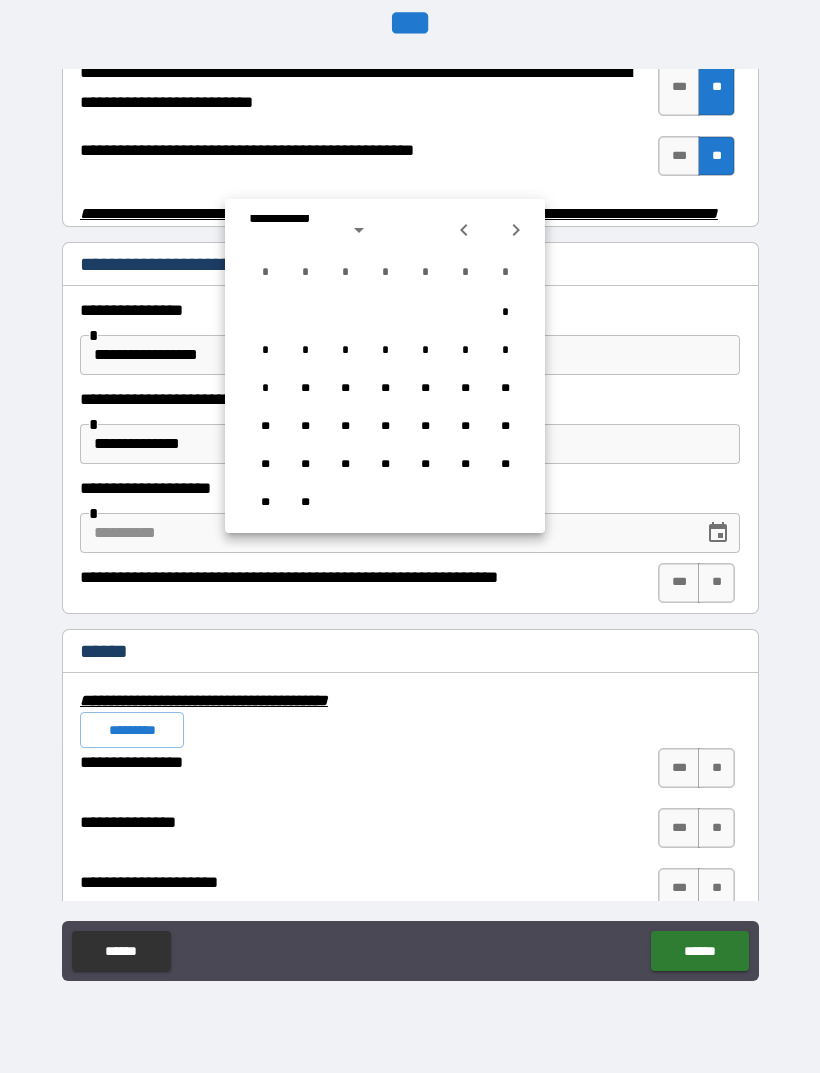 click at bounding box center [464, 230] 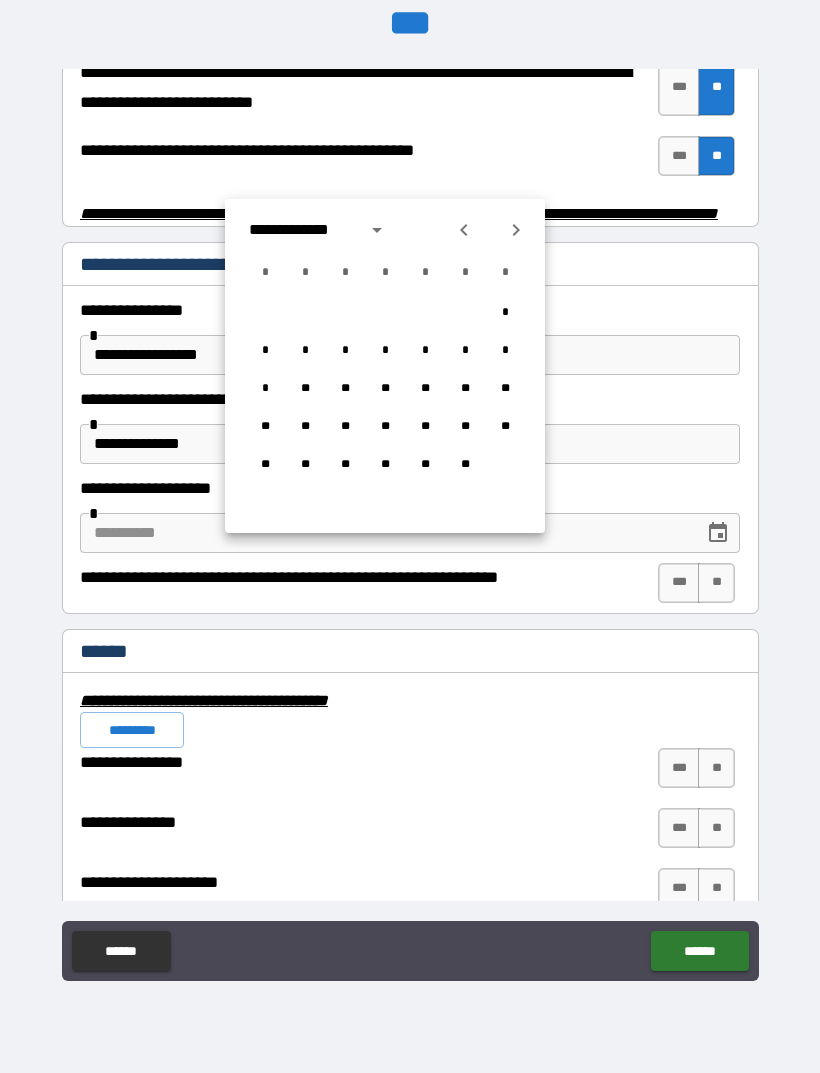 click 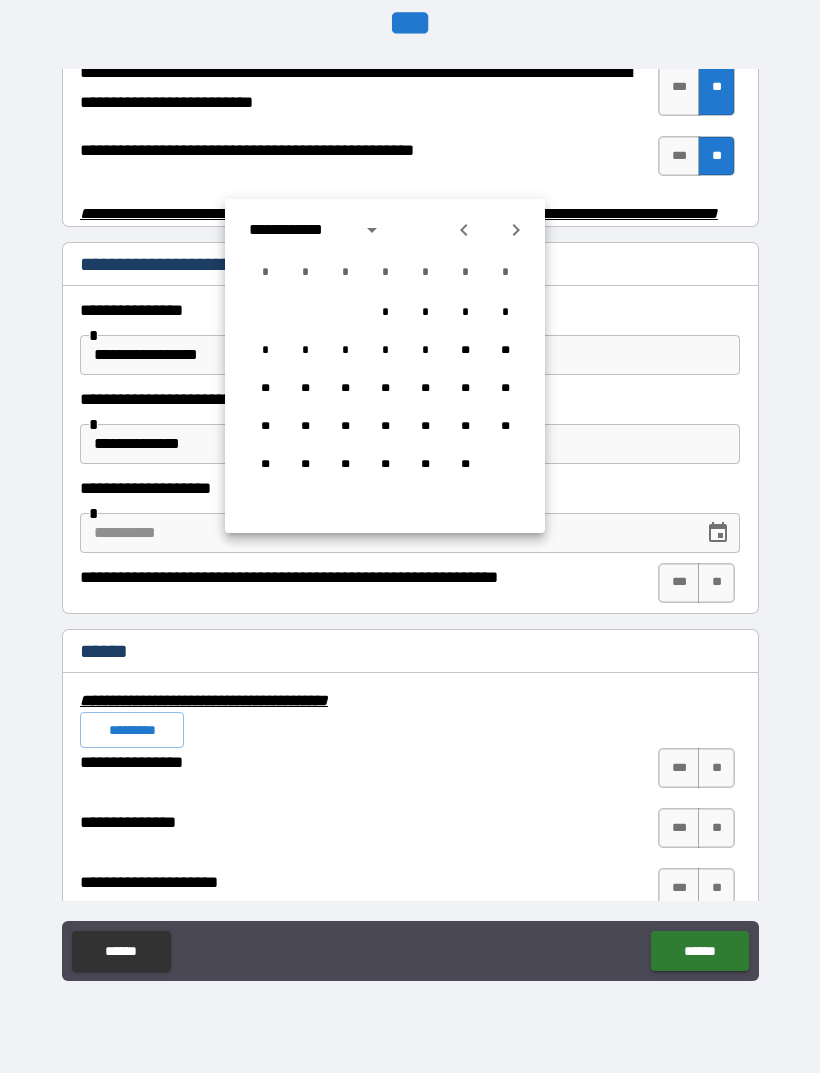click 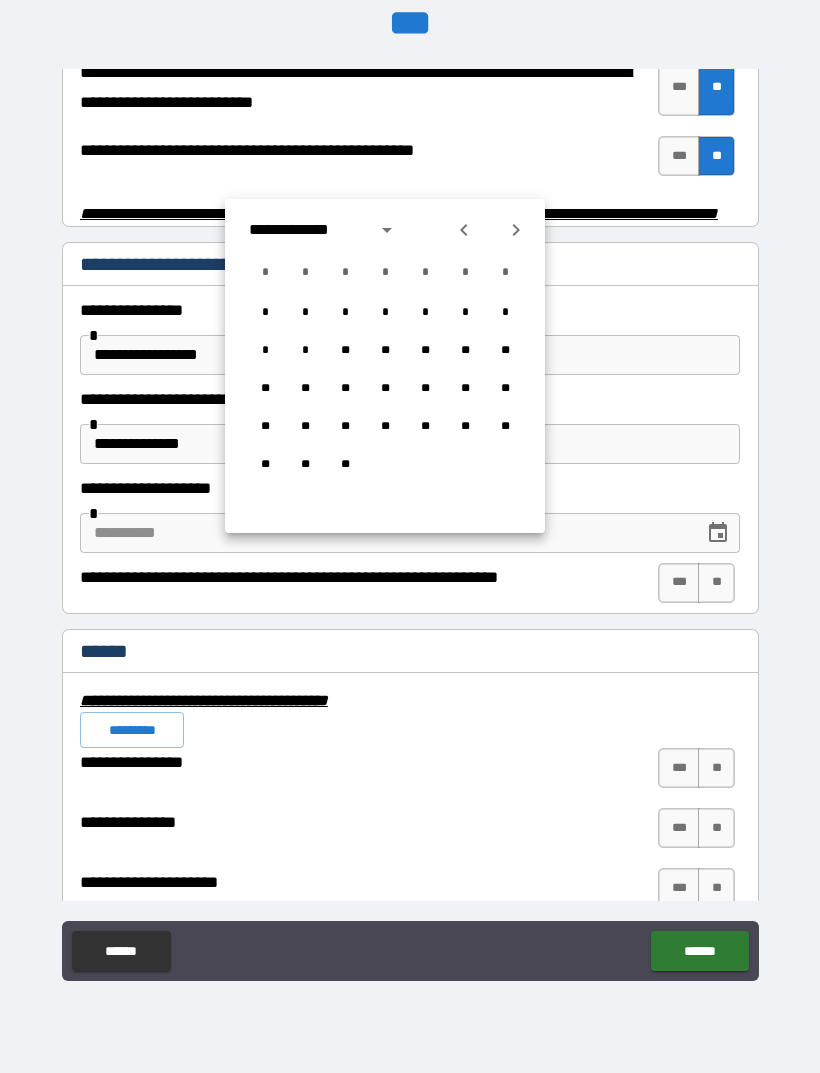 click 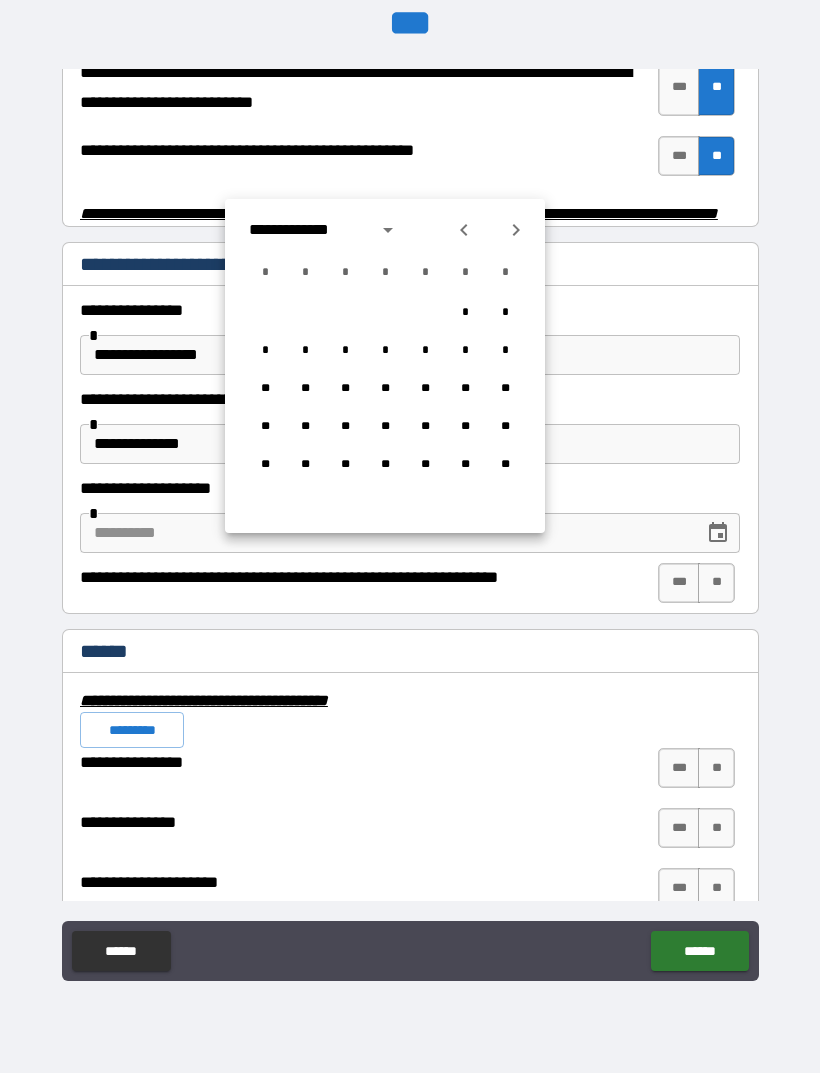 click 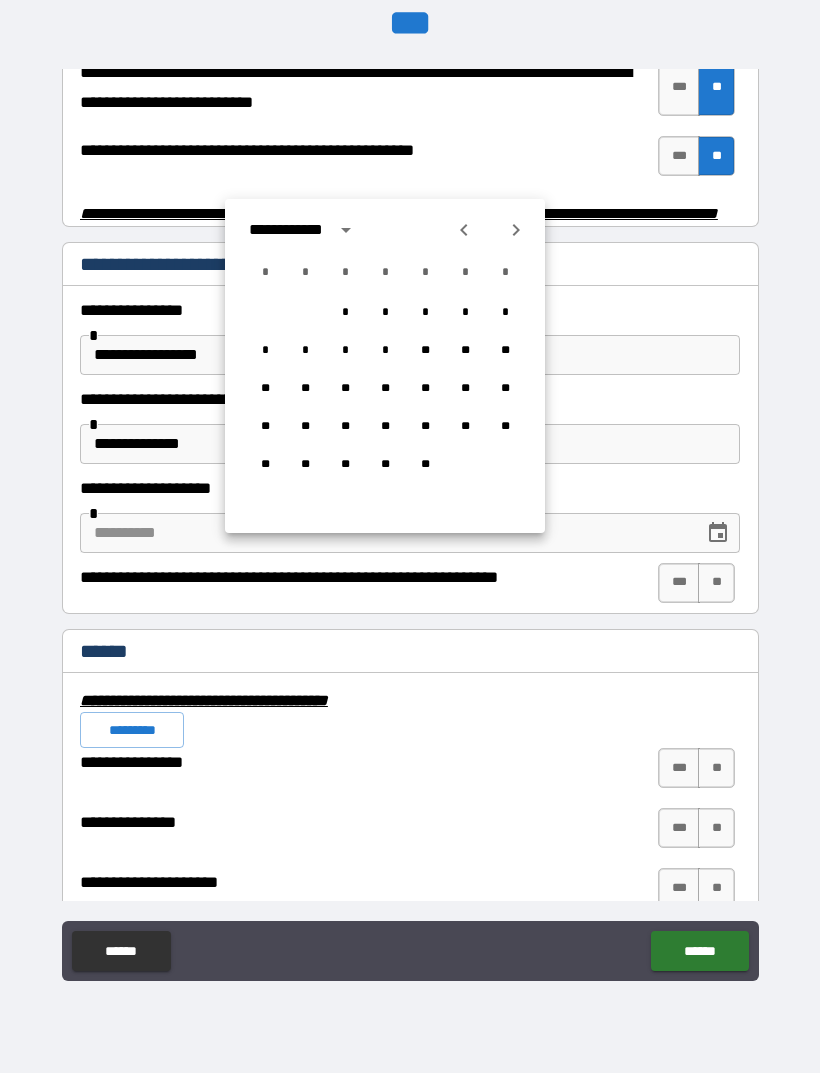 click 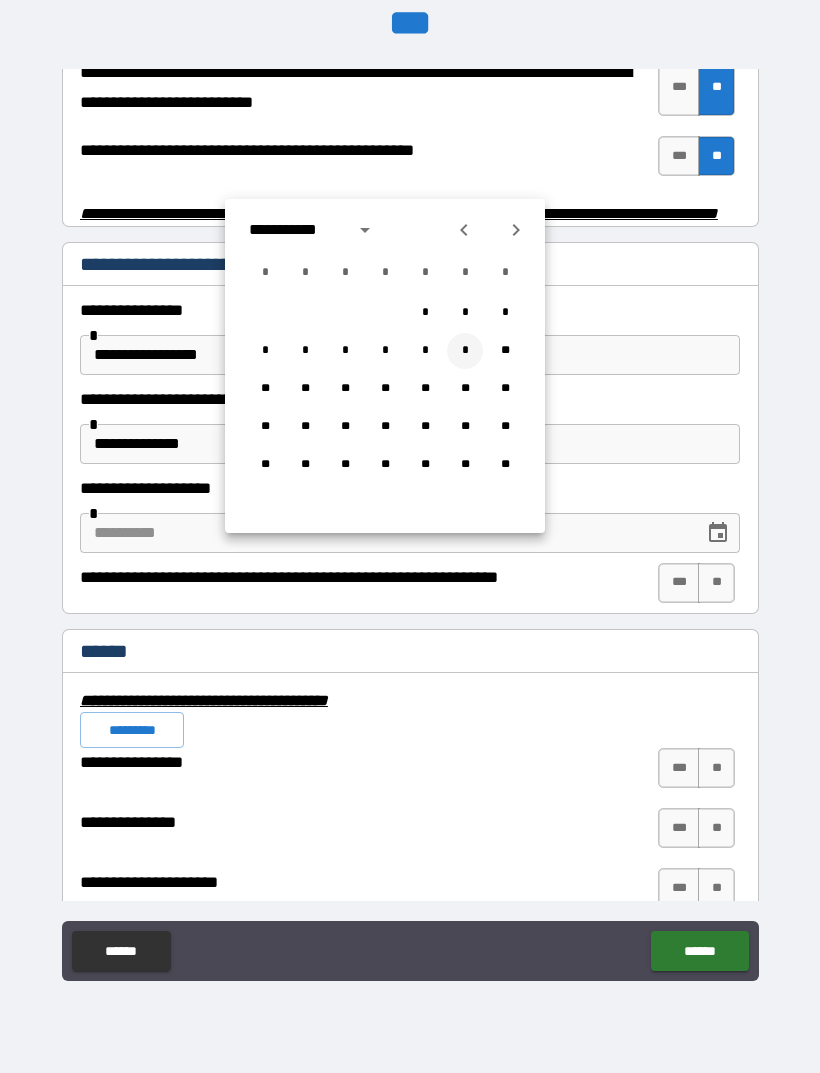 click on "*" at bounding box center [465, 351] 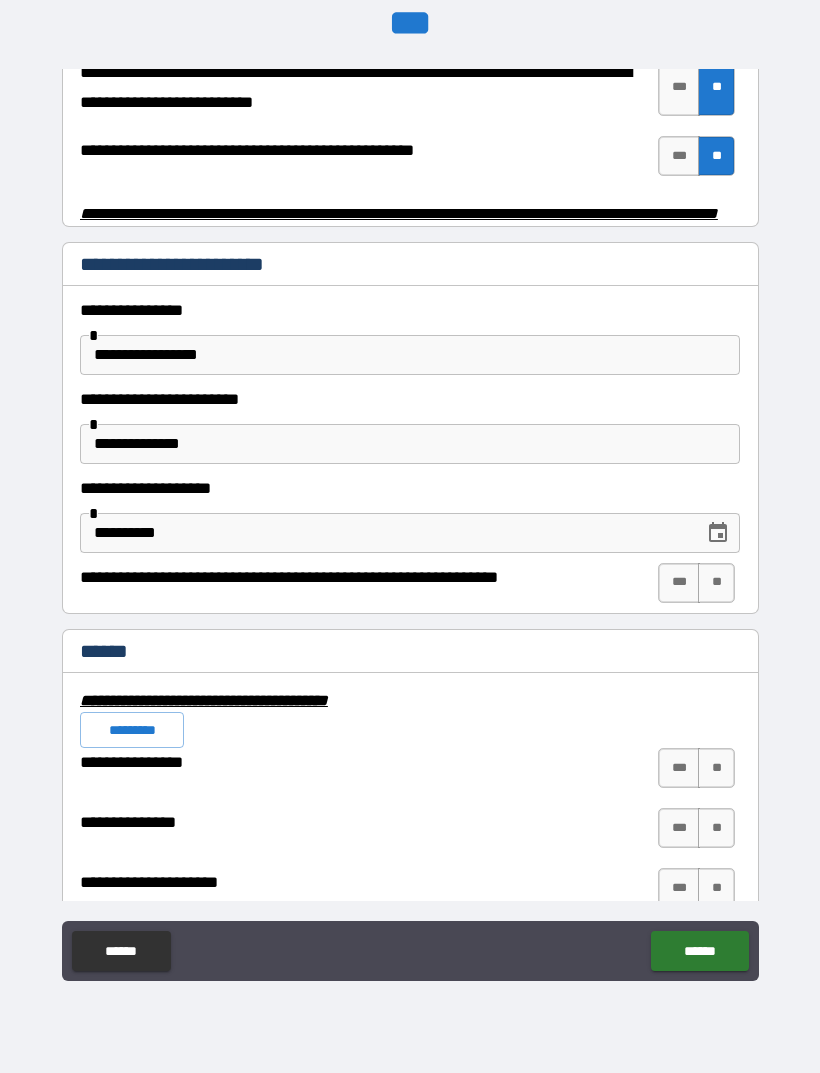 type on "**********" 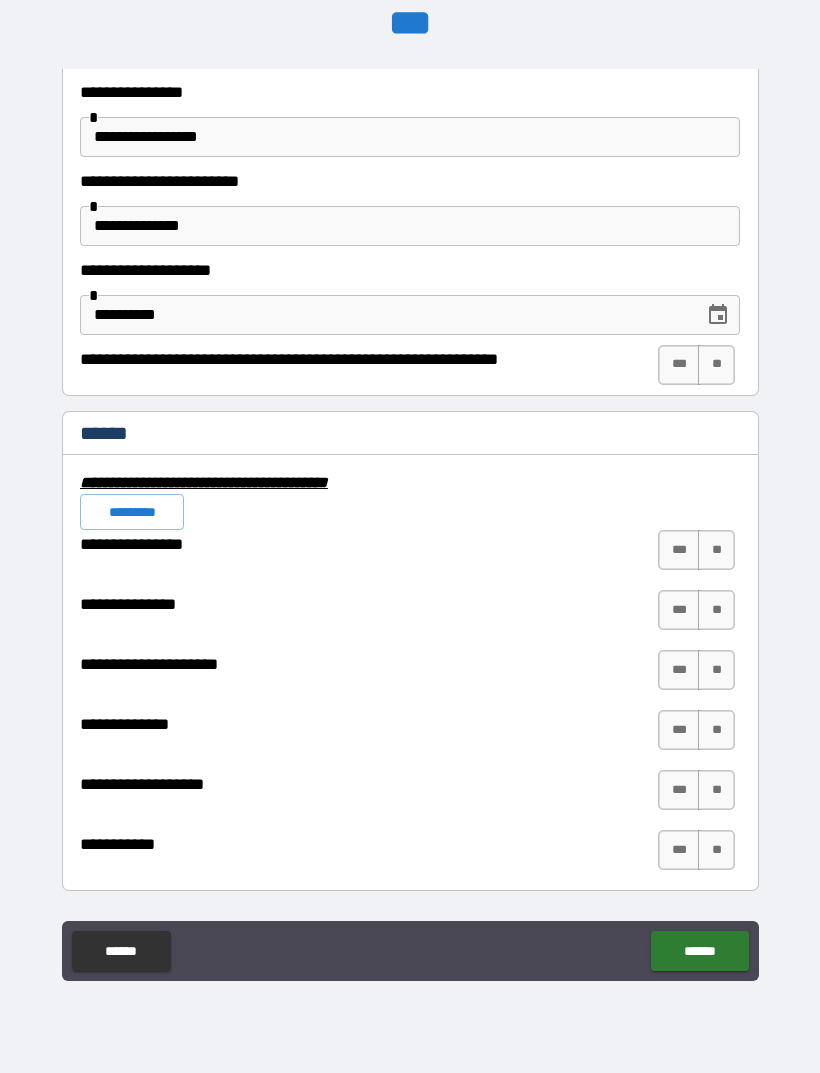 scroll, scrollTop: 4329, scrollLeft: 0, axis: vertical 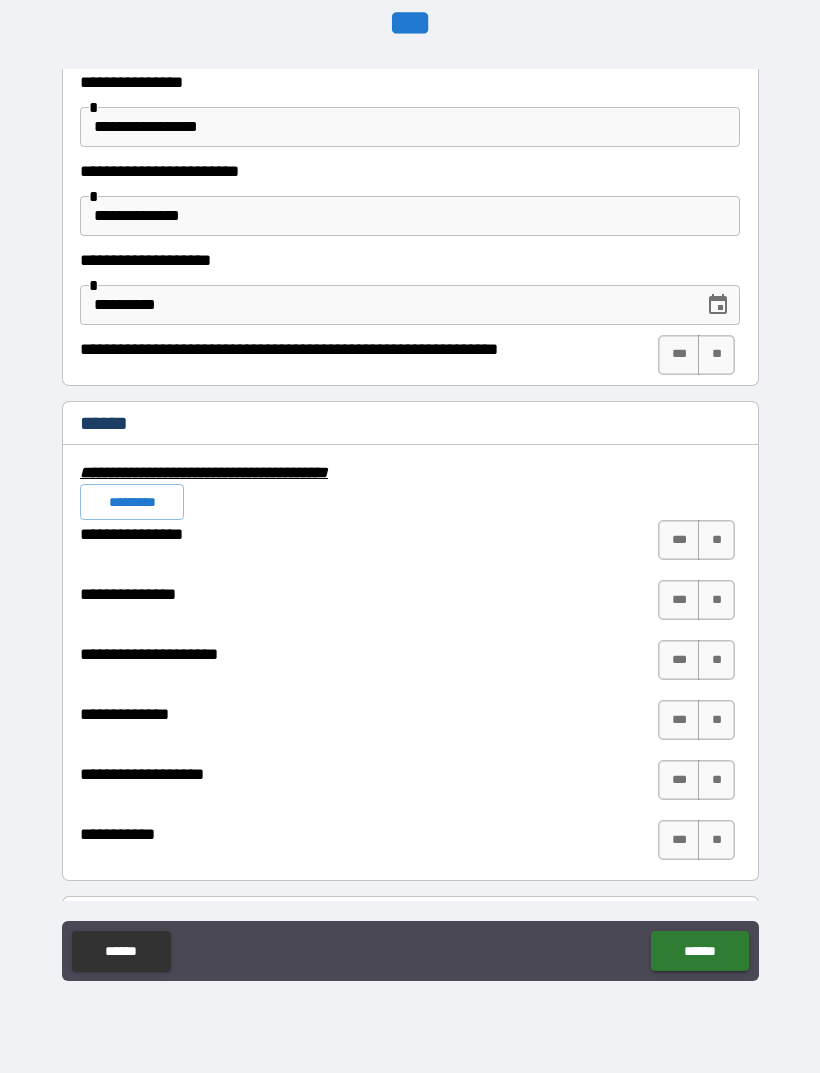 click on "**" at bounding box center (716, 540) 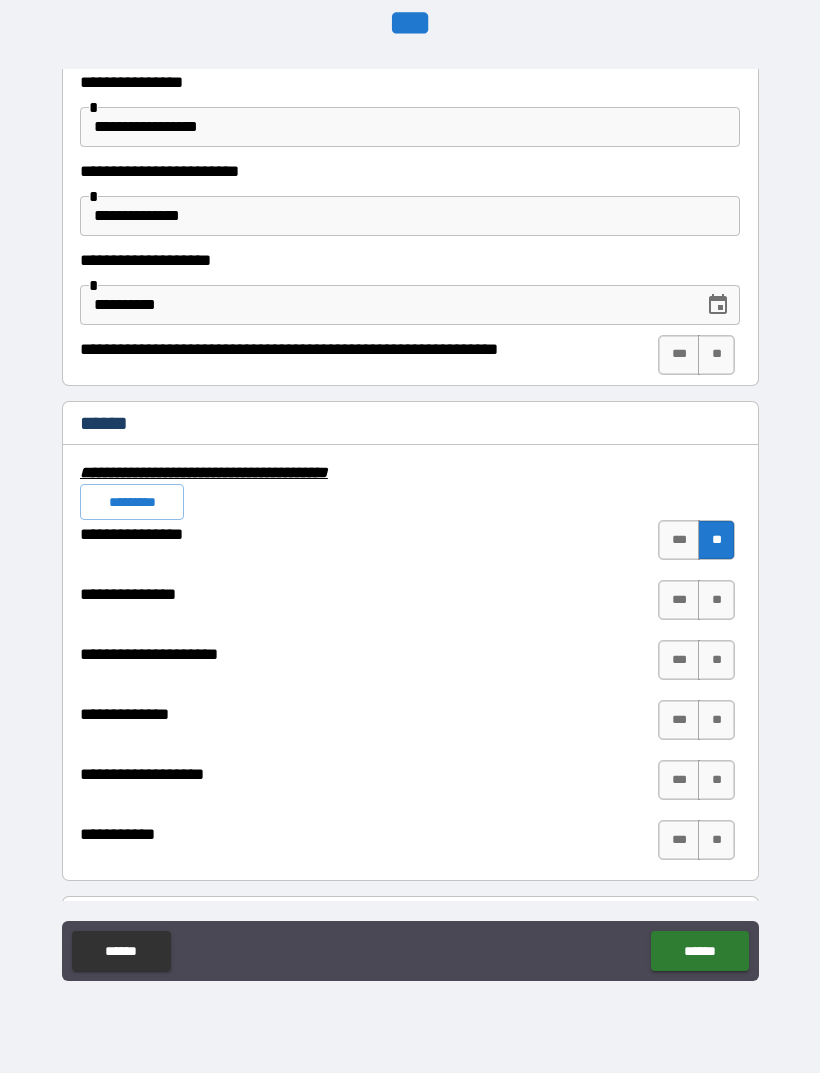 click on "**" at bounding box center [716, 600] 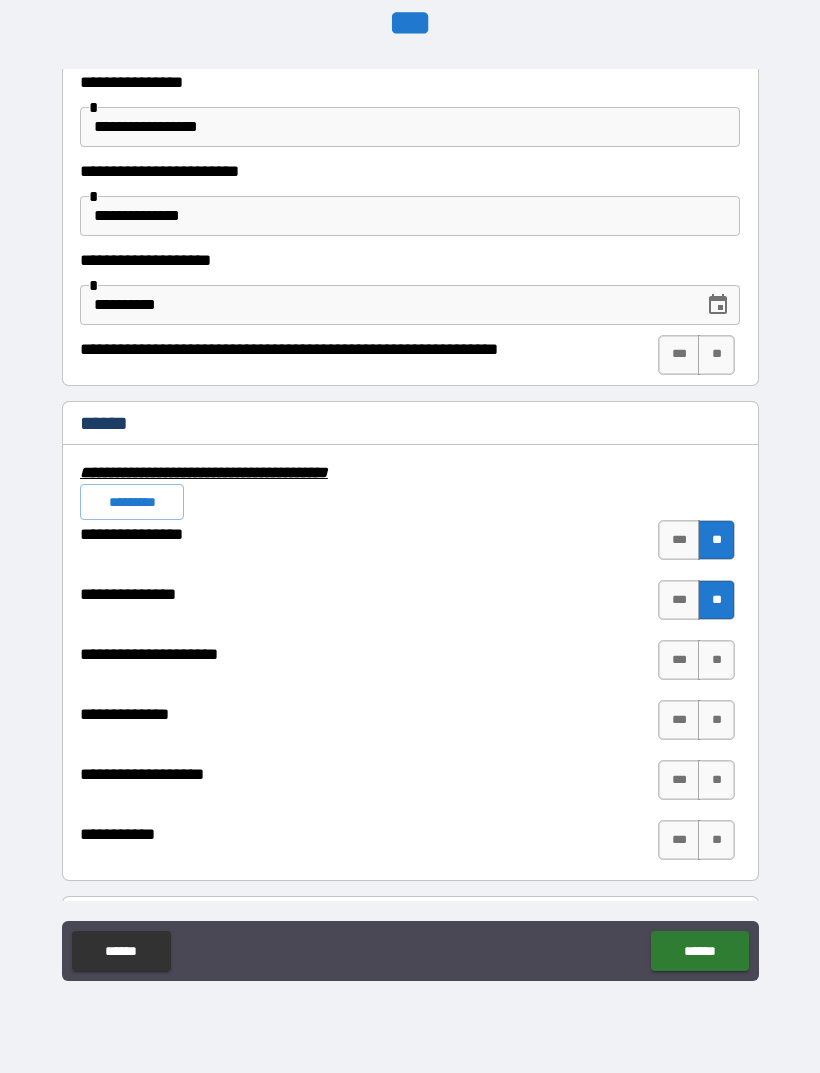 click on "**" at bounding box center (716, 660) 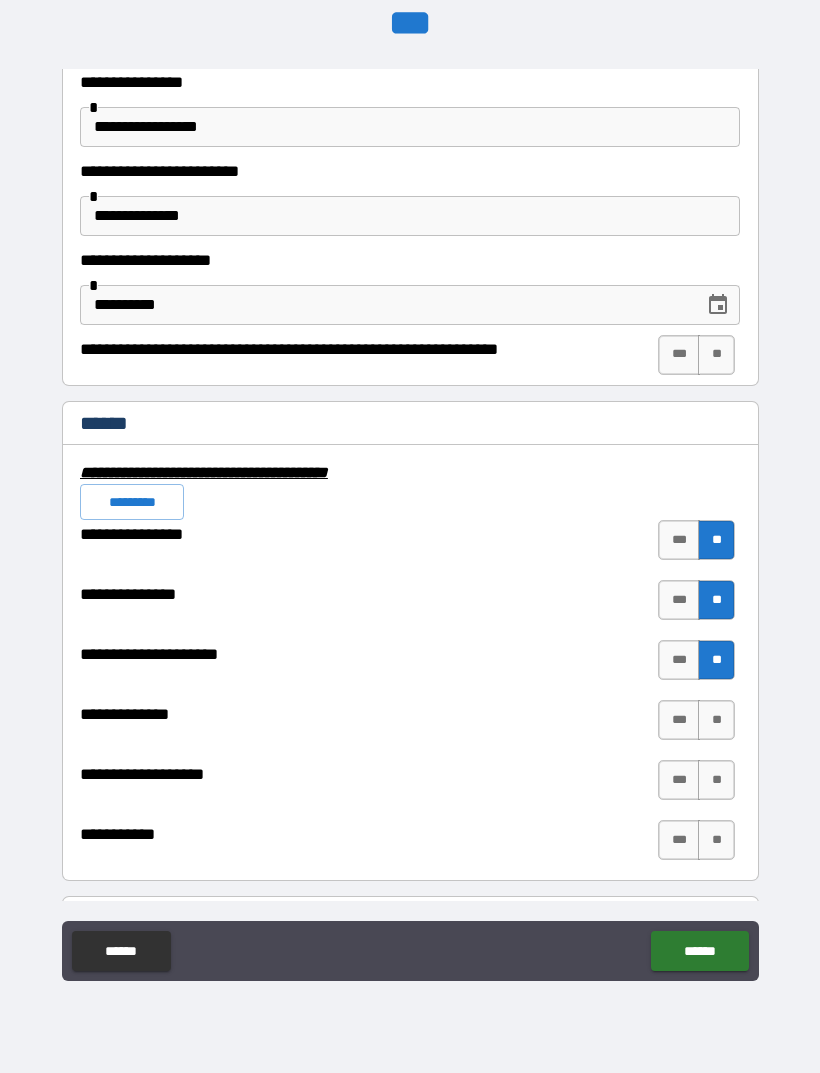 click on "**" at bounding box center (716, 720) 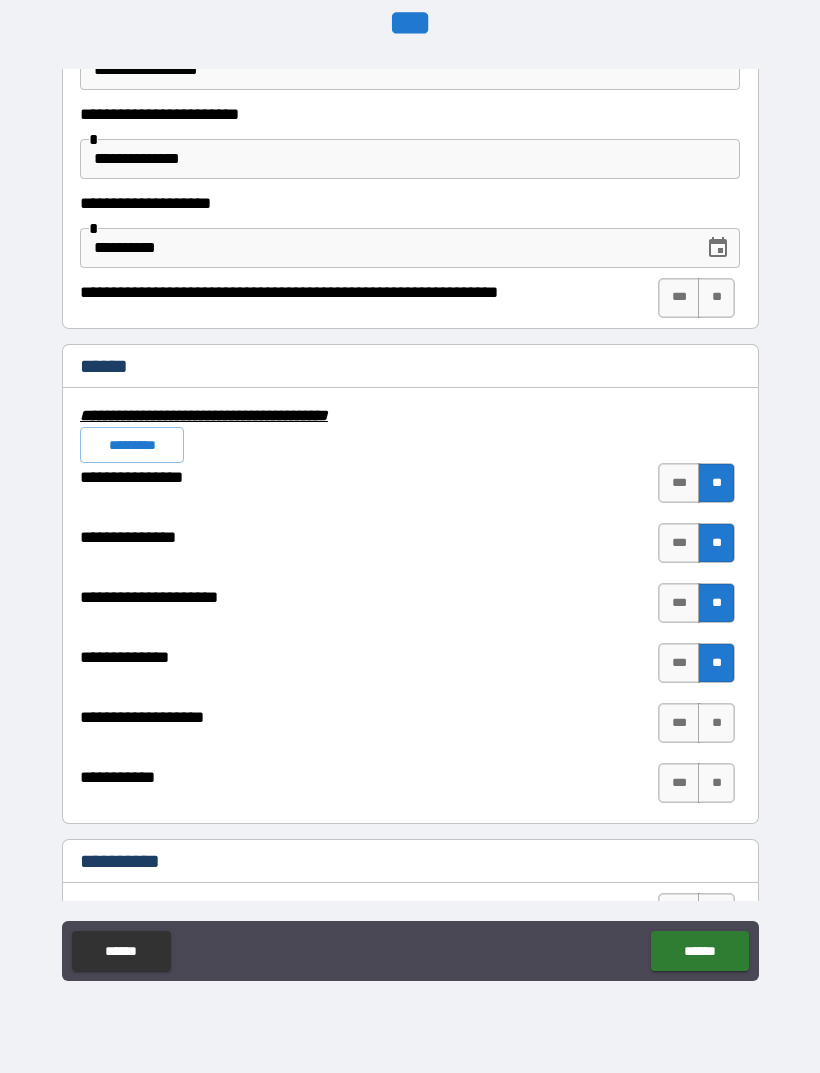 scroll, scrollTop: 4457, scrollLeft: 0, axis: vertical 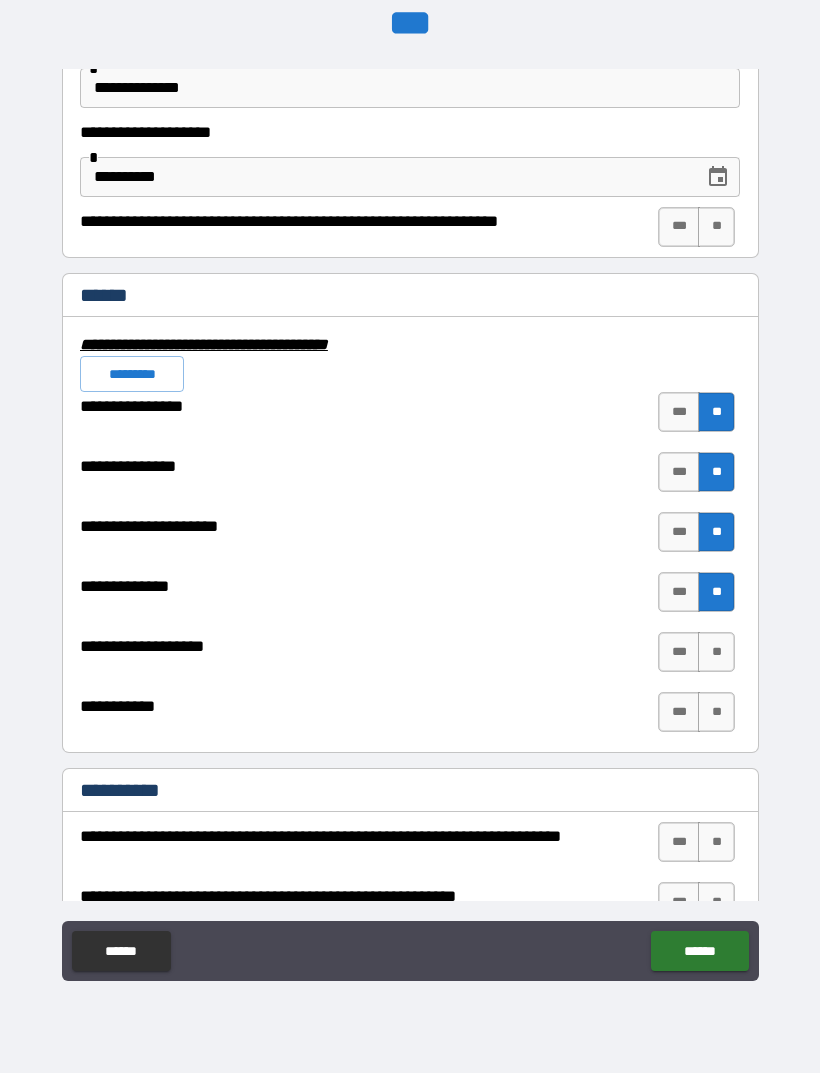 click on "**" at bounding box center (716, 652) 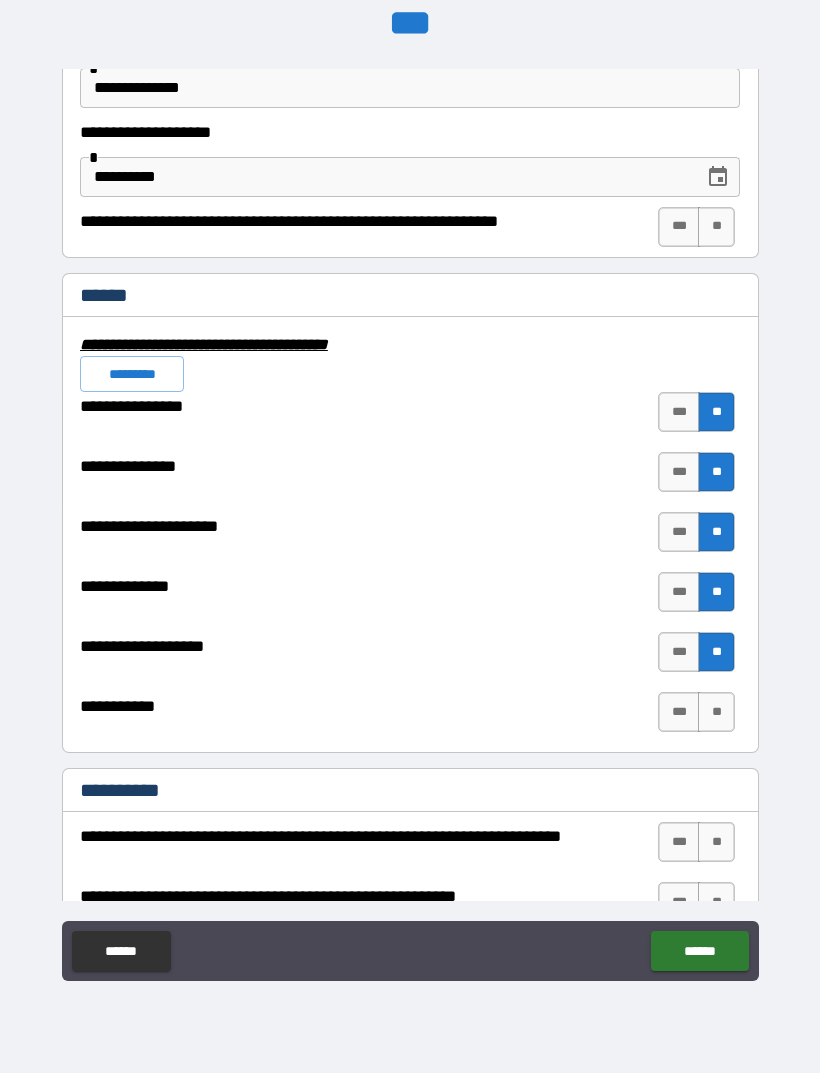 click on "**" at bounding box center (716, 712) 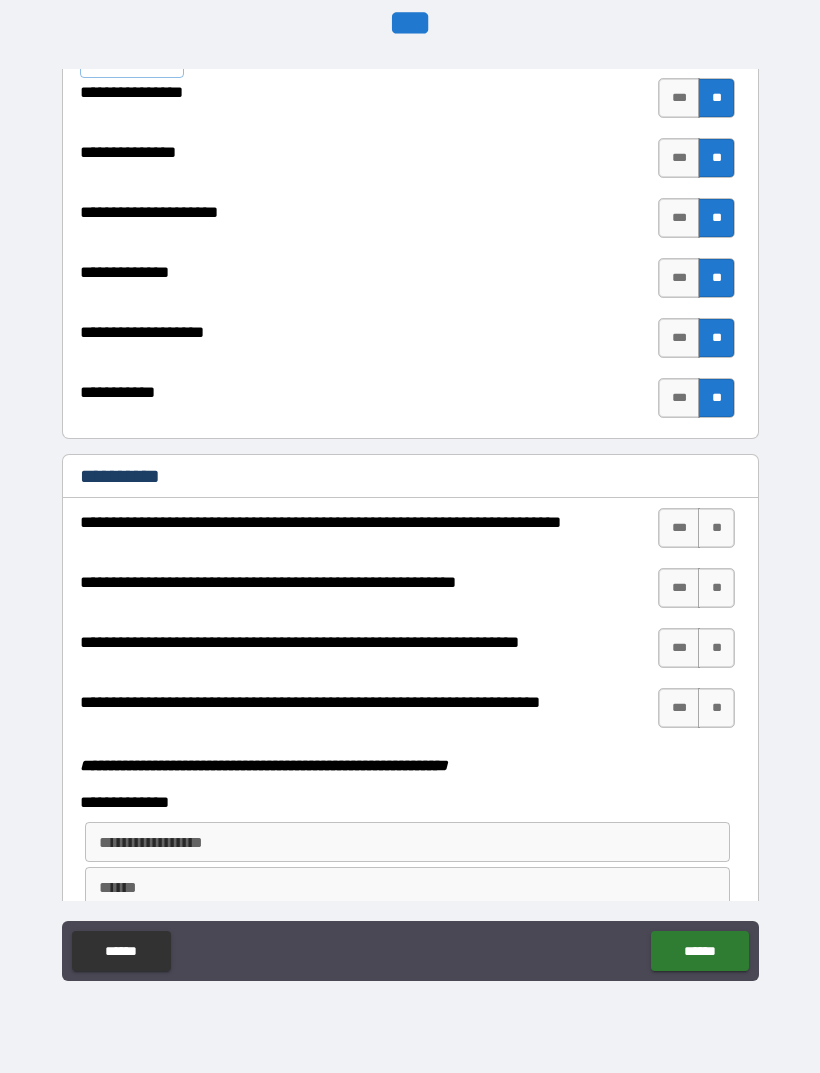 scroll, scrollTop: 4793, scrollLeft: 0, axis: vertical 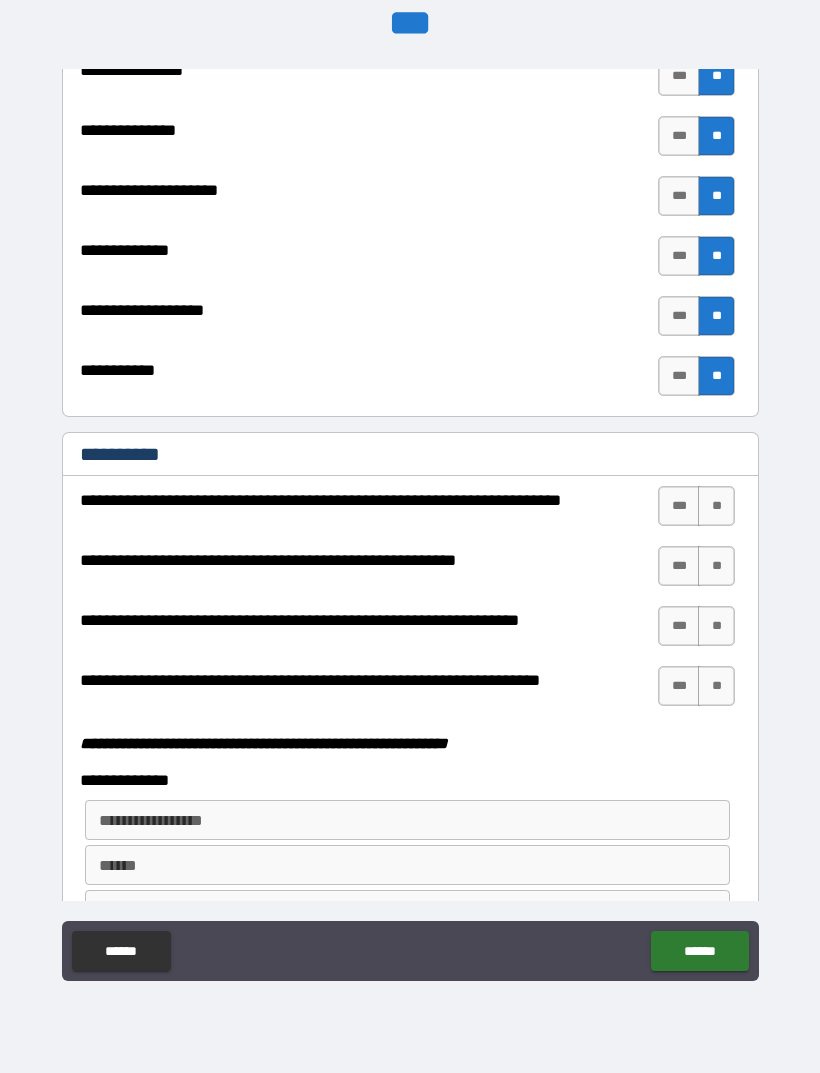 click on "**" at bounding box center (716, 506) 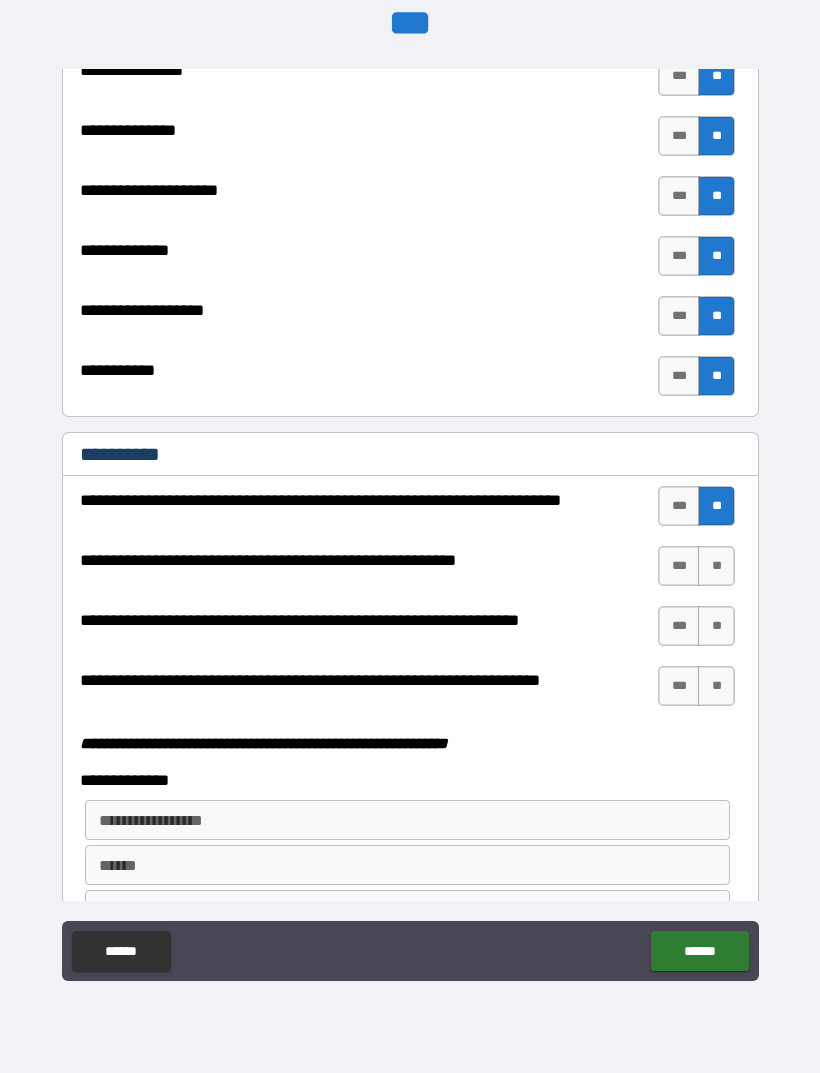 click on "**" at bounding box center (716, 566) 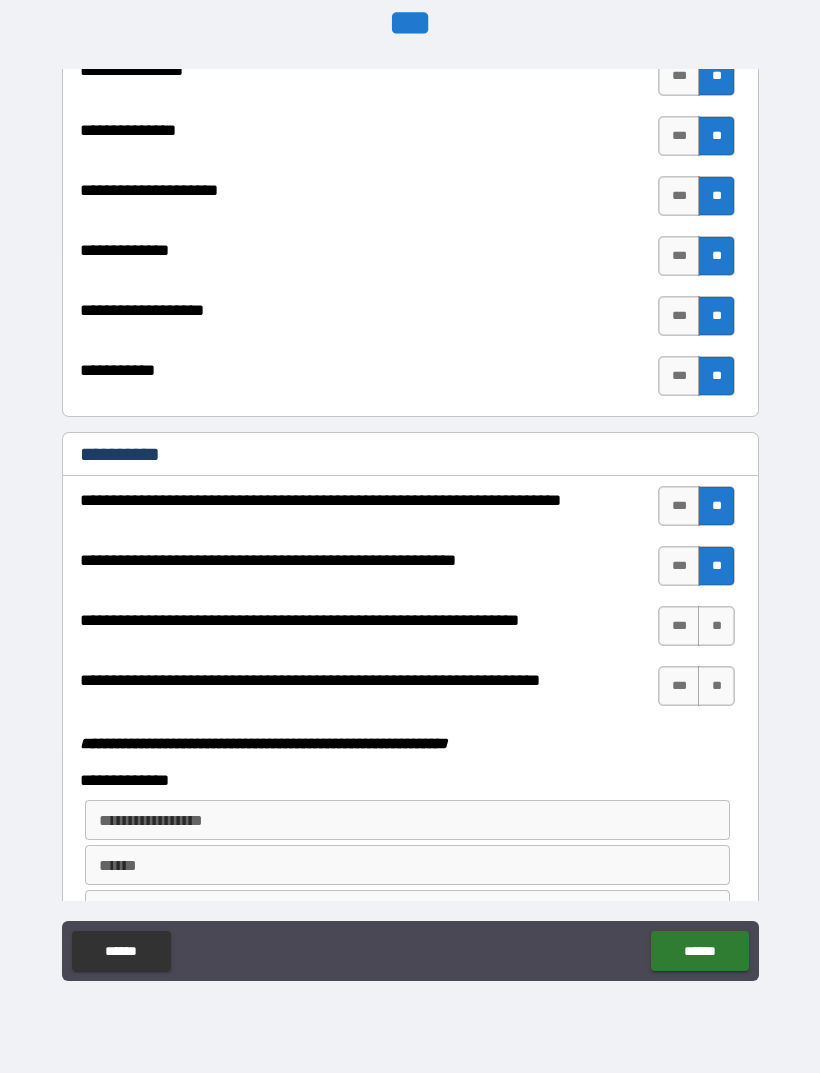 click on "**" at bounding box center (716, 626) 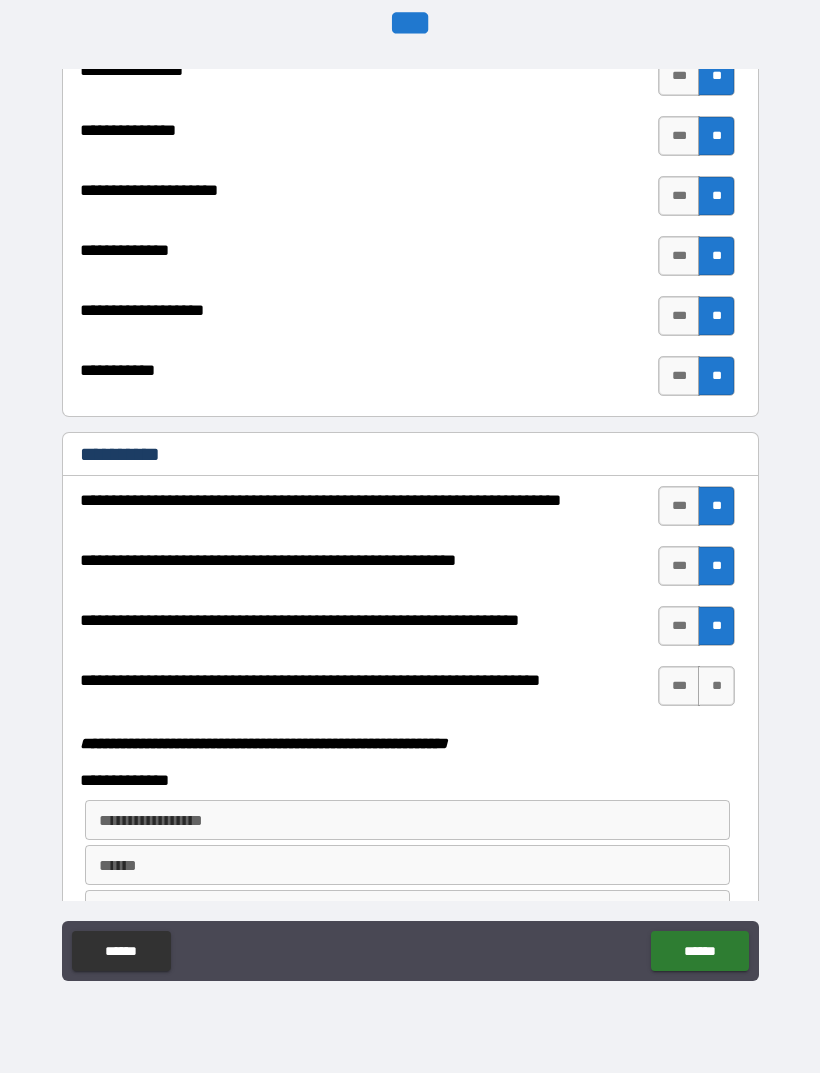 click on "**" at bounding box center [716, 686] 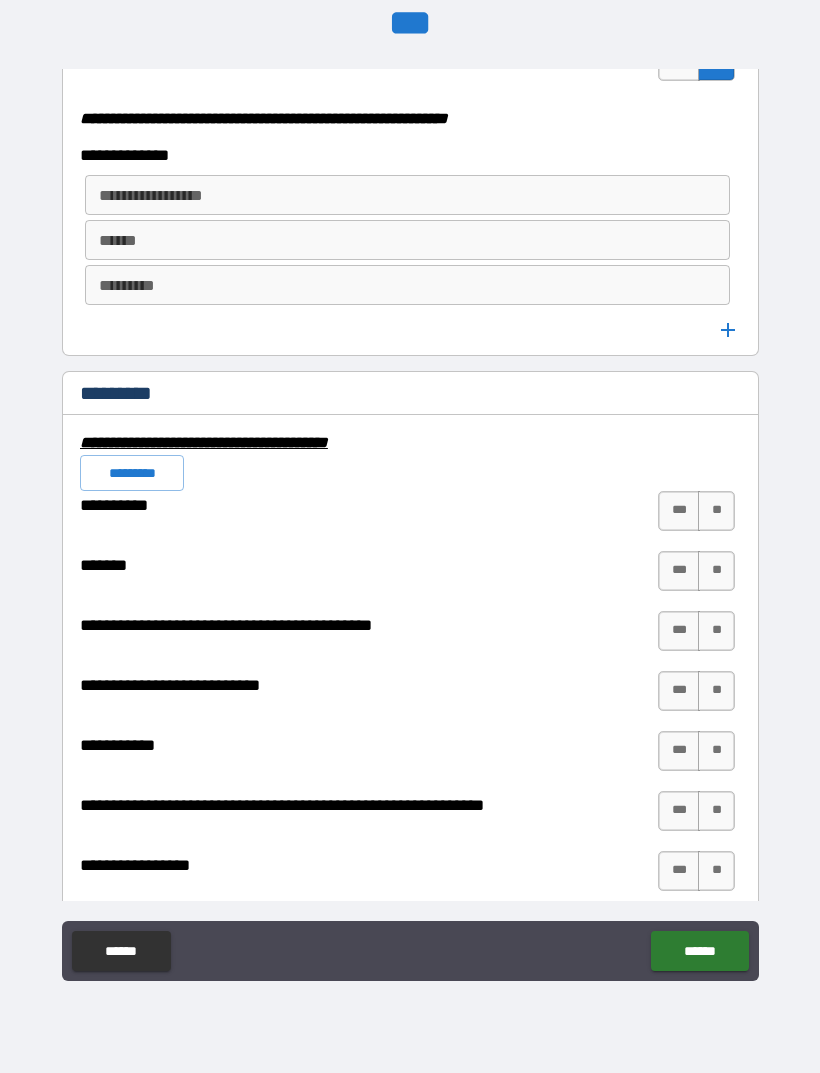 scroll, scrollTop: 5423, scrollLeft: 0, axis: vertical 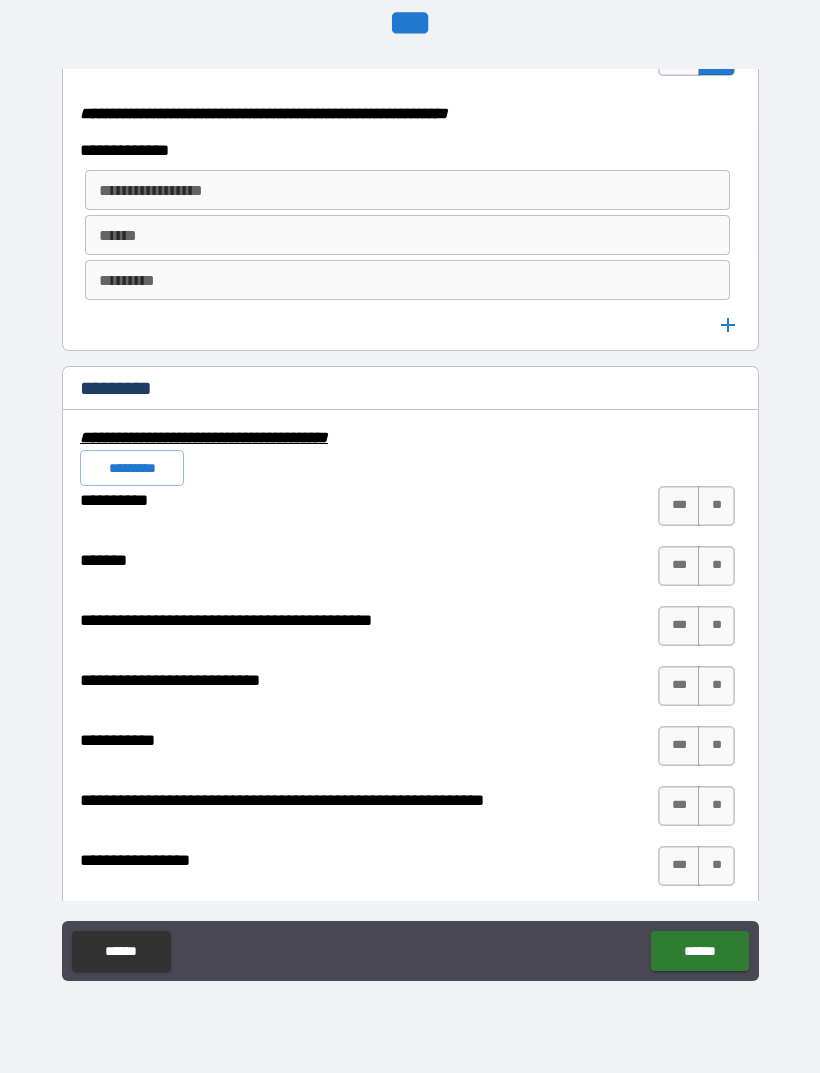 click on "**" at bounding box center (716, 506) 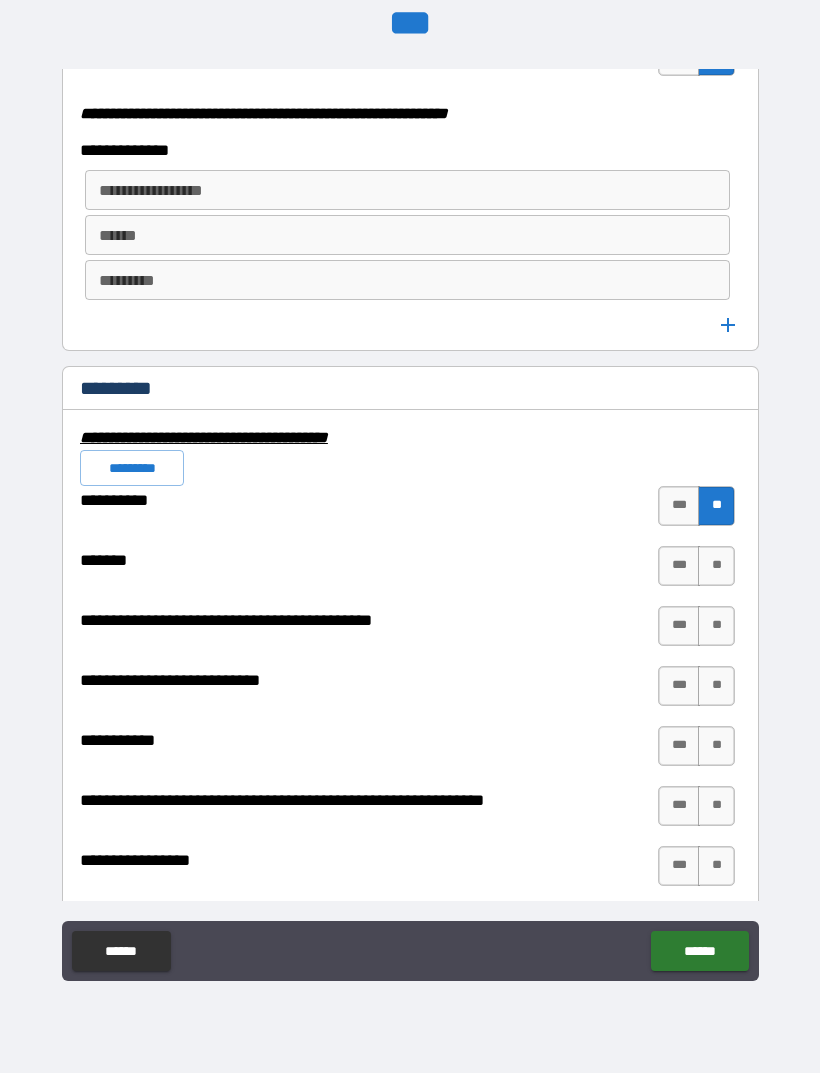 click on "**" at bounding box center (716, 566) 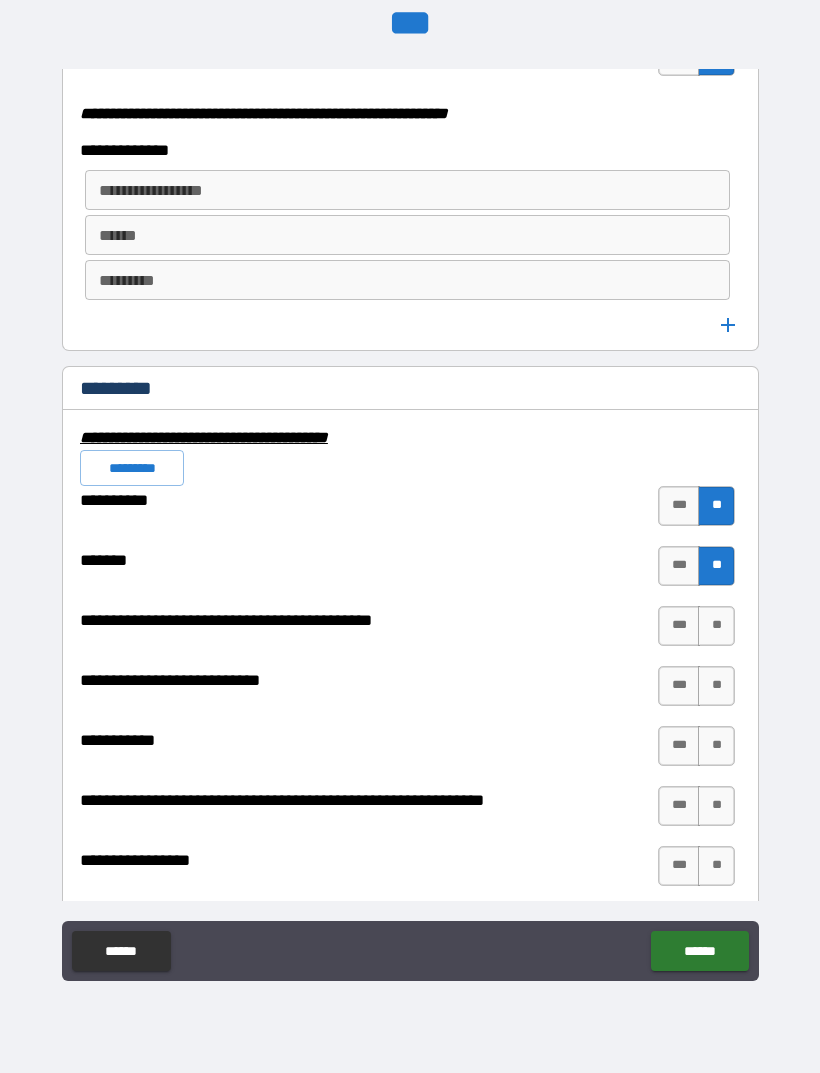 click on "**" at bounding box center (716, 626) 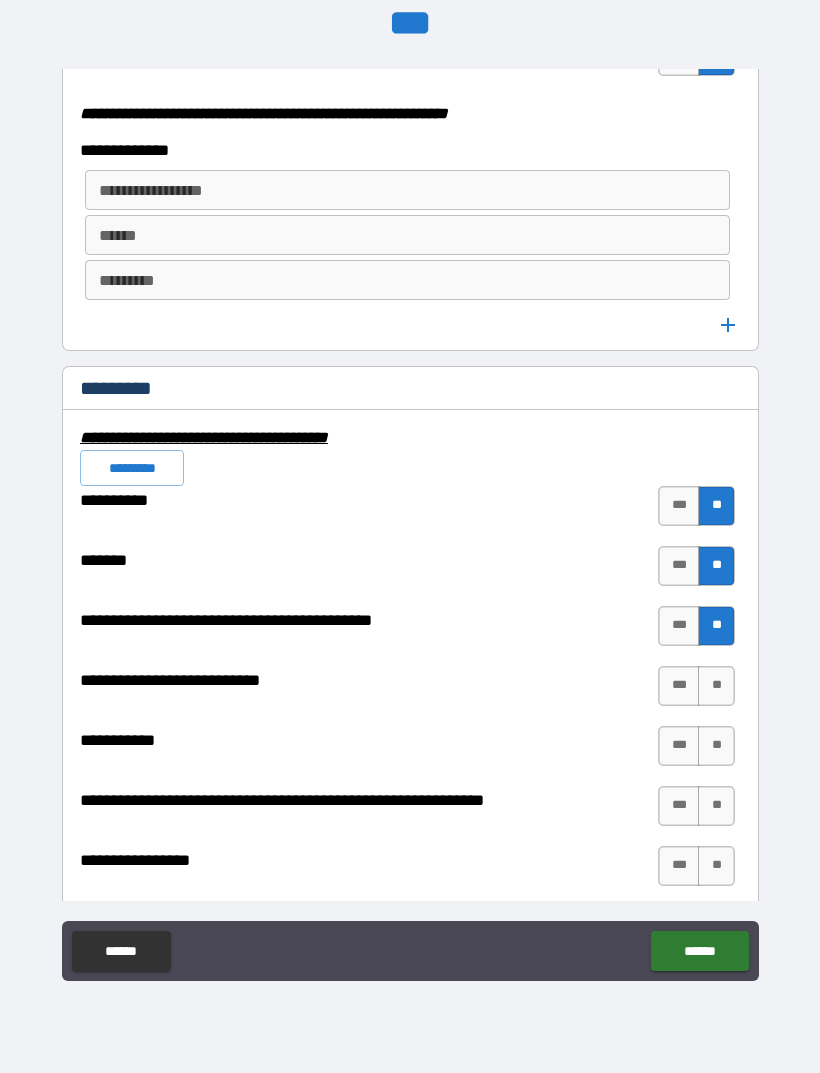 click on "**" at bounding box center (716, 686) 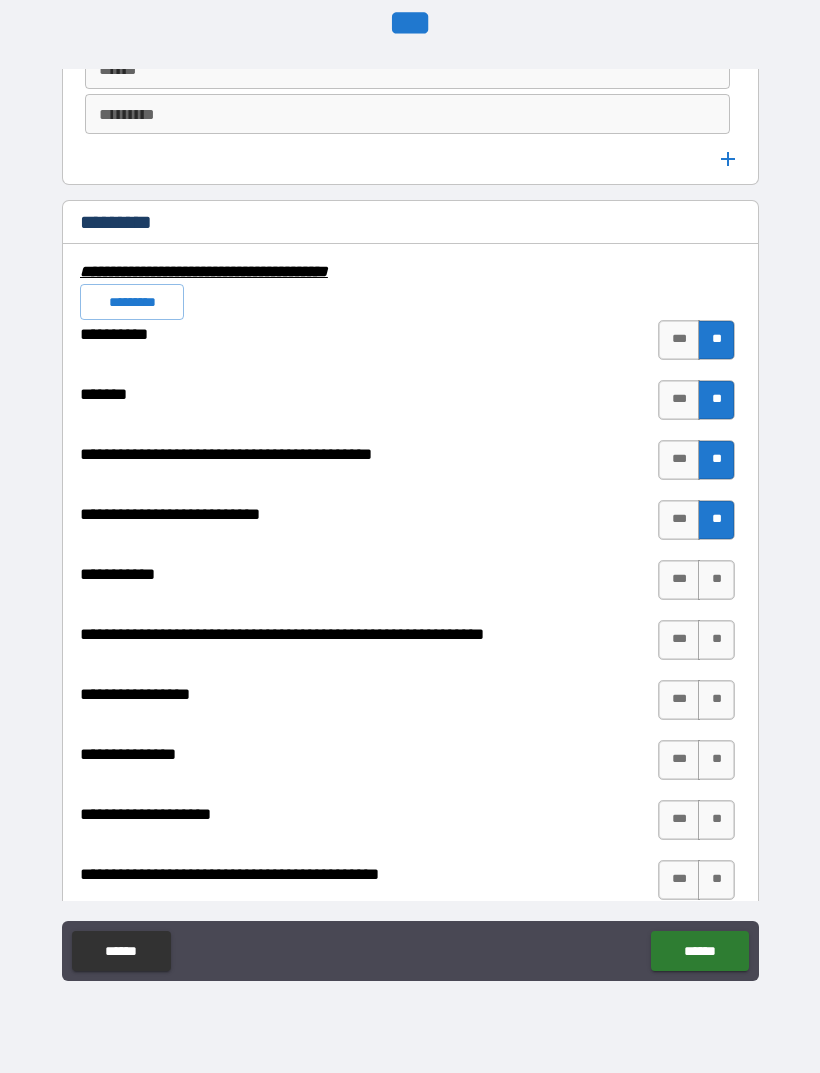 scroll, scrollTop: 5595, scrollLeft: 0, axis: vertical 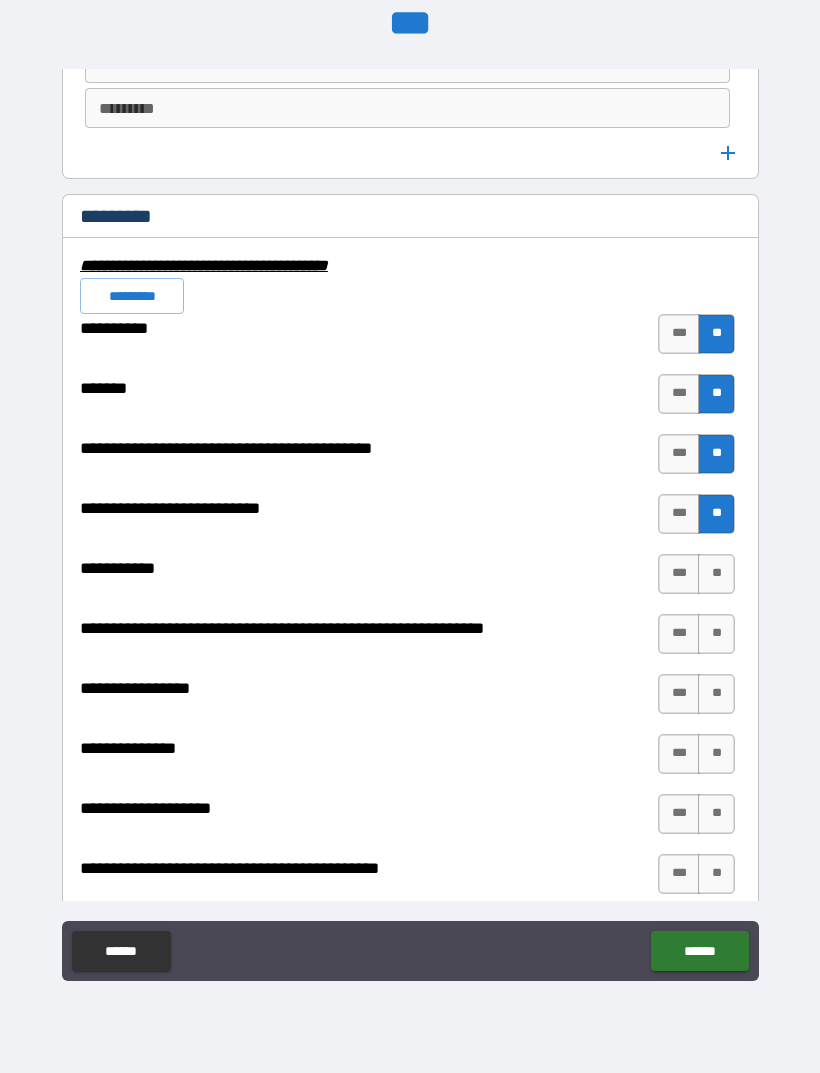 click on "**" at bounding box center (716, 574) 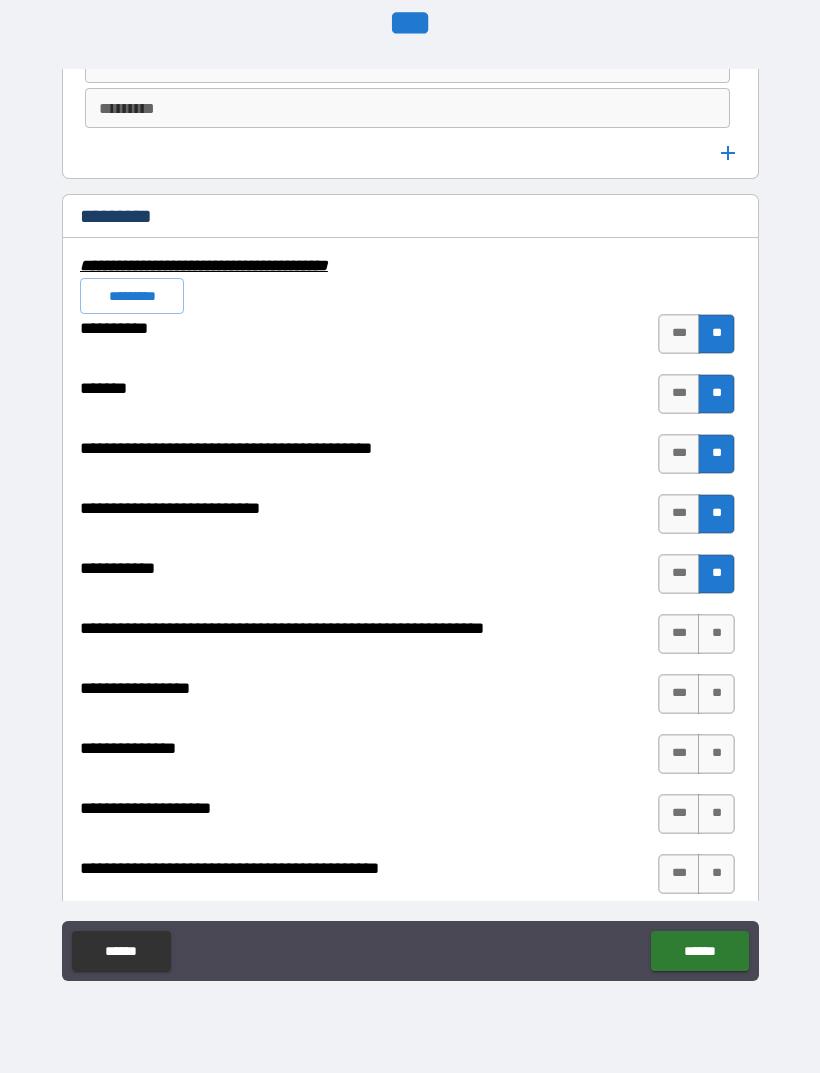click on "**" at bounding box center [716, 634] 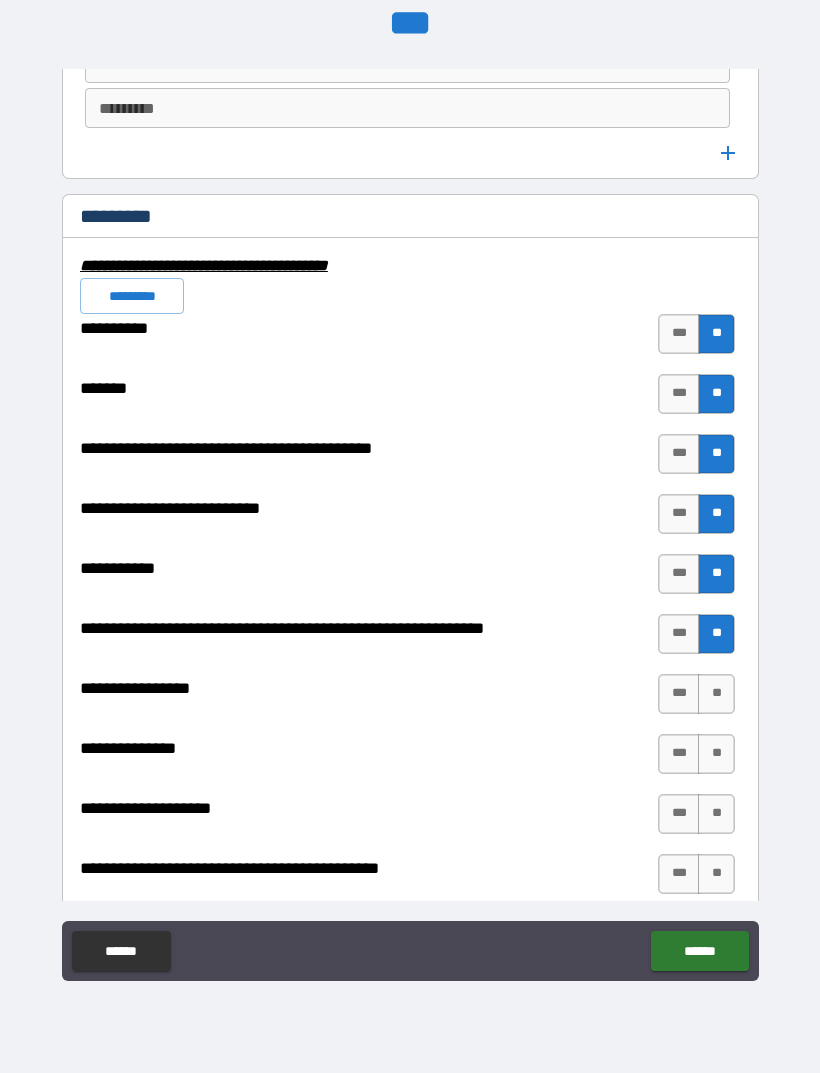 click on "**" at bounding box center [716, 694] 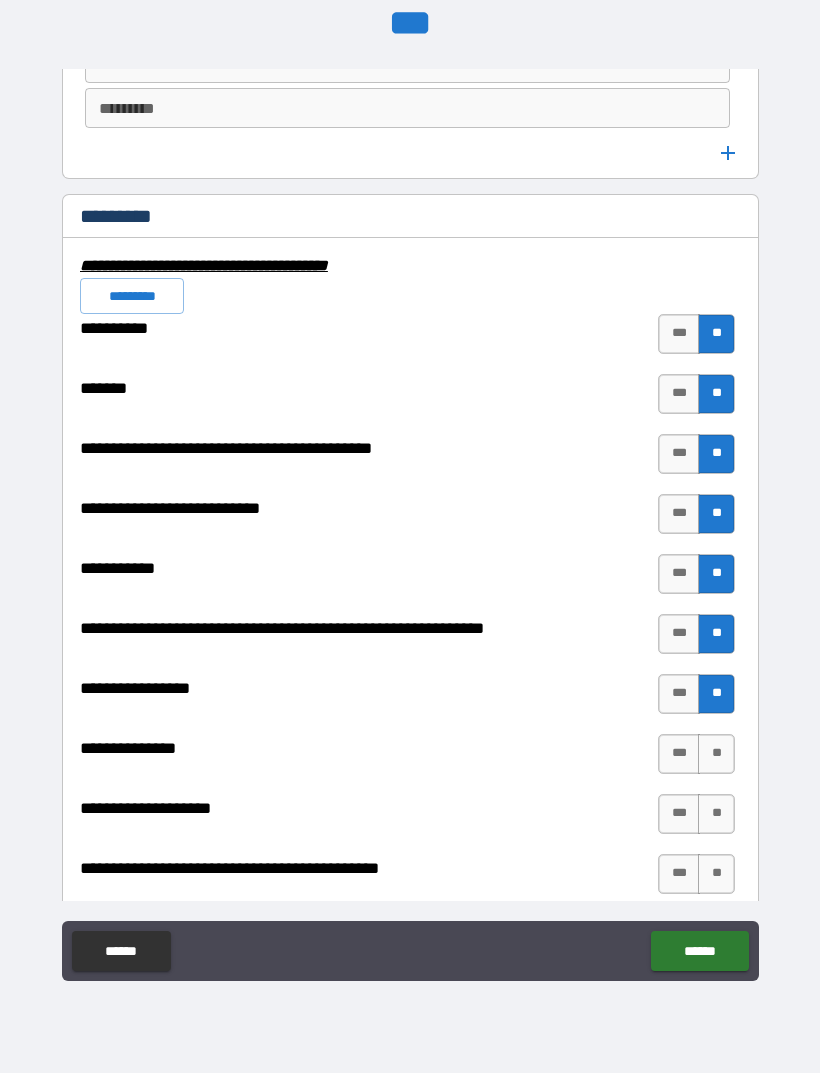 click on "**" at bounding box center [716, 754] 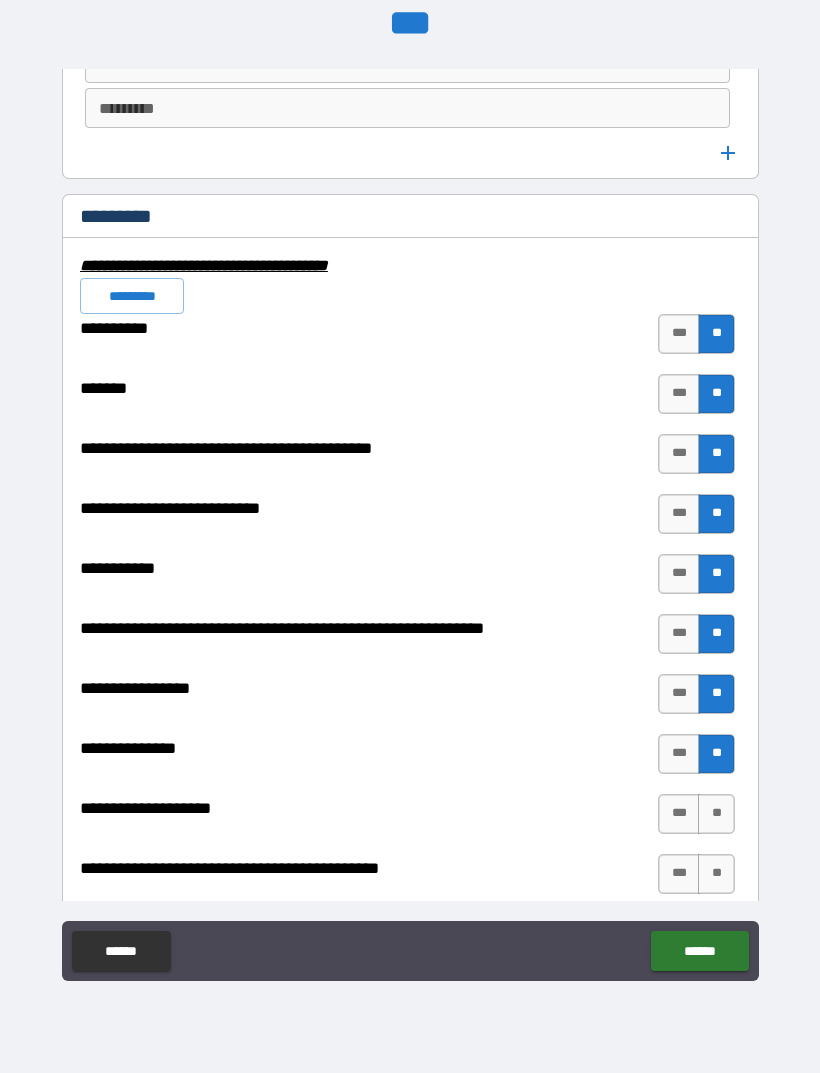 click on "**" at bounding box center [716, 814] 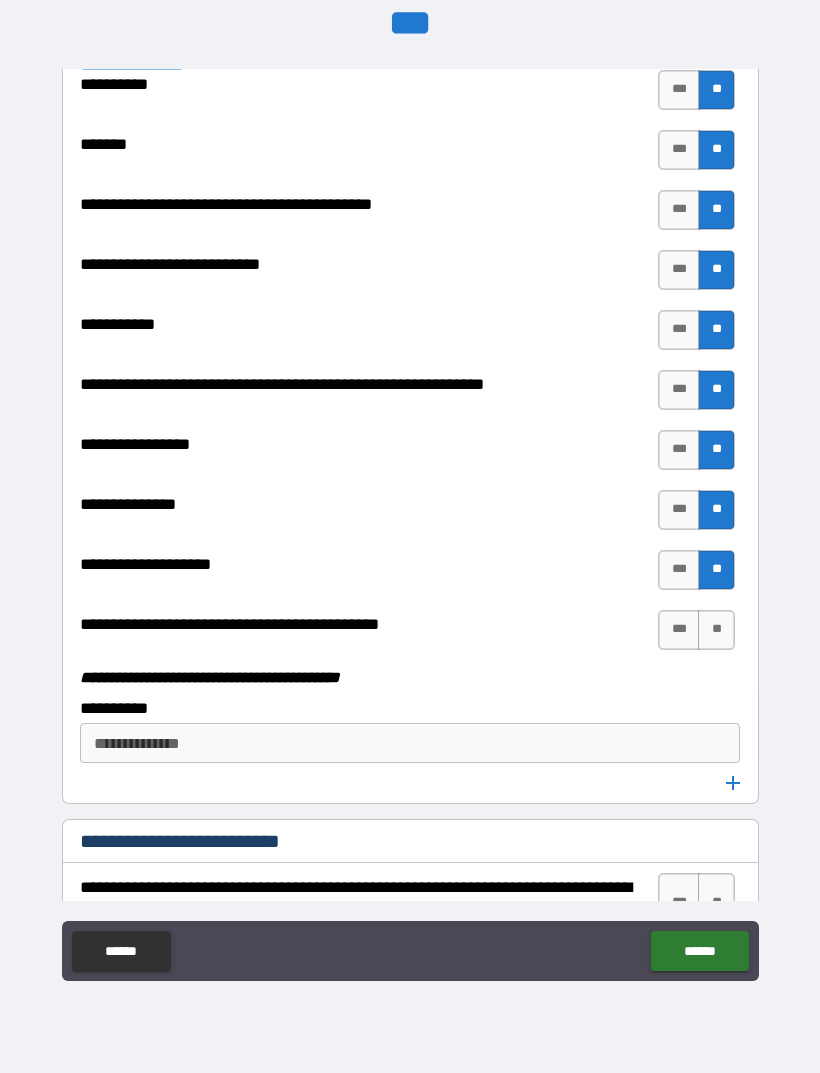 scroll, scrollTop: 5842, scrollLeft: 0, axis: vertical 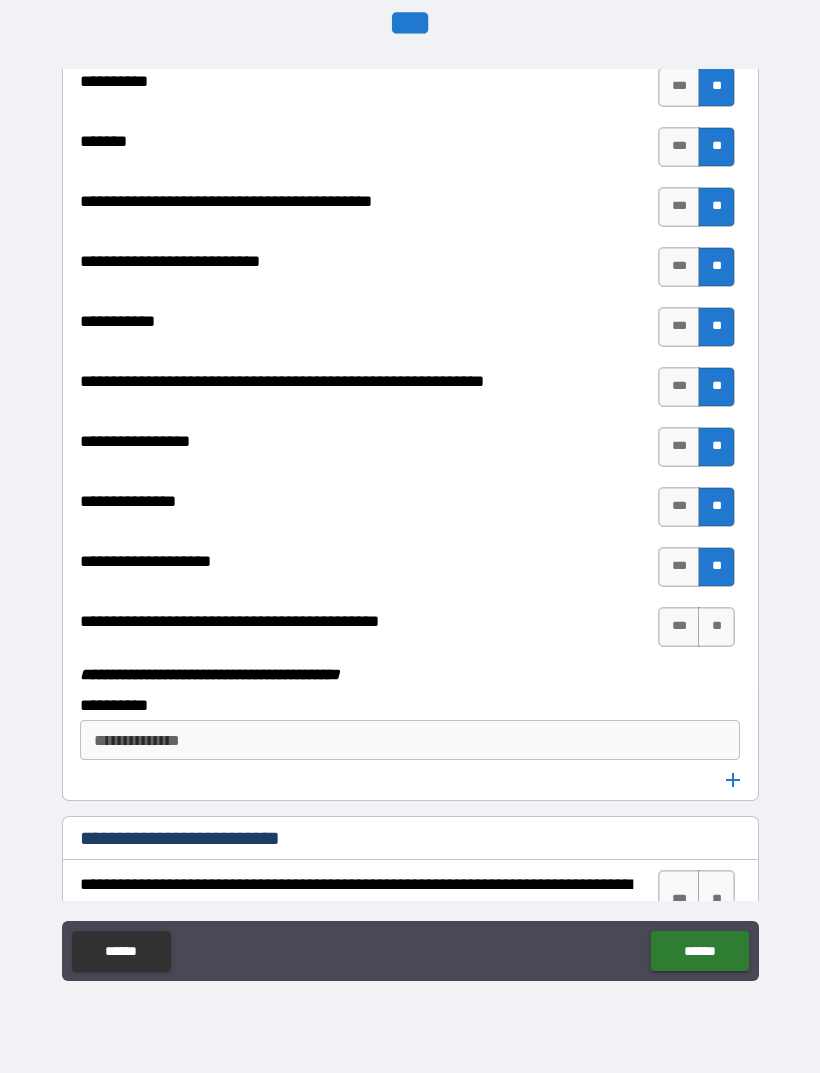 click on "**" at bounding box center [716, 627] 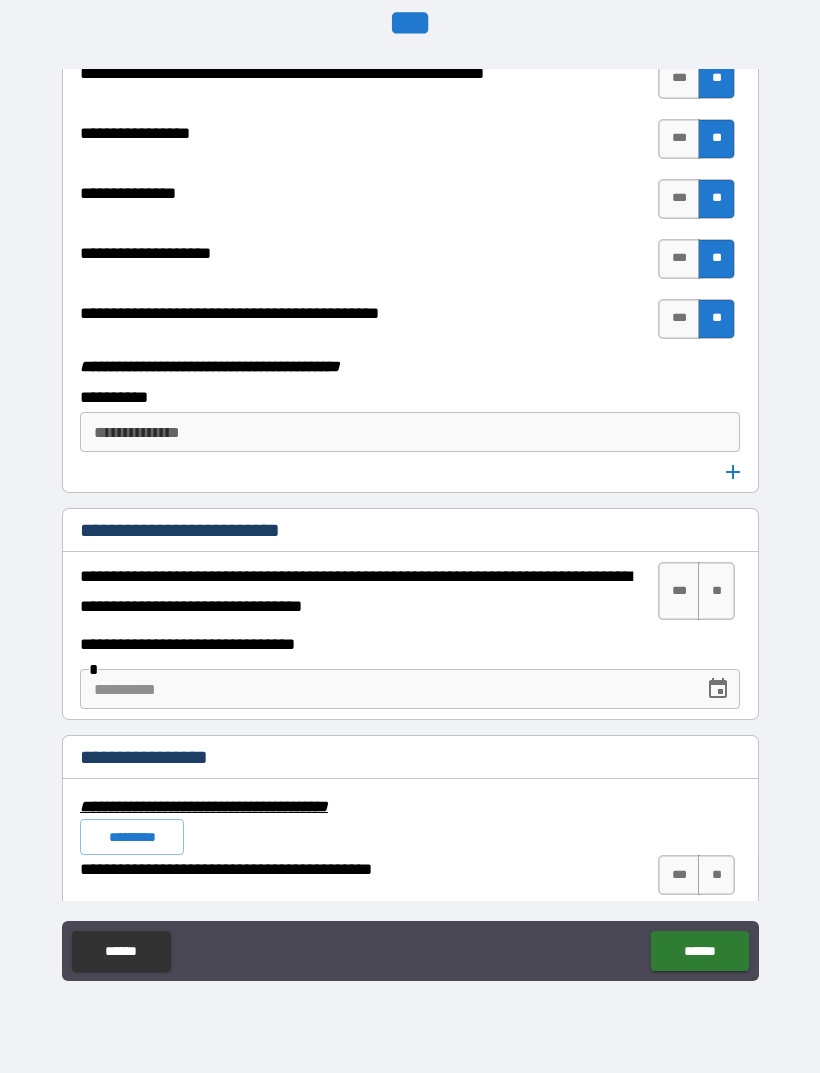 scroll, scrollTop: 6160, scrollLeft: 0, axis: vertical 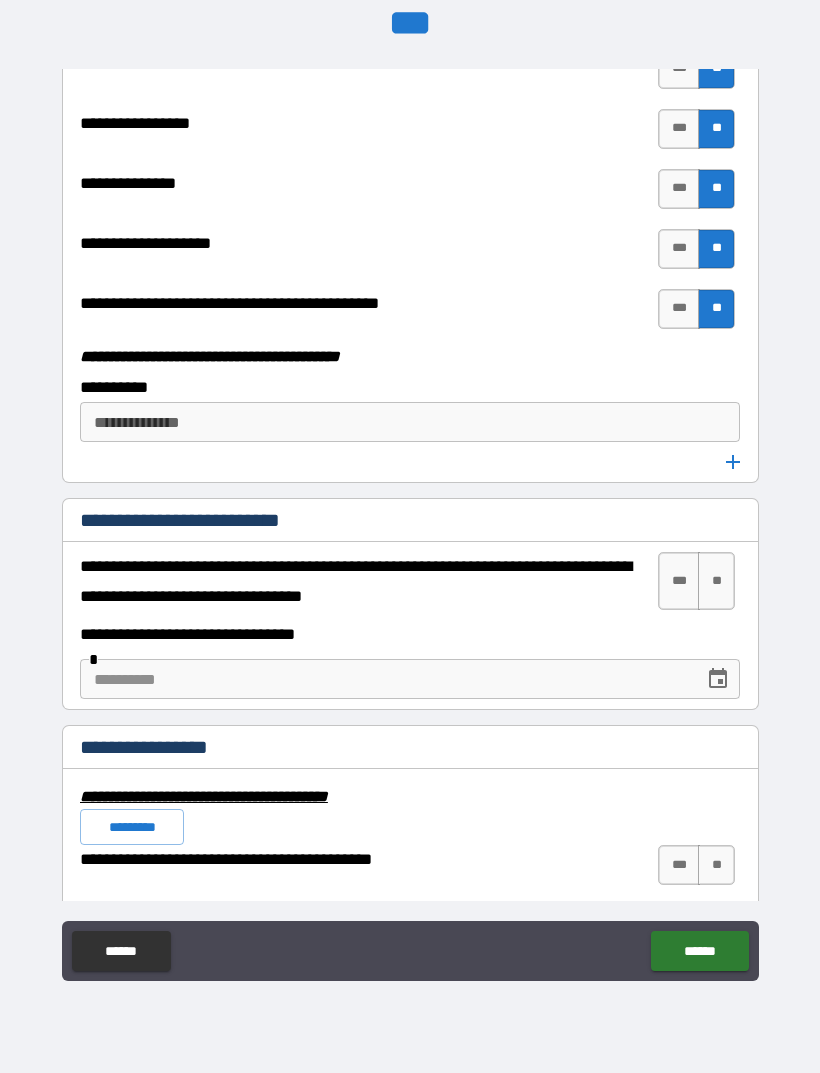 click on "**" at bounding box center [716, 581] 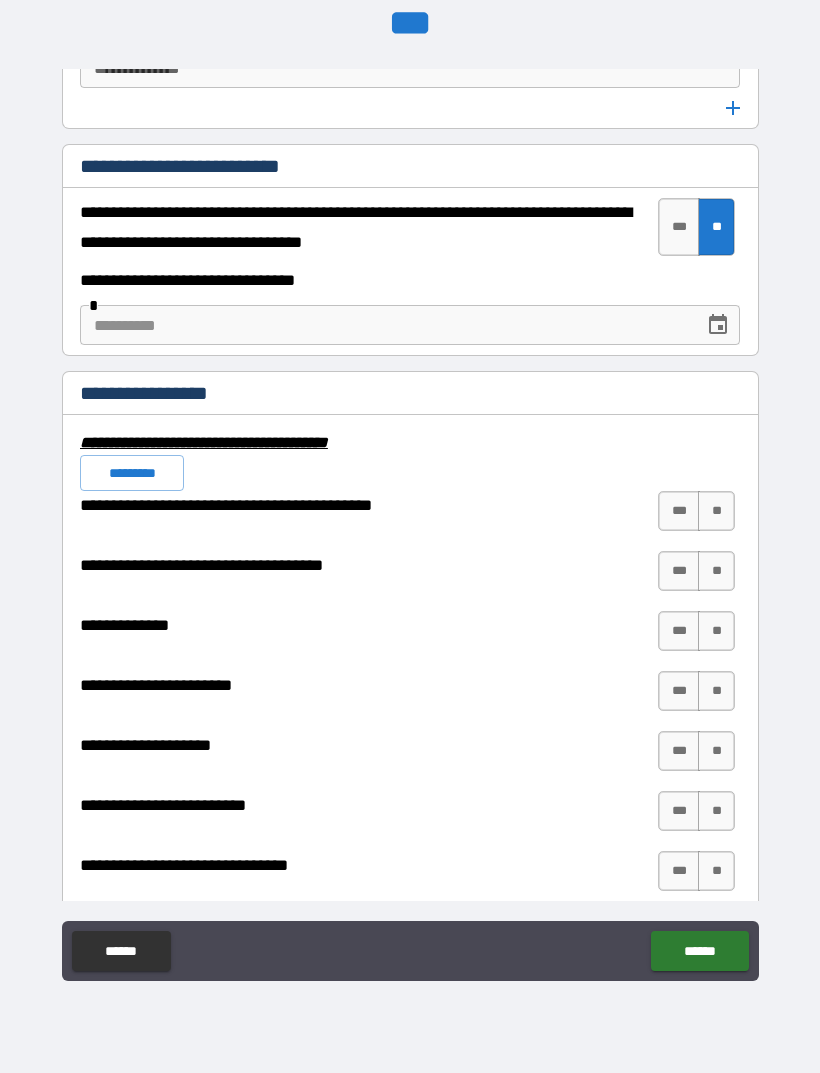 scroll, scrollTop: 6528, scrollLeft: 0, axis: vertical 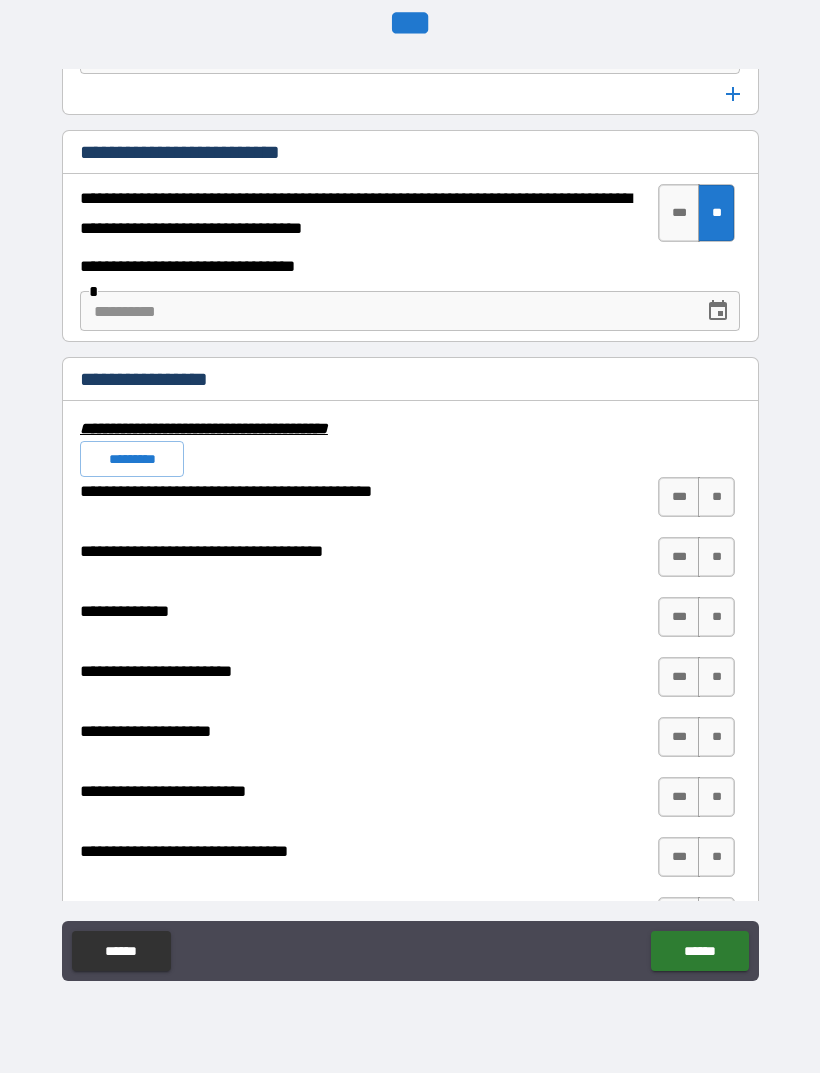 click on "**" at bounding box center [716, 497] 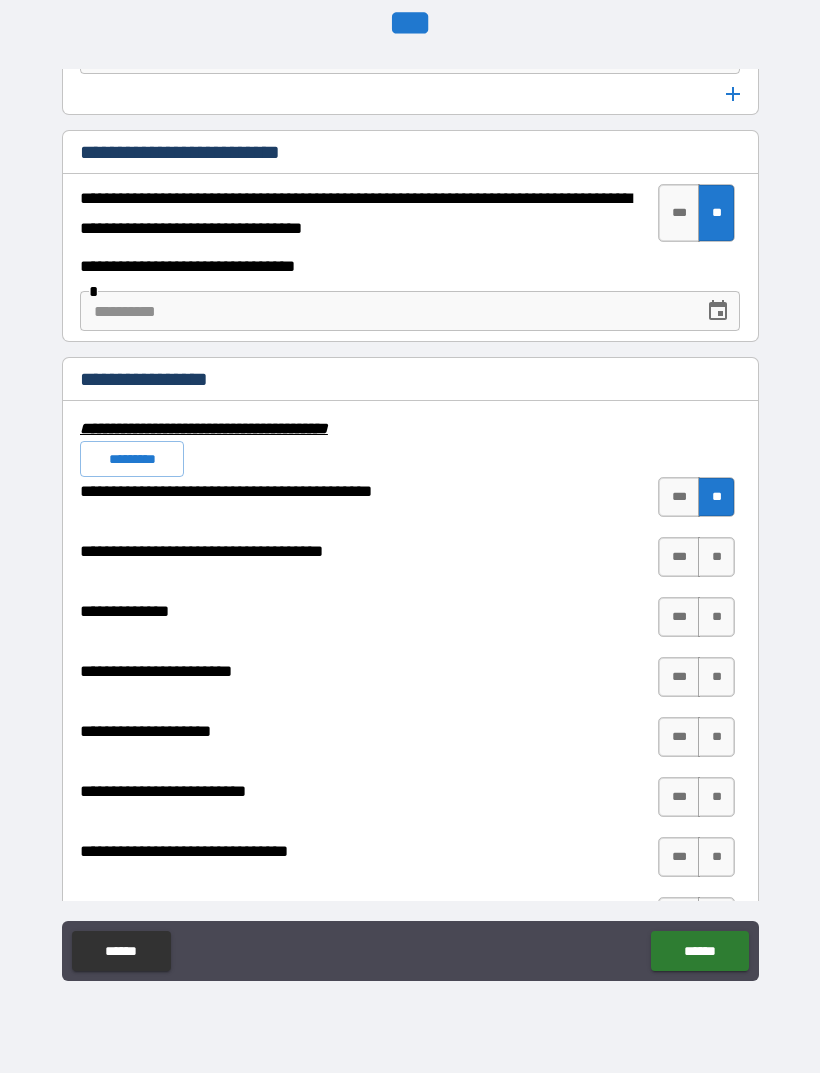 click on "**" at bounding box center (716, 557) 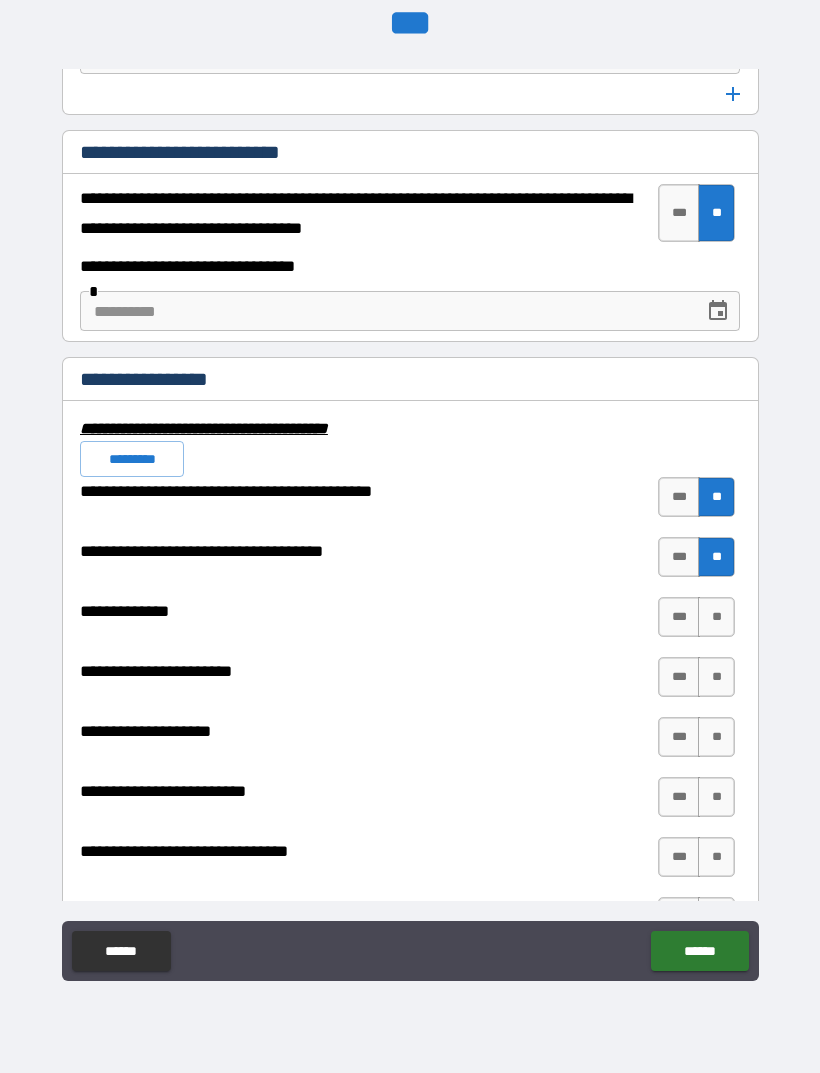 click on "**" at bounding box center [716, 617] 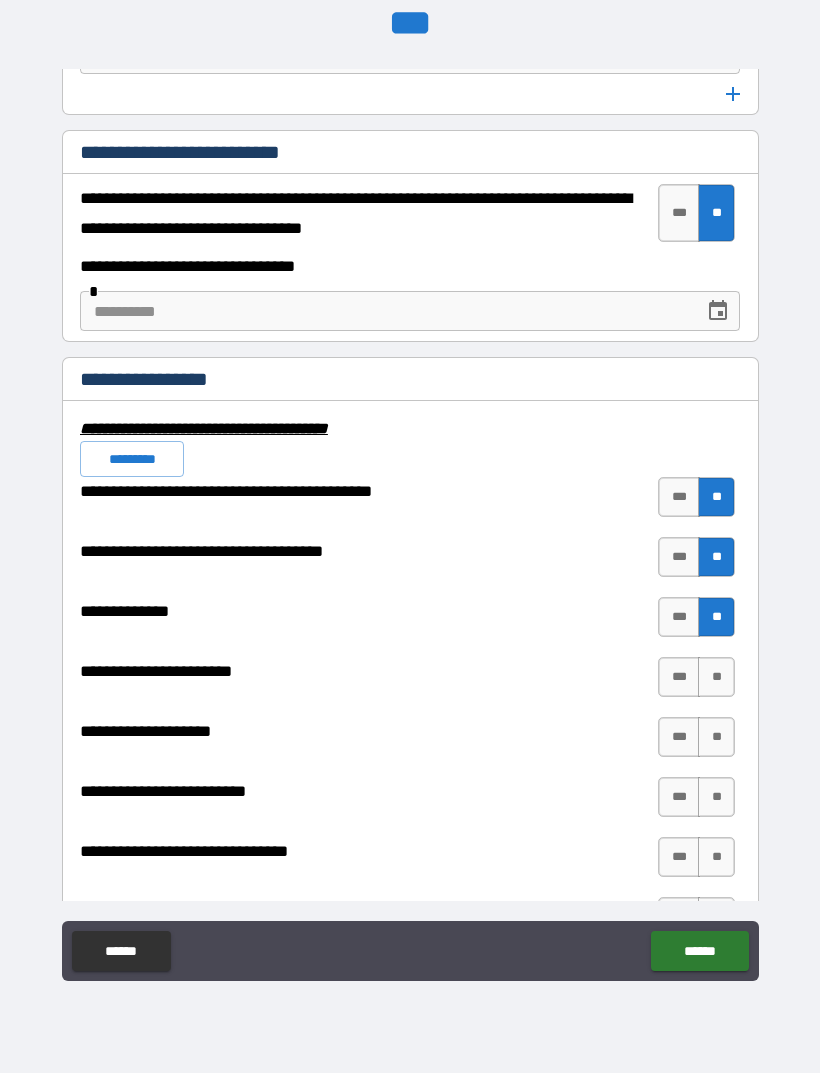 click on "**" at bounding box center [716, 677] 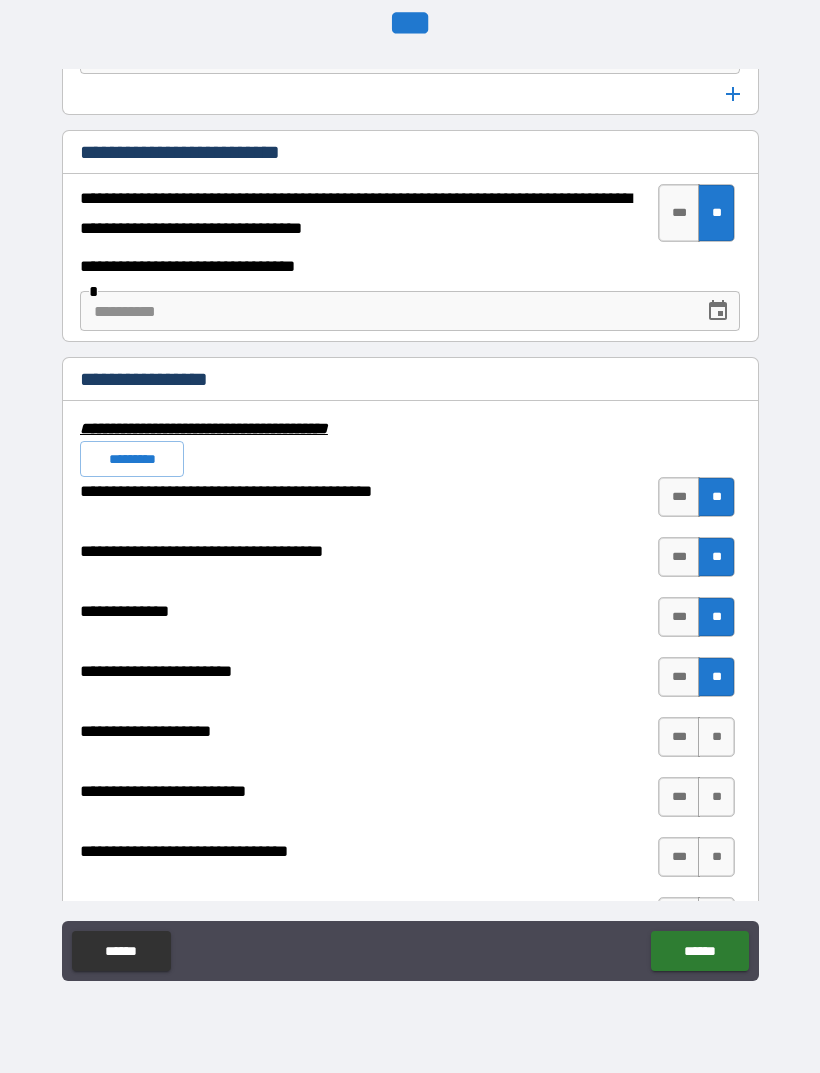 click on "**" at bounding box center (716, 737) 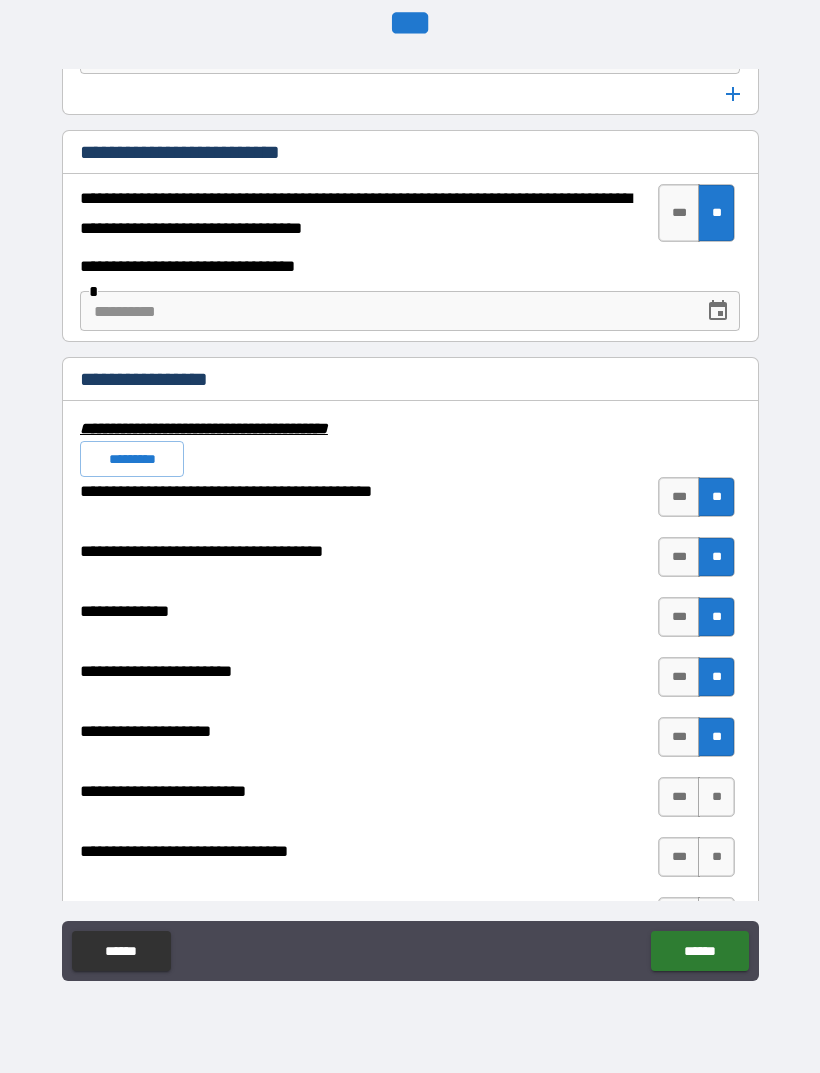 click on "**" at bounding box center (716, 797) 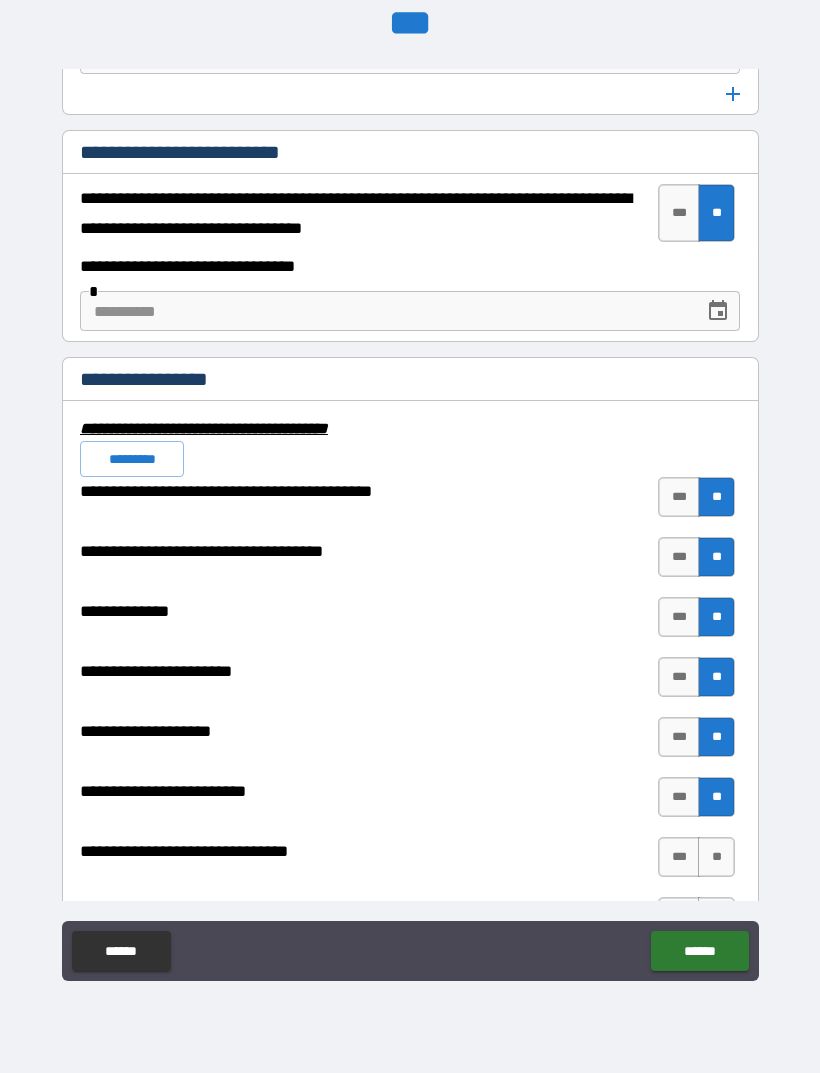 click on "**" at bounding box center (716, 857) 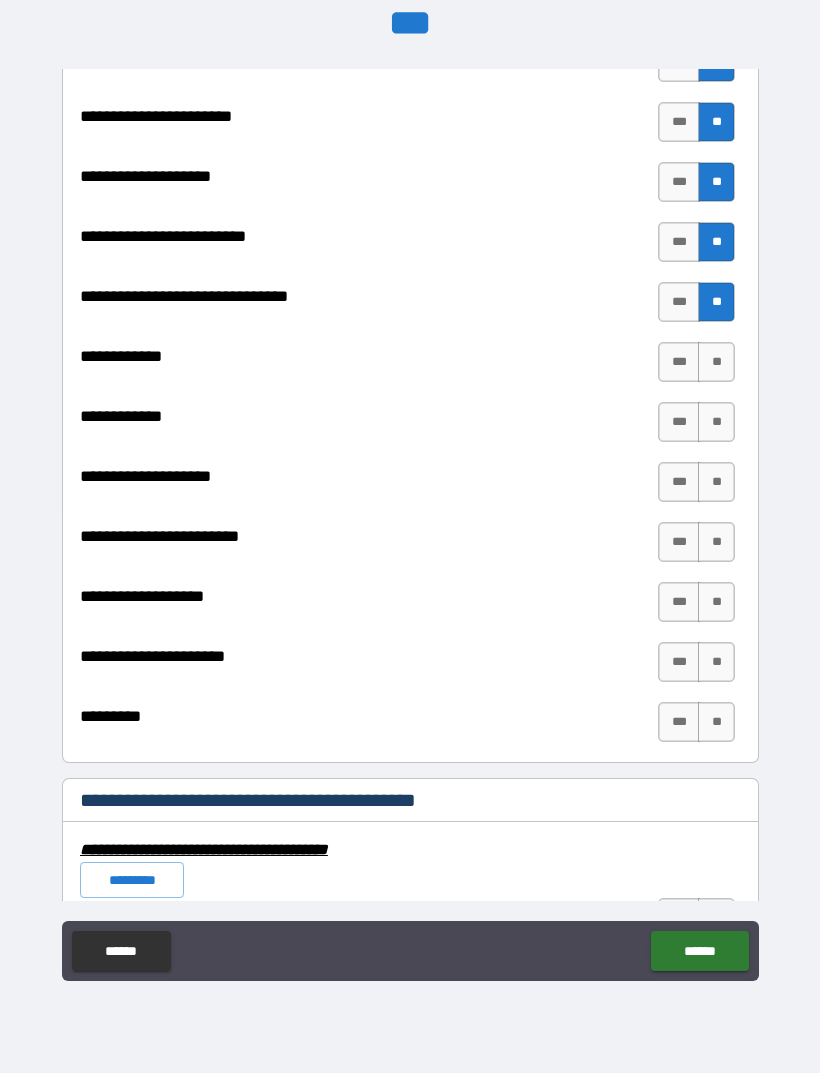scroll, scrollTop: 7084, scrollLeft: 0, axis: vertical 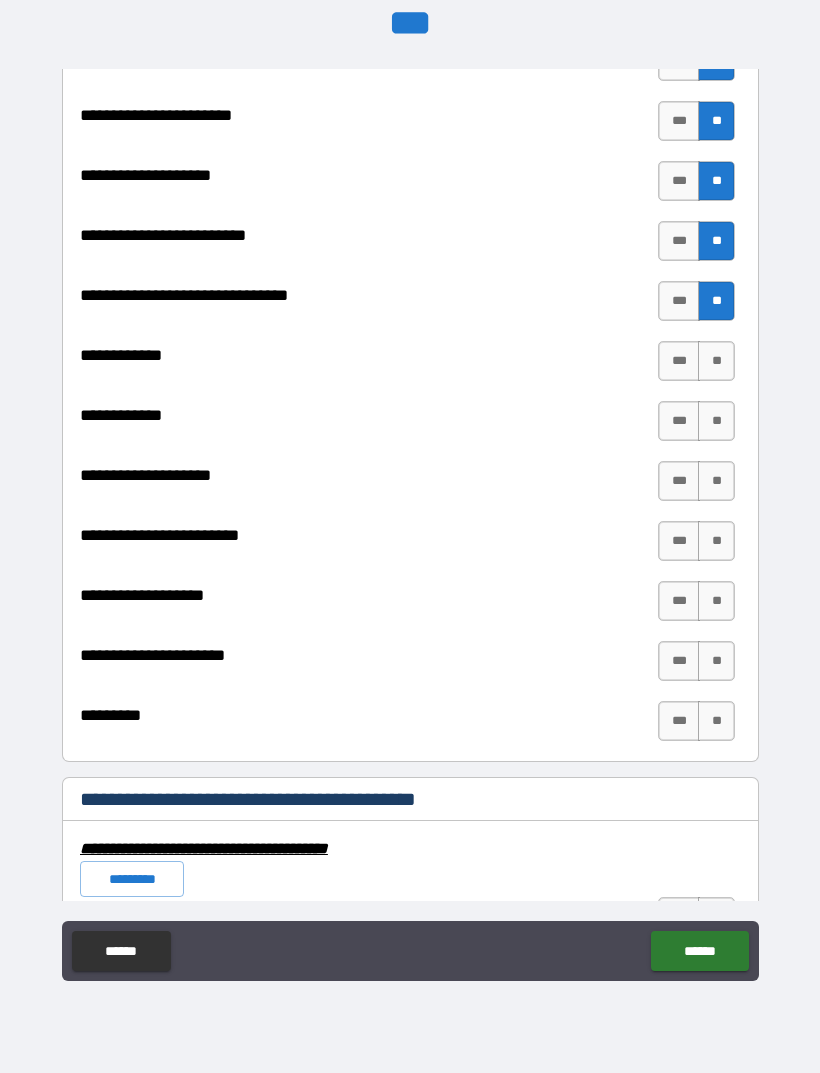 click on "**" at bounding box center (716, 361) 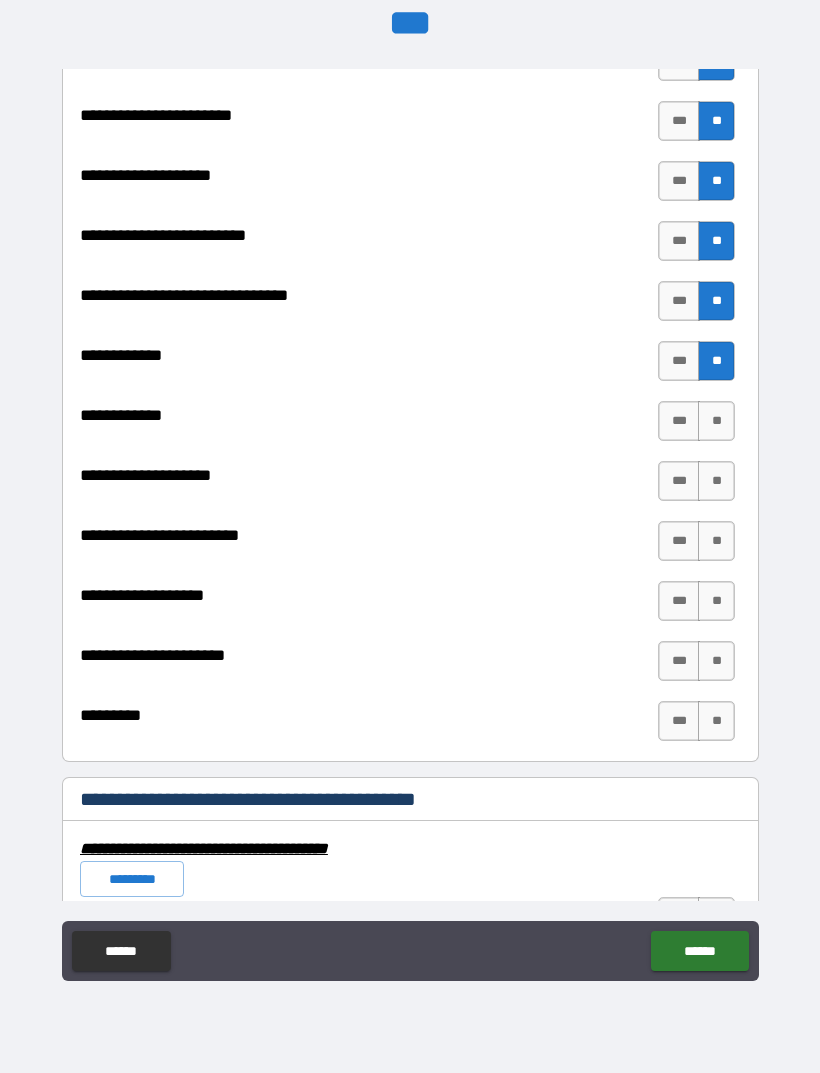 click on "**" at bounding box center (716, 421) 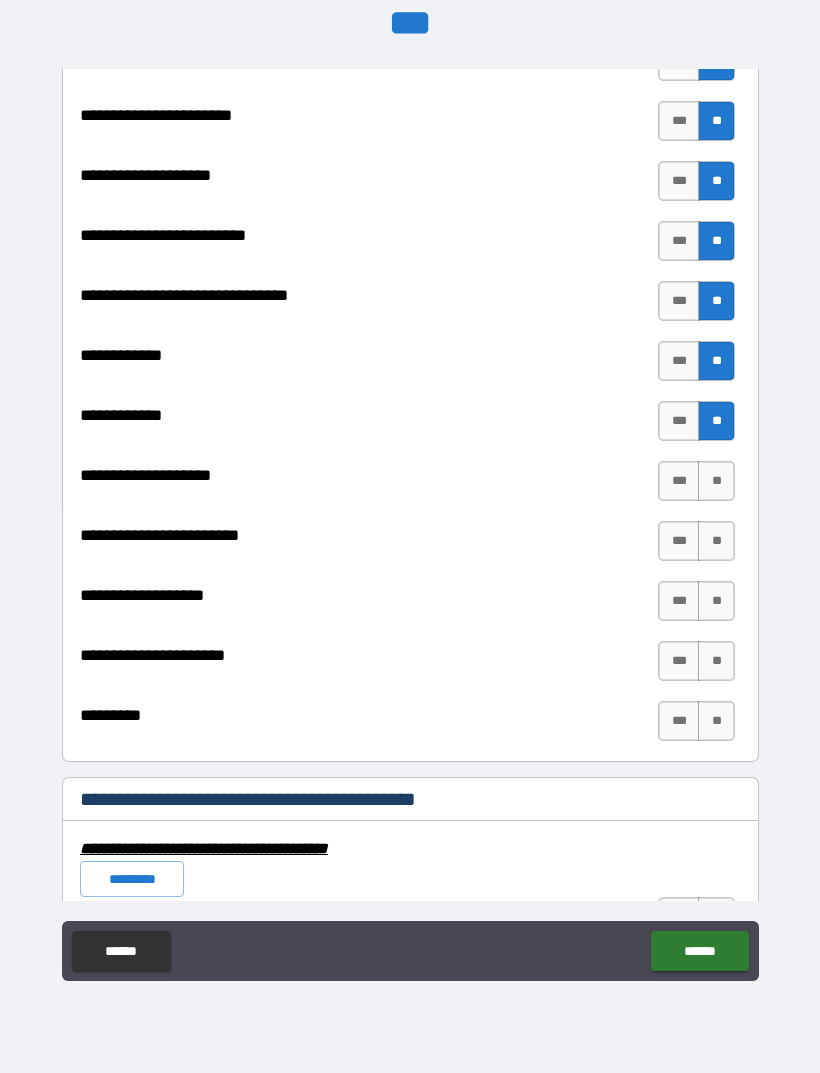 click on "**" at bounding box center [716, 481] 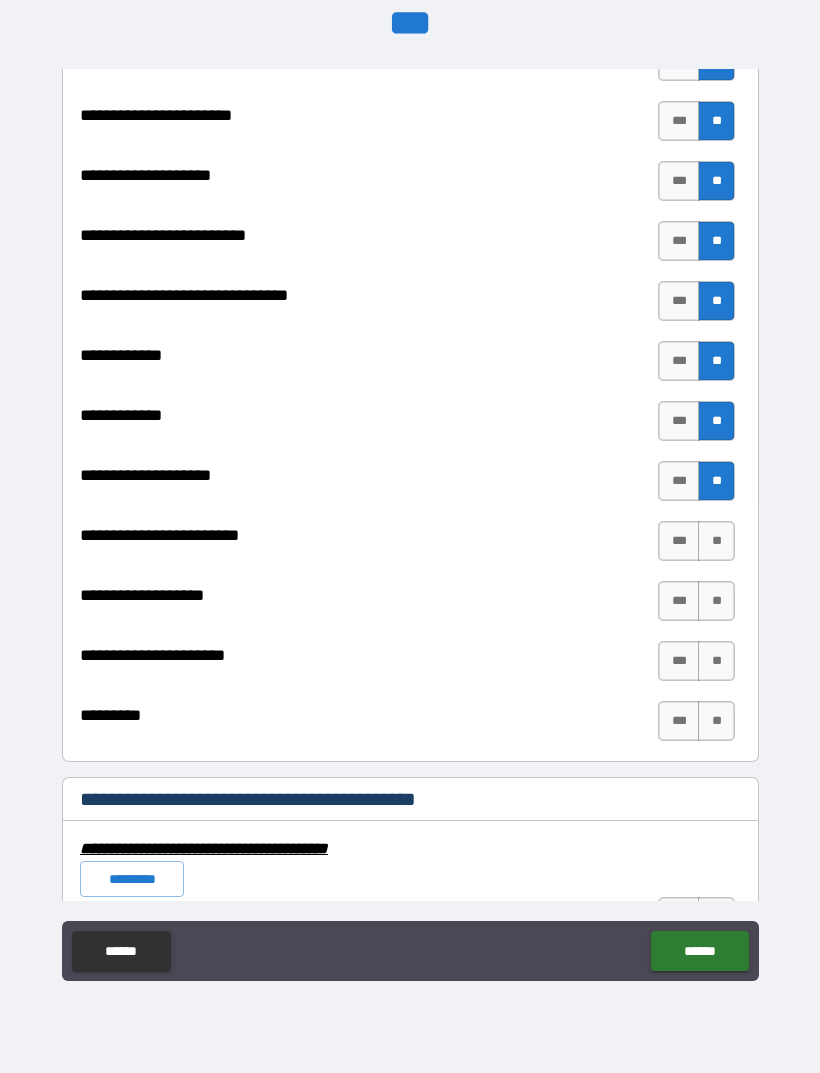 click on "**" at bounding box center [716, 541] 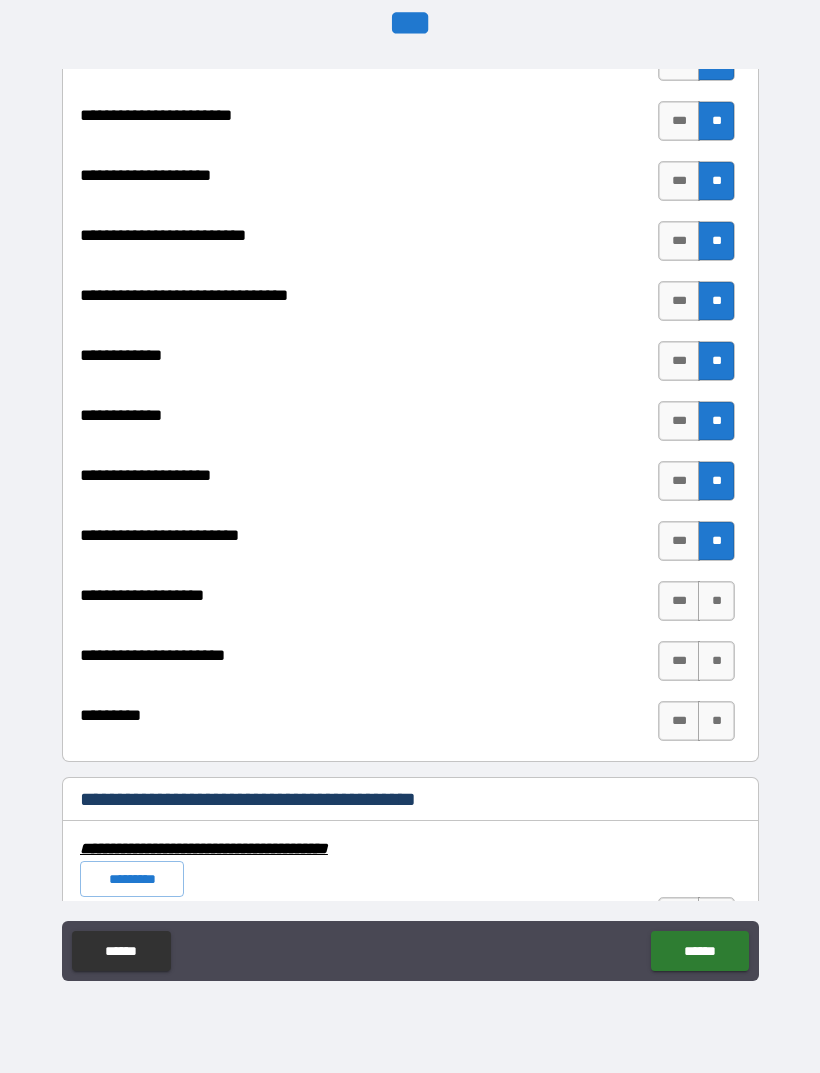 click on "**" at bounding box center (716, 601) 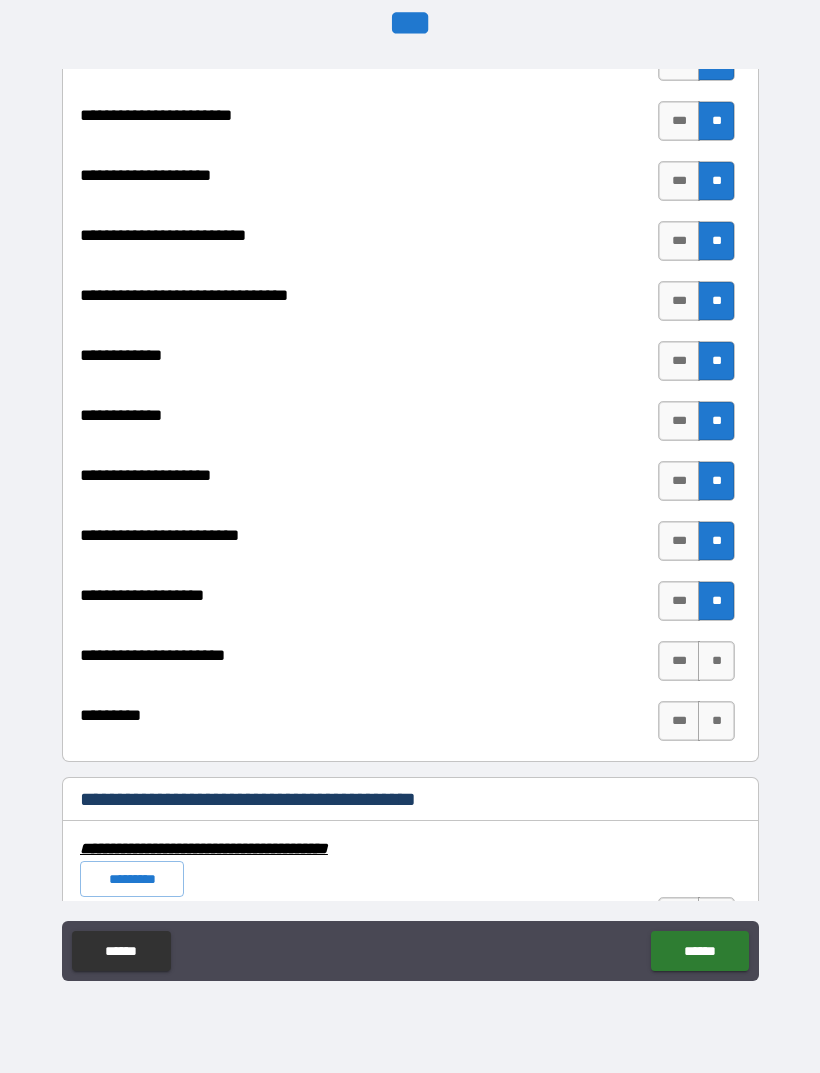 click on "**" at bounding box center (716, 661) 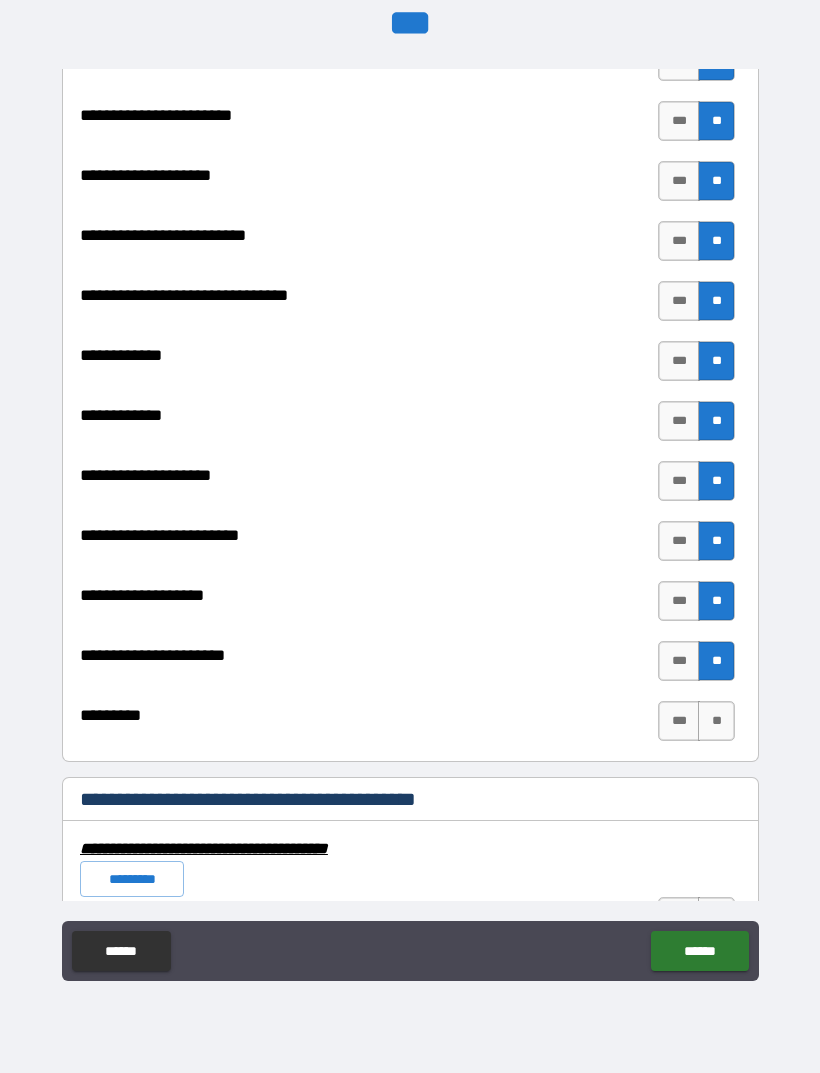 click on "**" at bounding box center (716, 721) 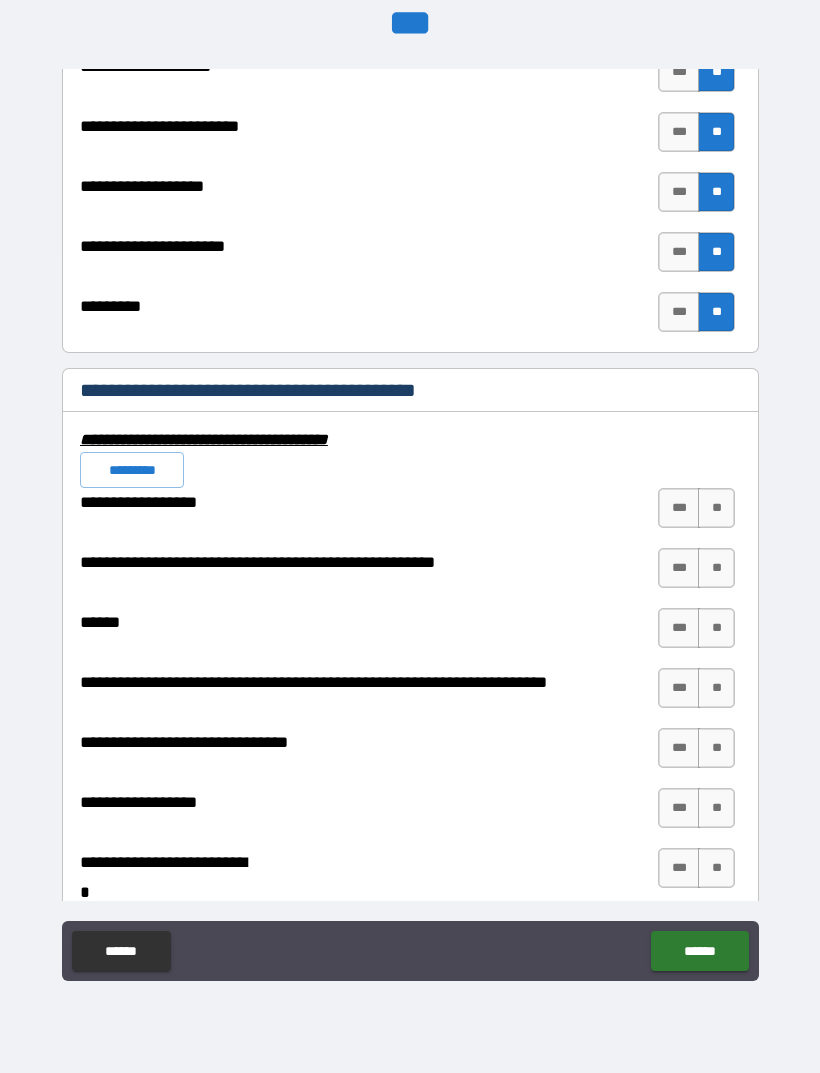 scroll, scrollTop: 7497, scrollLeft: 0, axis: vertical 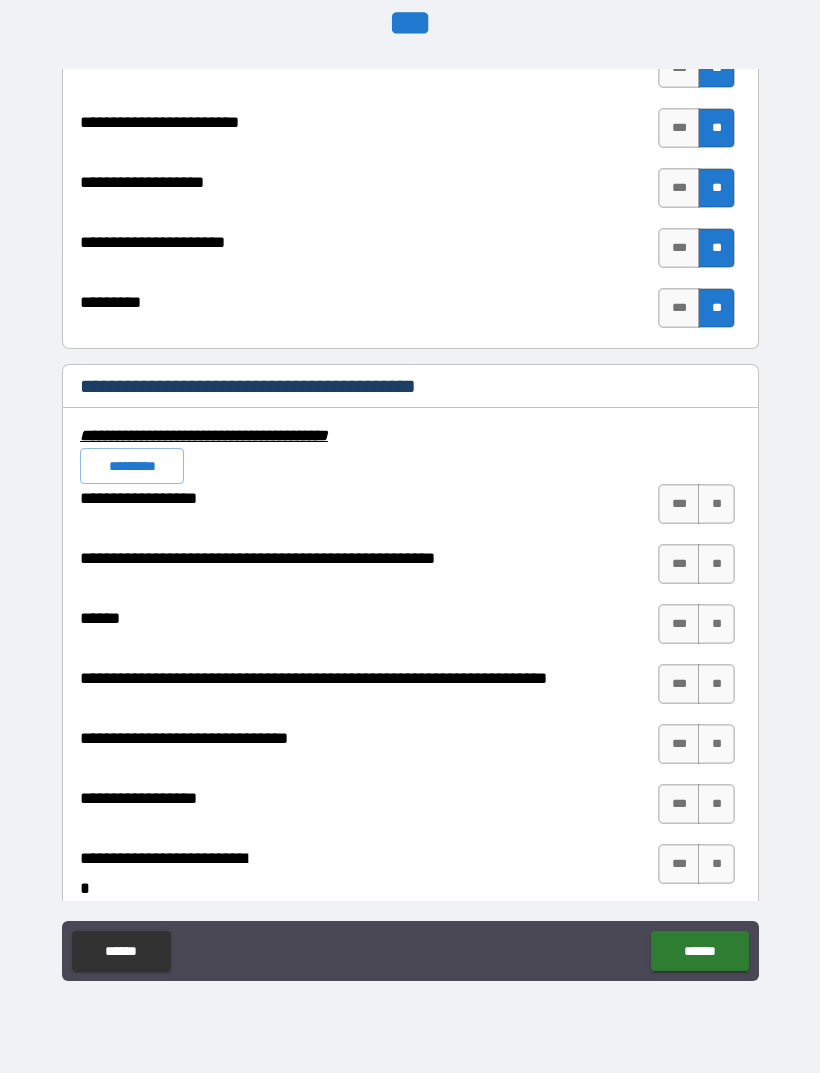 click on "**" at bounding box center [716, 504] 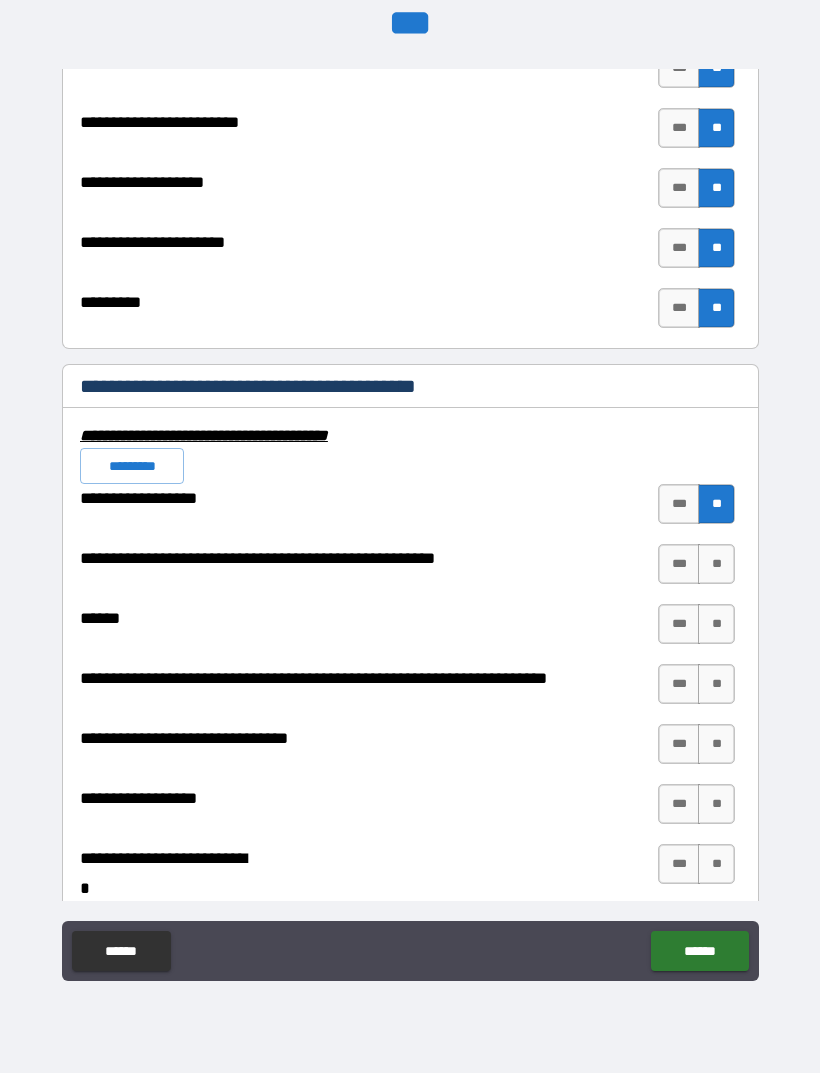 click on "**" at bounding box center (716, 564) 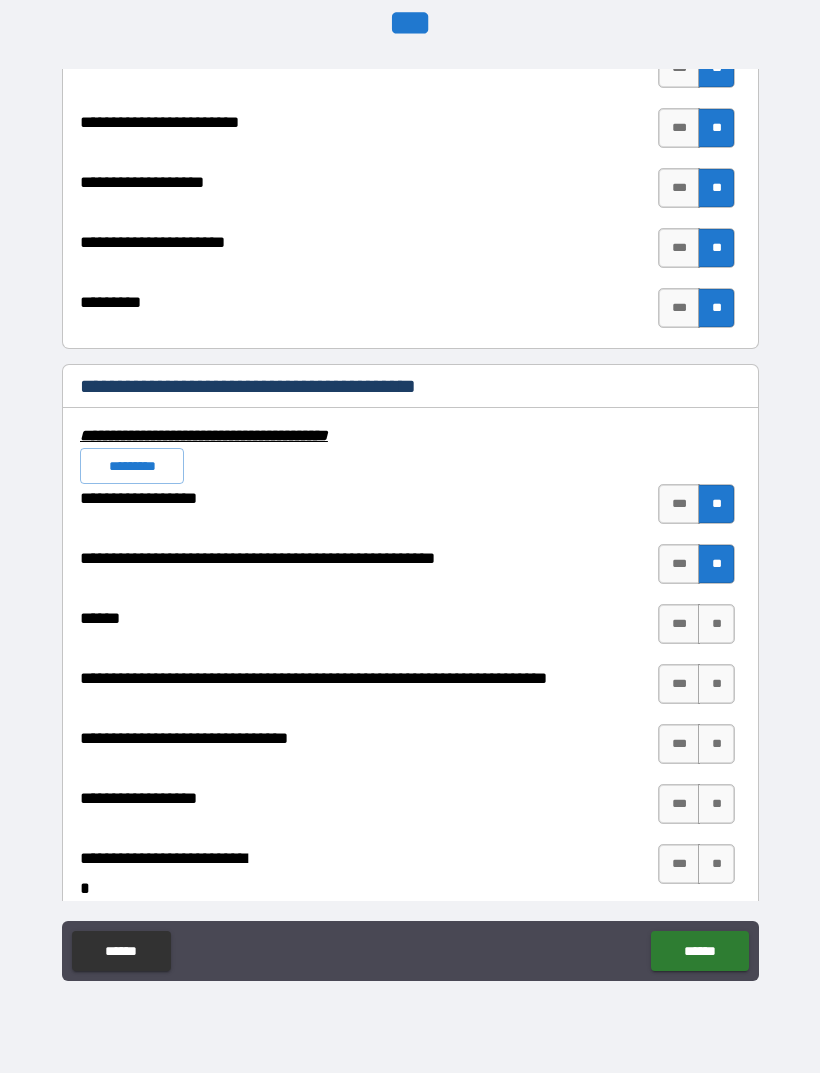 click on "**" at bounding box center [716, 624] 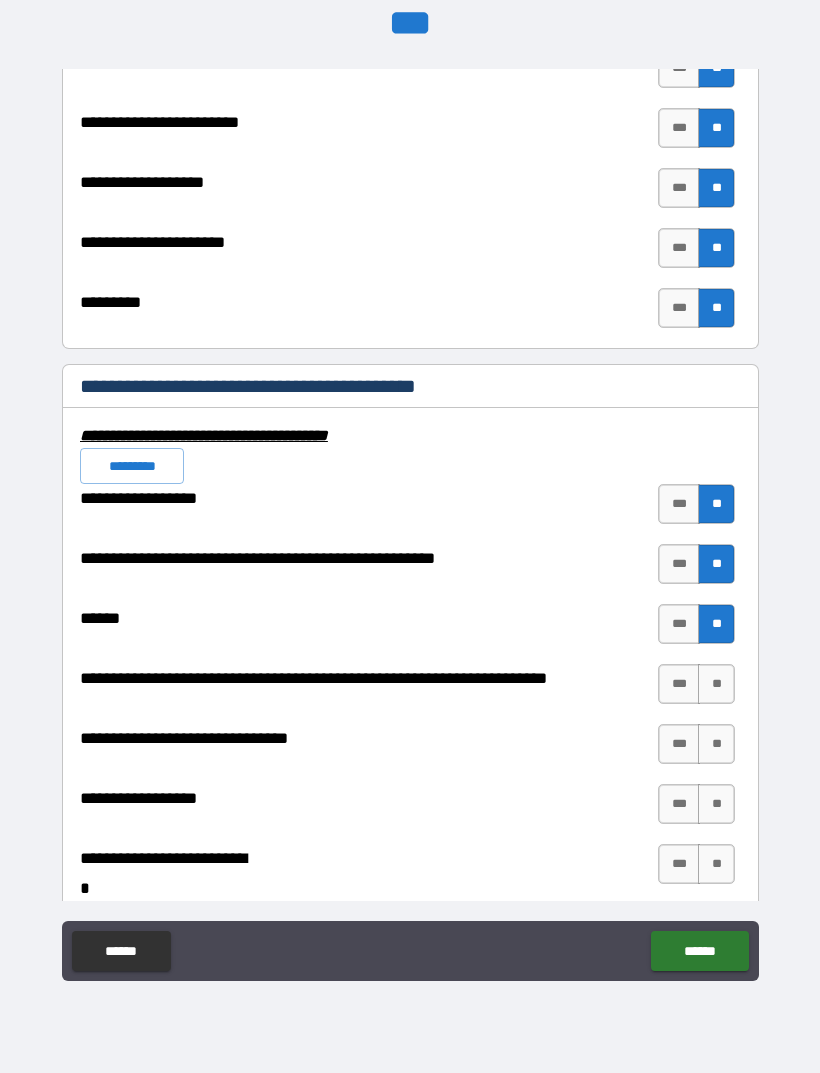 click on "**" at bounding box center (716, 684) 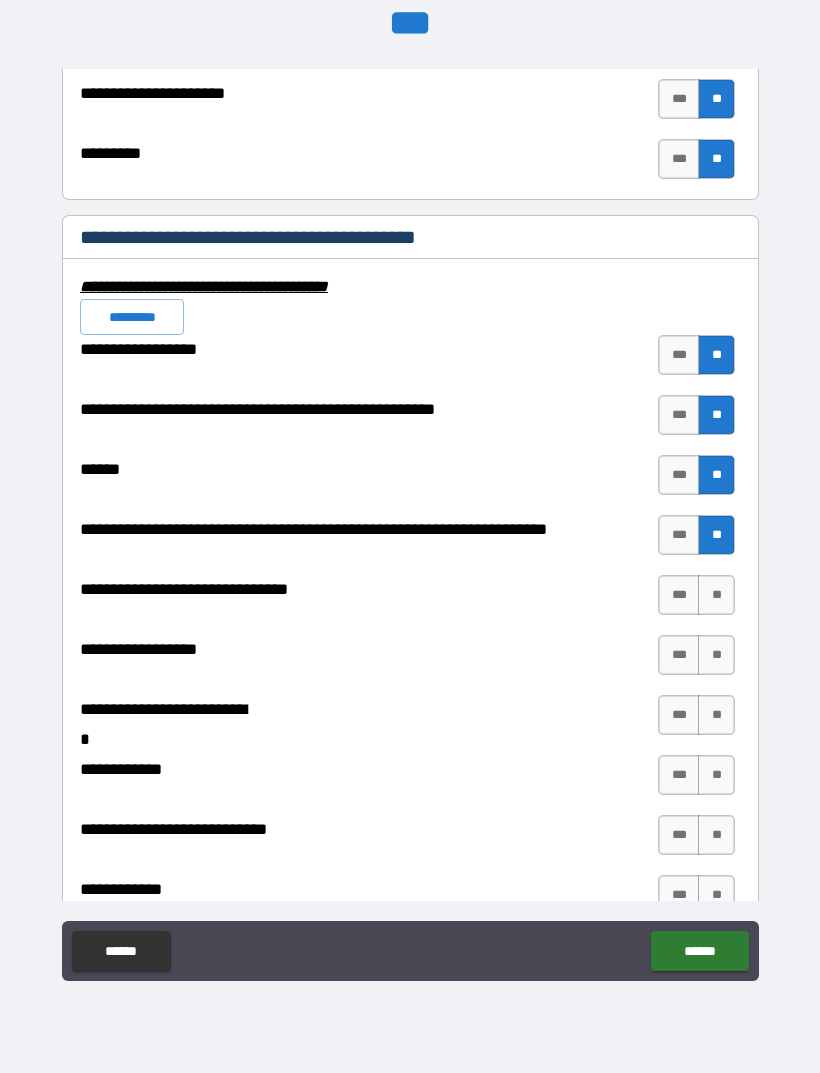 scroll, scrollTop: 7660, scrollLeft: 0, axis: vertical 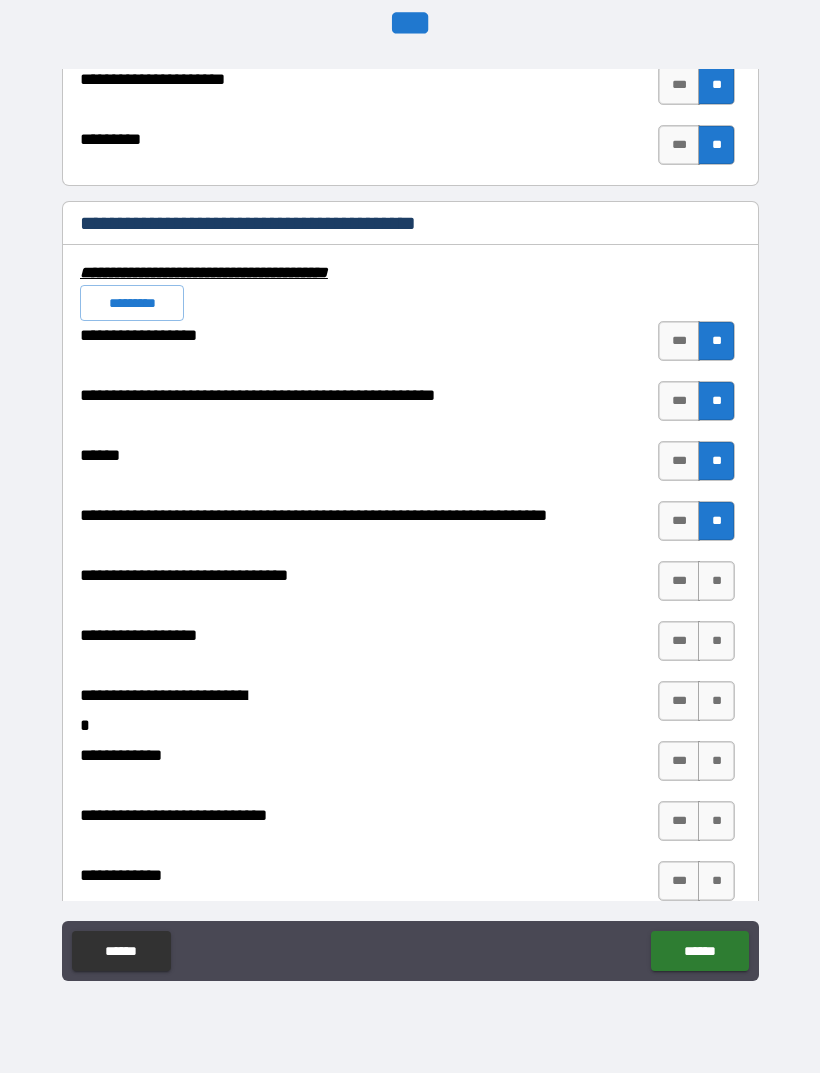 click on "**" at bounding box center [716, 581] 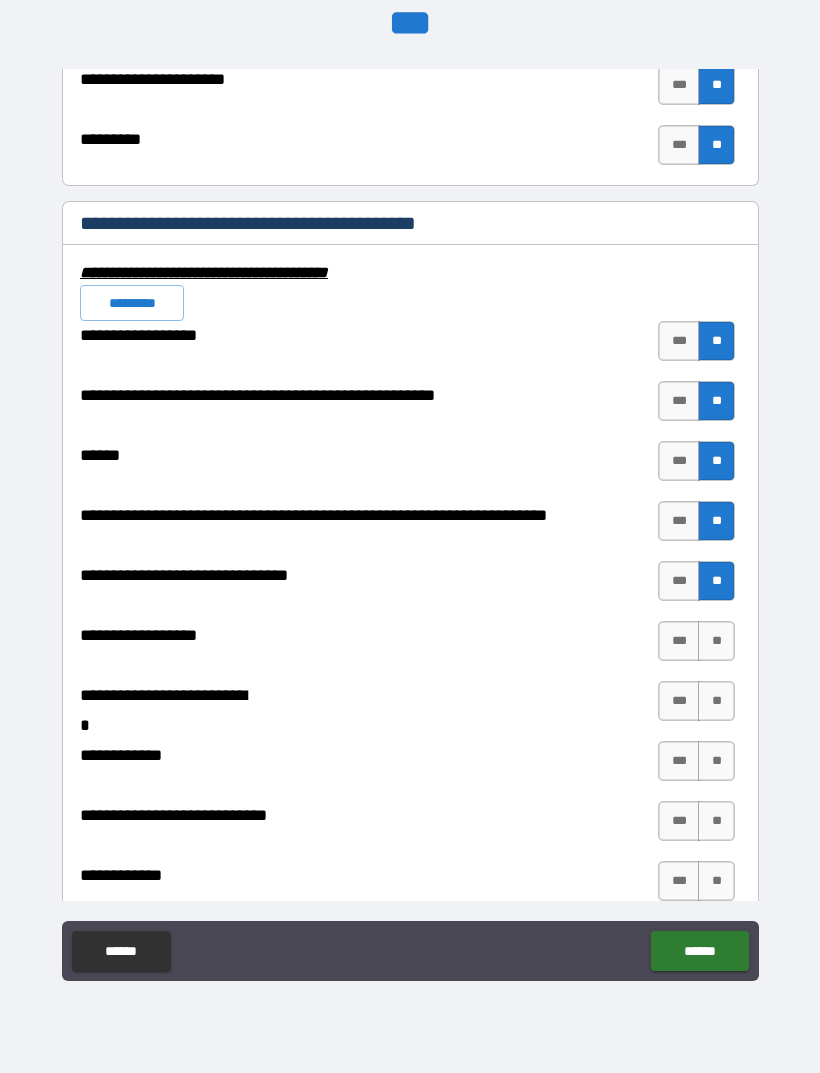 click on "**" at bounding box center [716, 641] 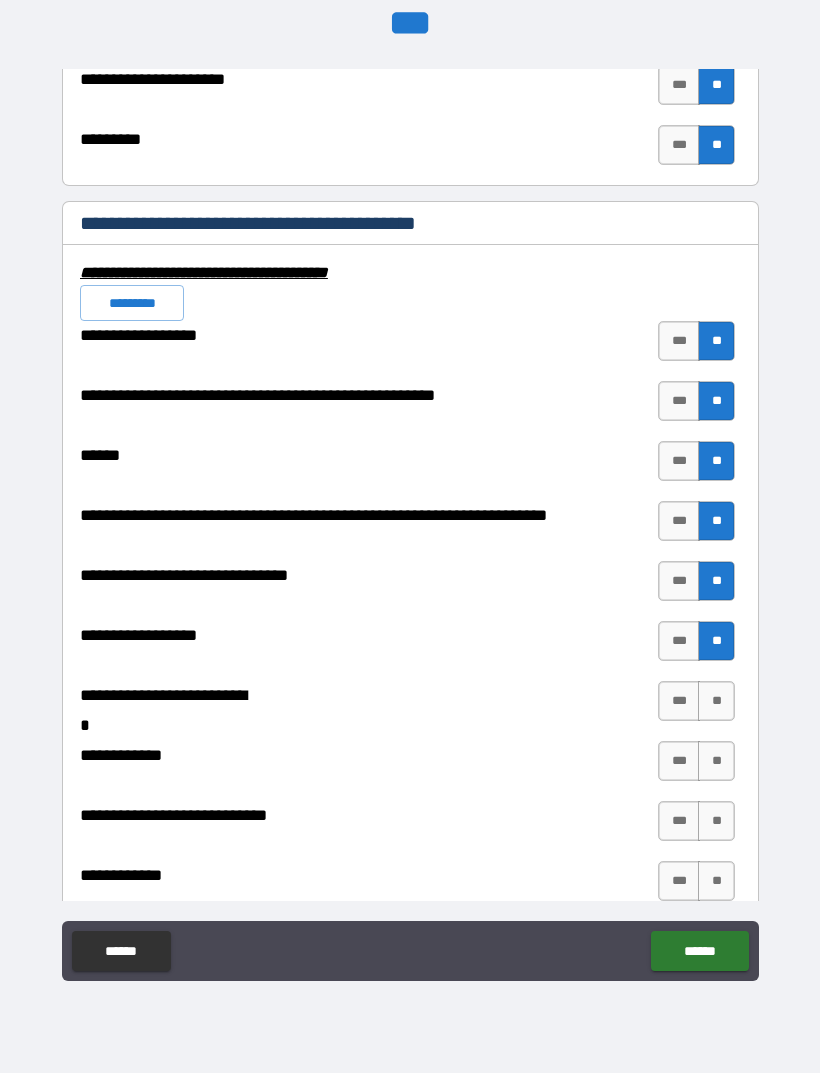 click on "**" at bounding box center [716, 701] 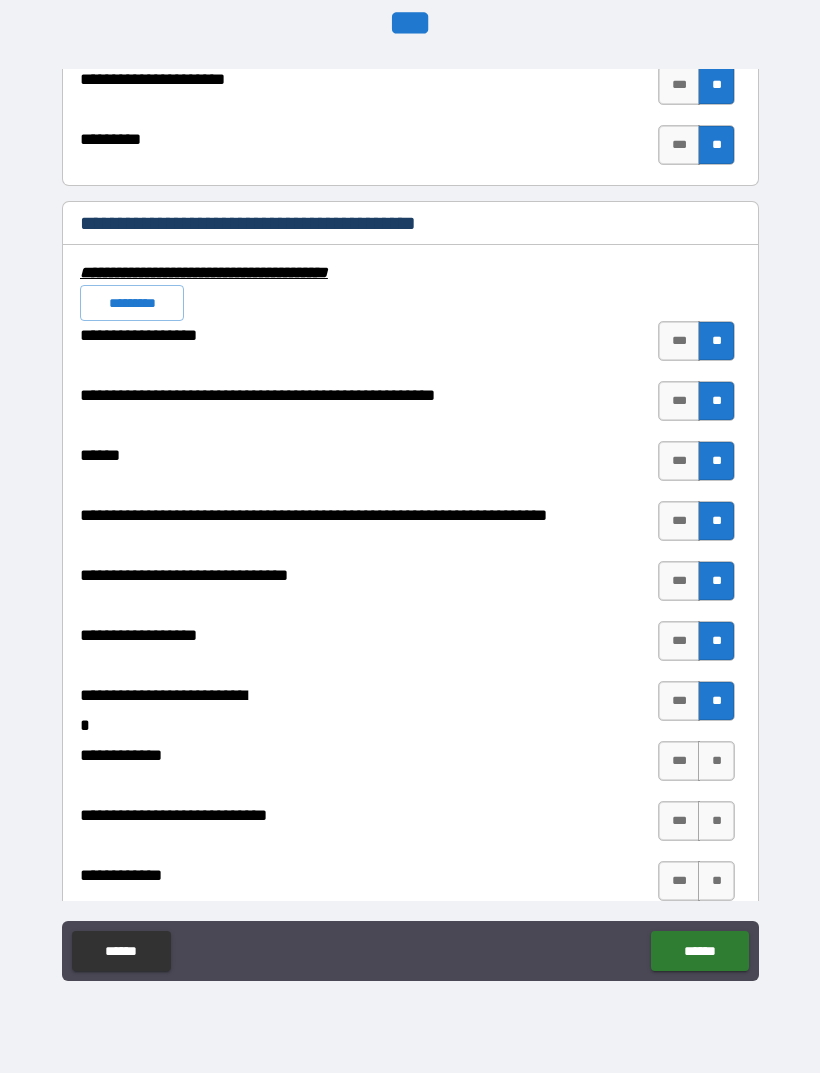 click on "**" at bounding box center [716, 761] 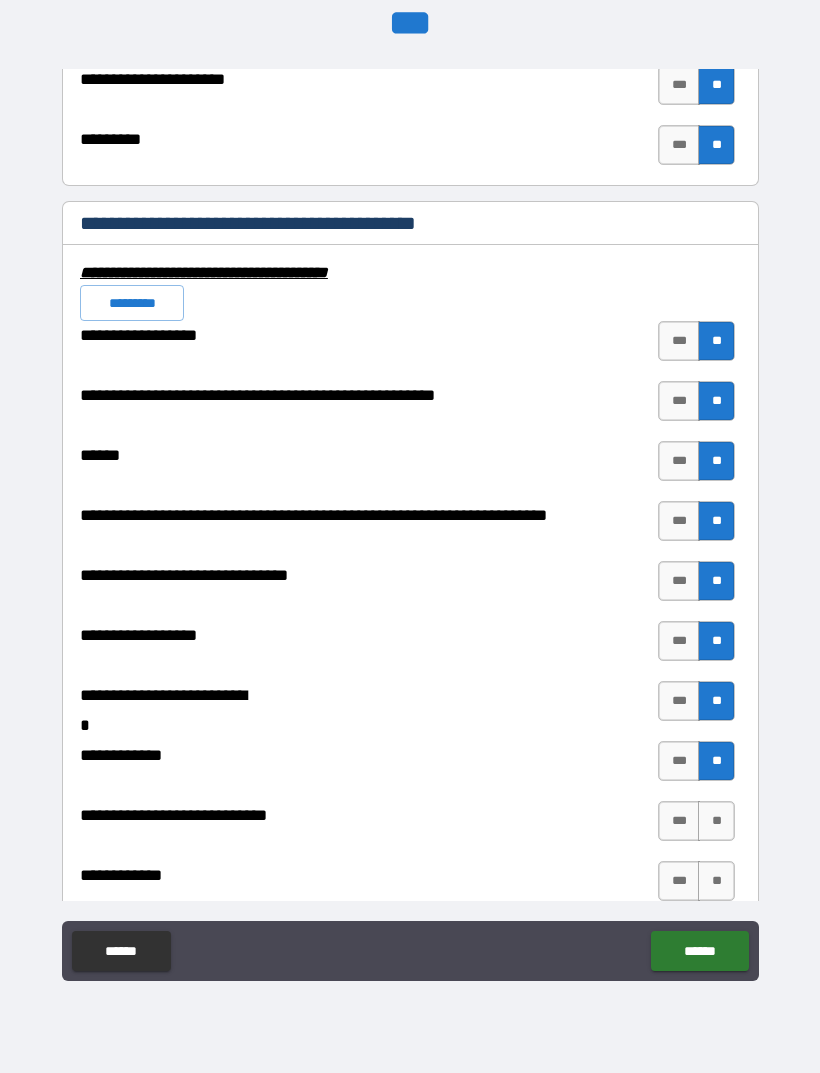 click on "**" at bounding box center [716, 821] 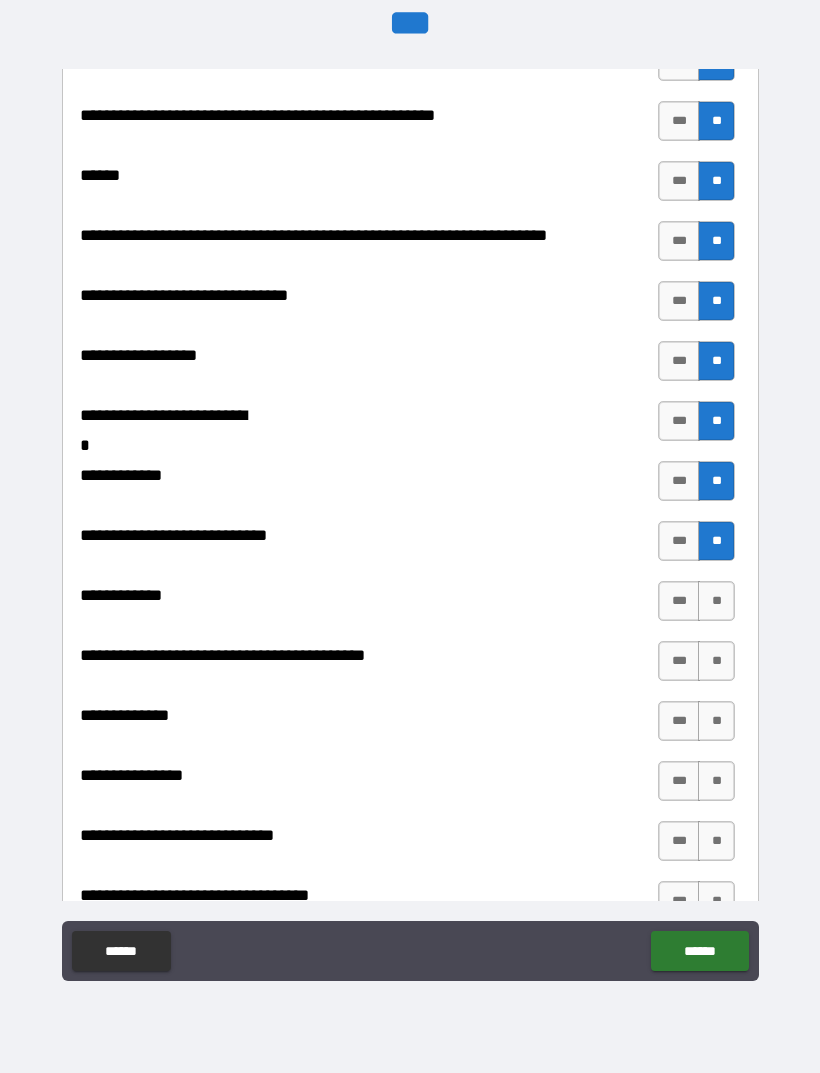 scroll, scrollTop: 7954, scrollLeft: 0, axis: vertical 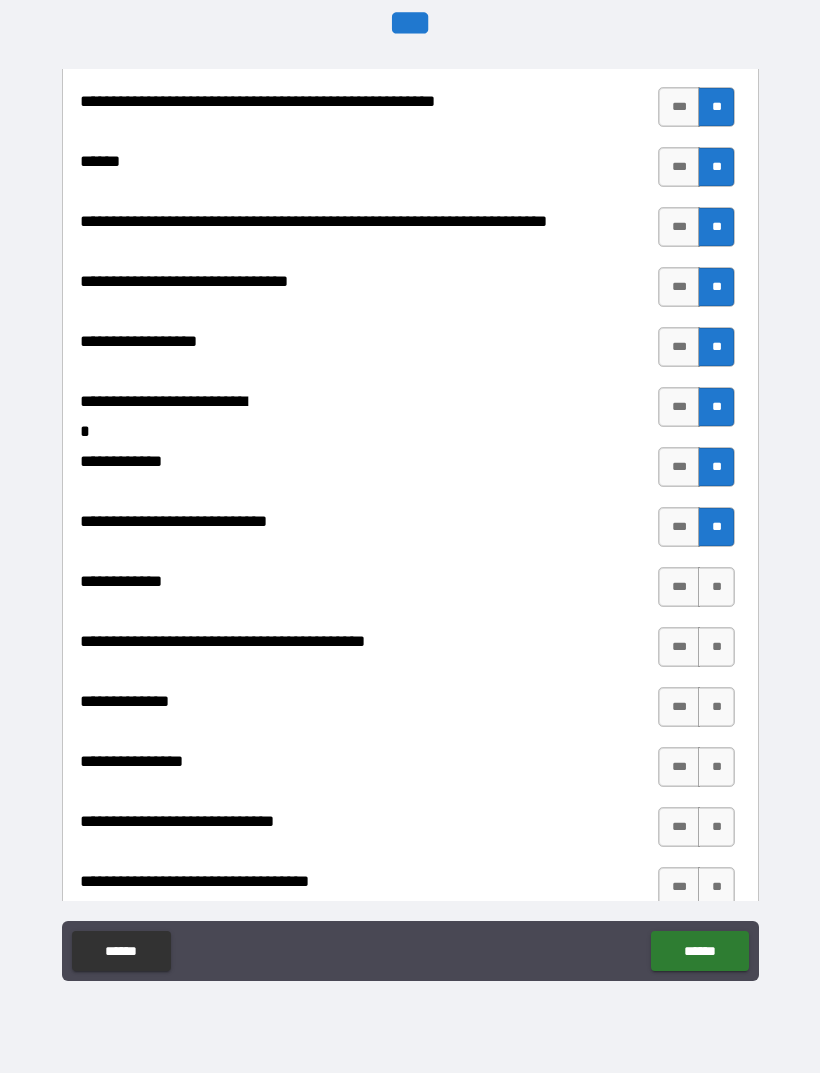 click on "**" at bounding box center [716, 587] 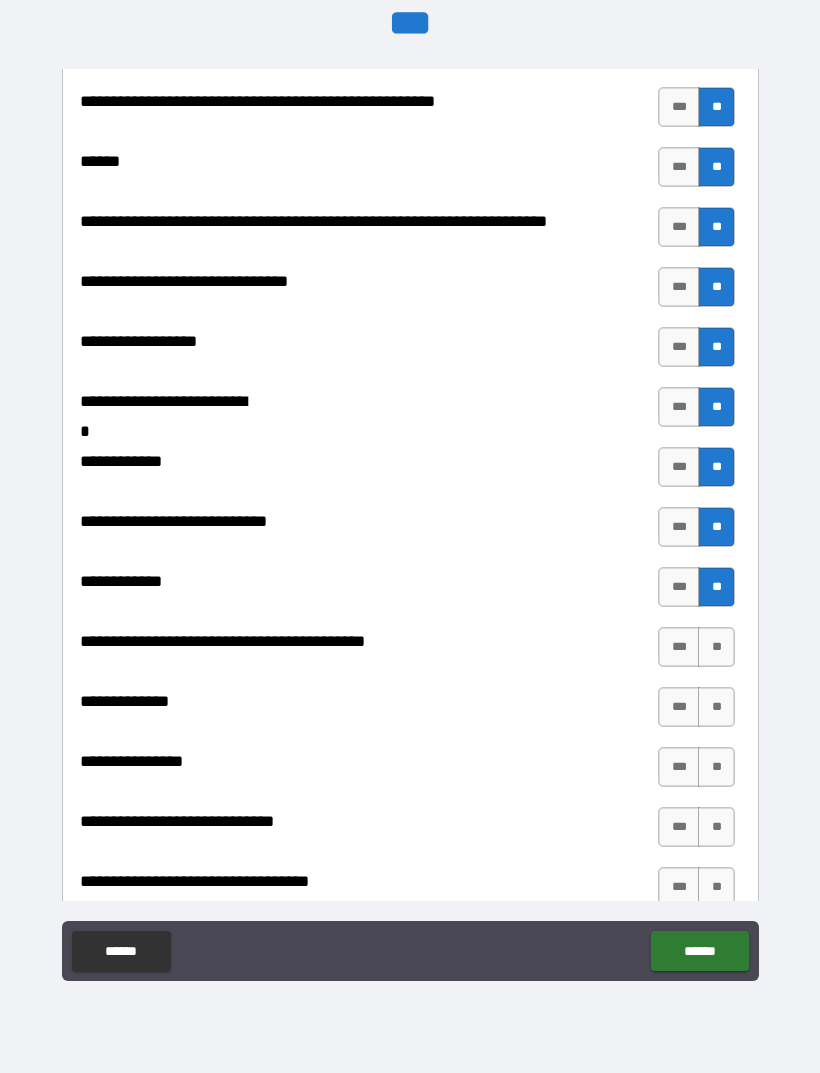 click on "**" at bounding box center (716, 647) 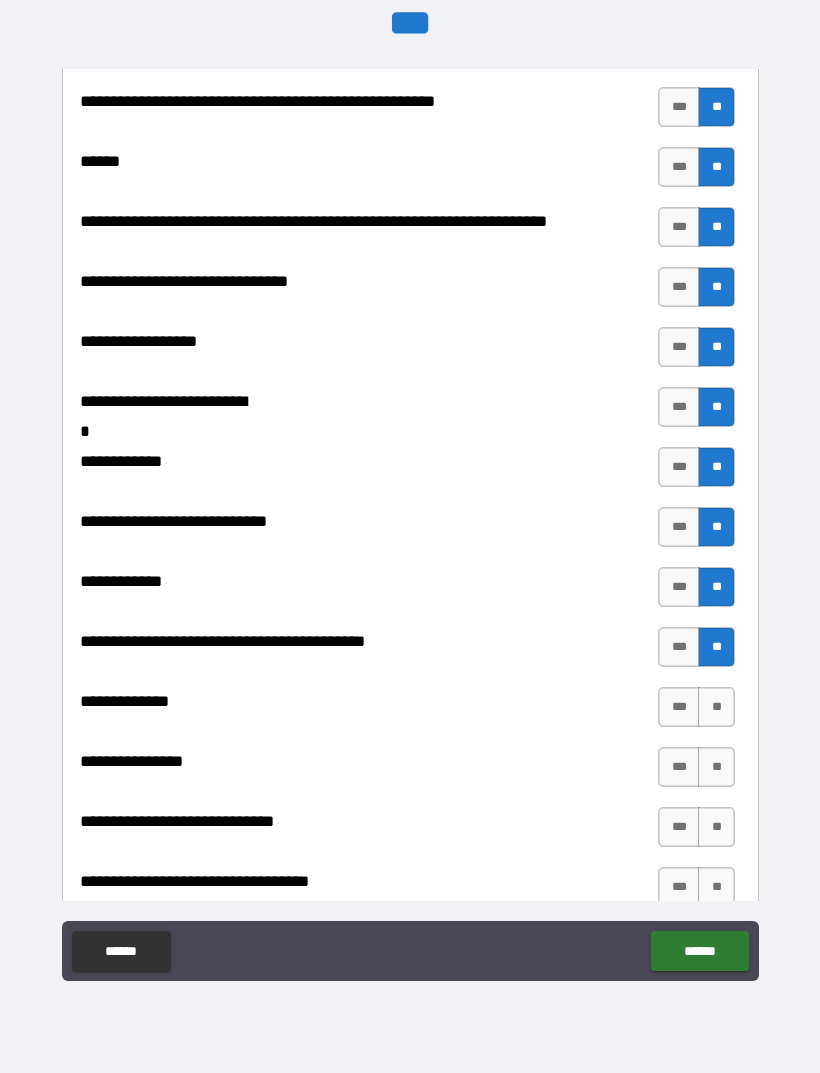 click on "**" at bounding box center [716, 707] 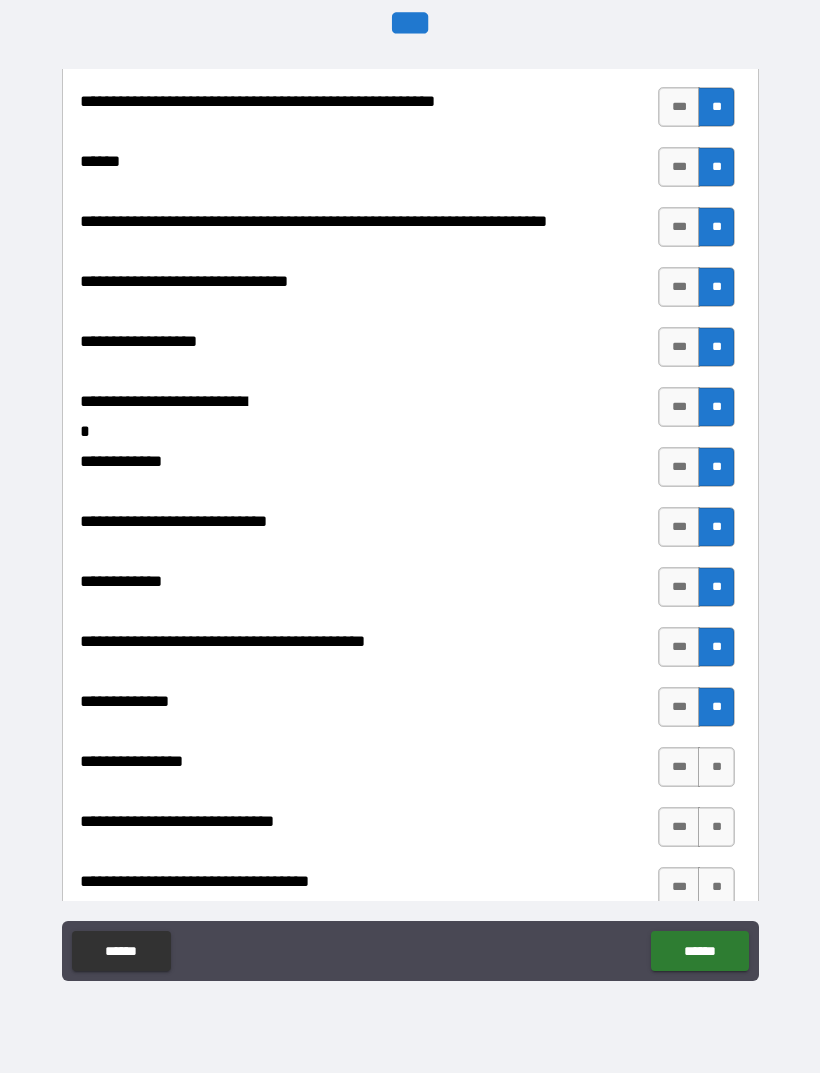 click on "**" at bounding box center [716, 767] 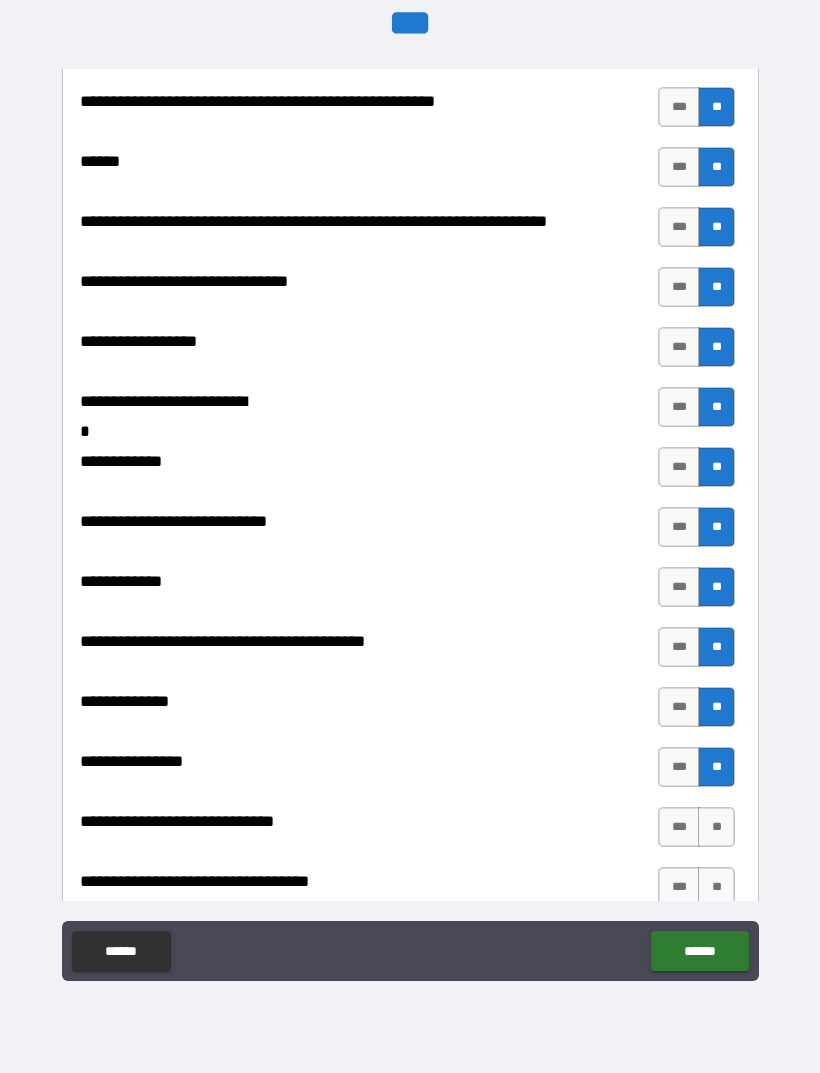 click on "**" at bounding box center (716, 827) 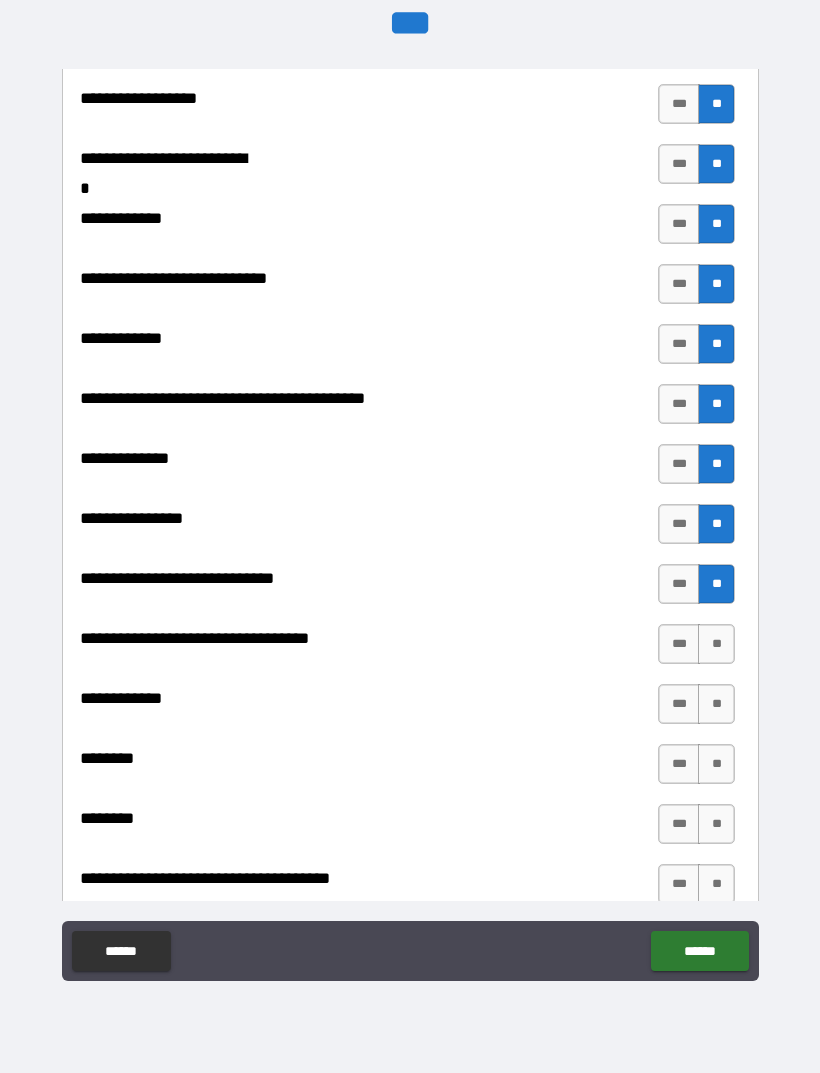 scroll, scrollTop: 8215, scrollLeft: 0, axis: vertical 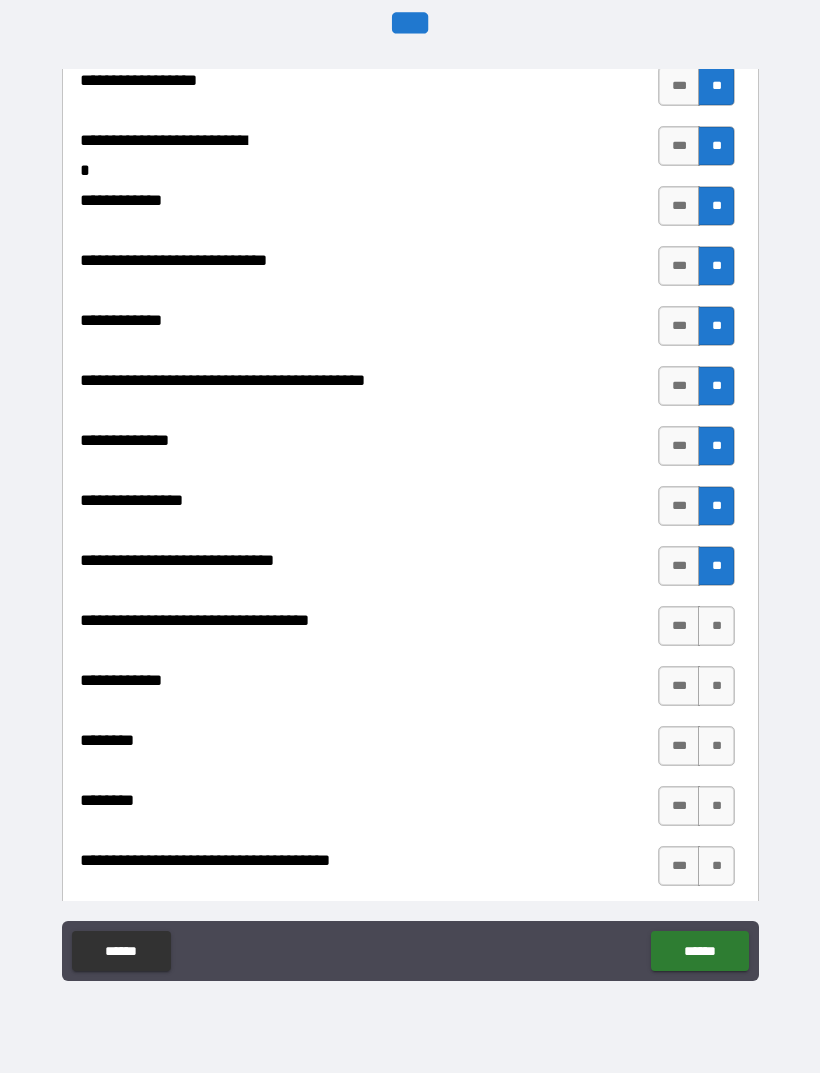 click on "**" at bounding box center [716, 626] 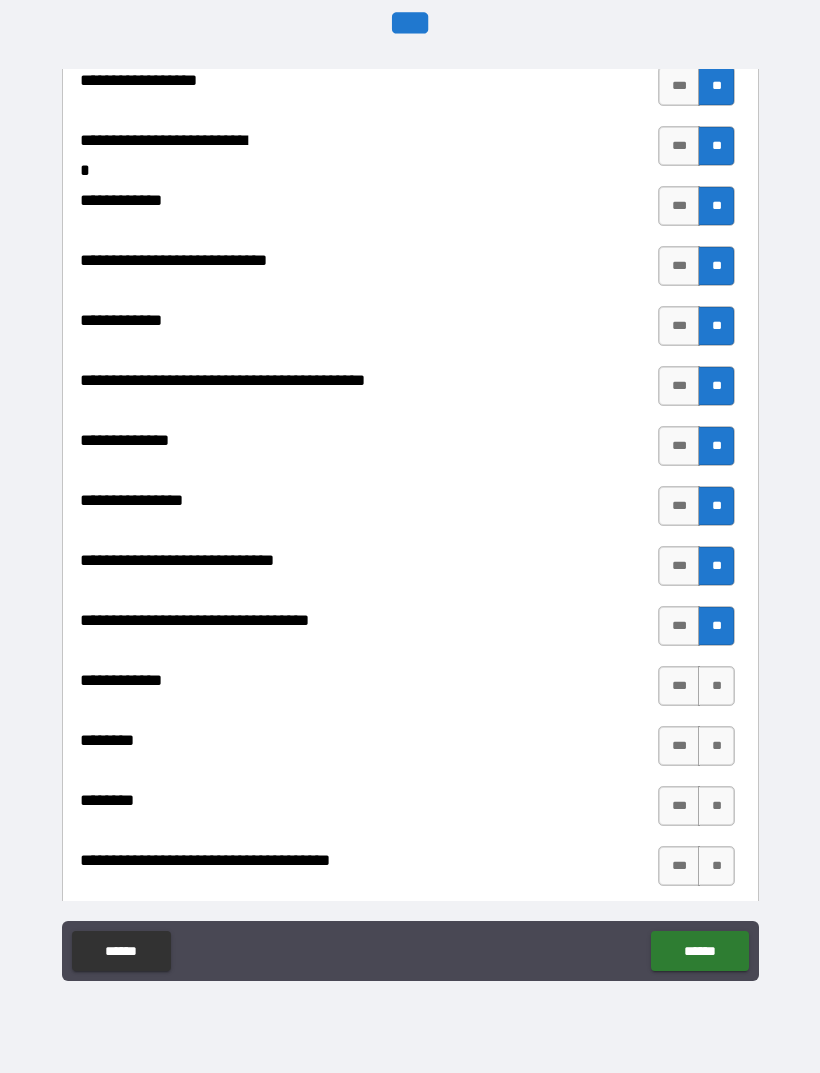 click on "**" at bounding box center [716, 686] 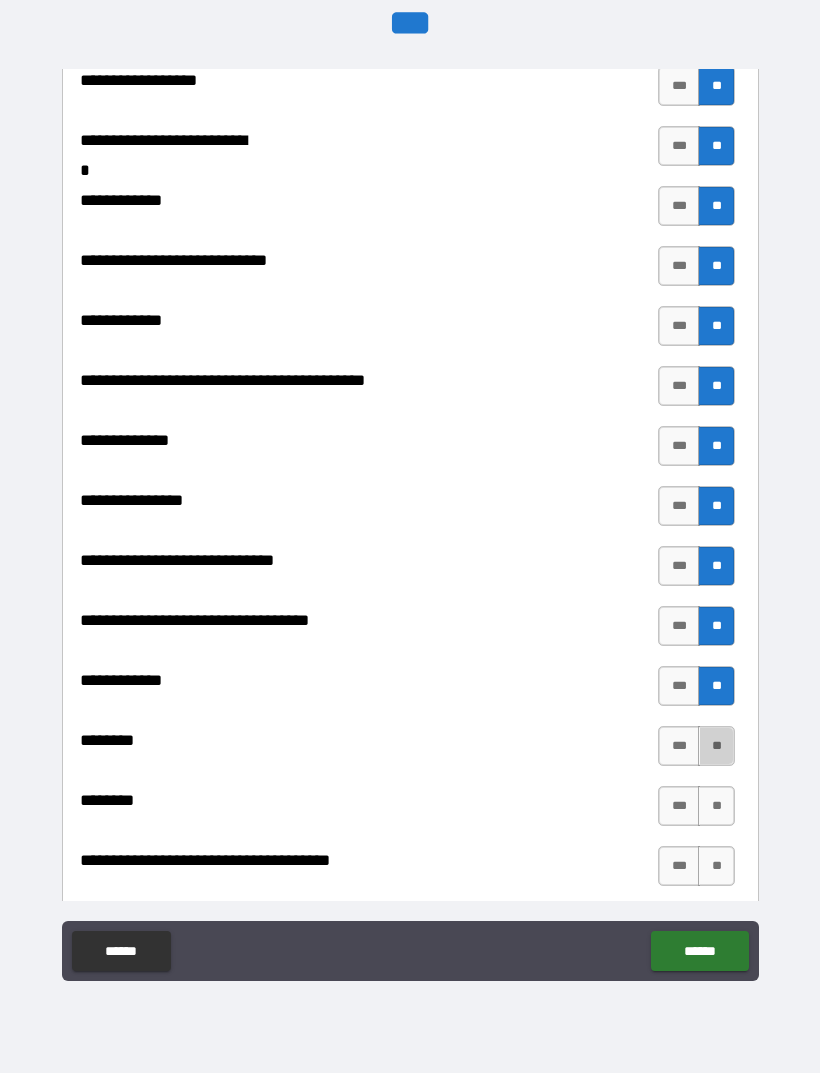 click on "**" at bounding box center (716, 746) 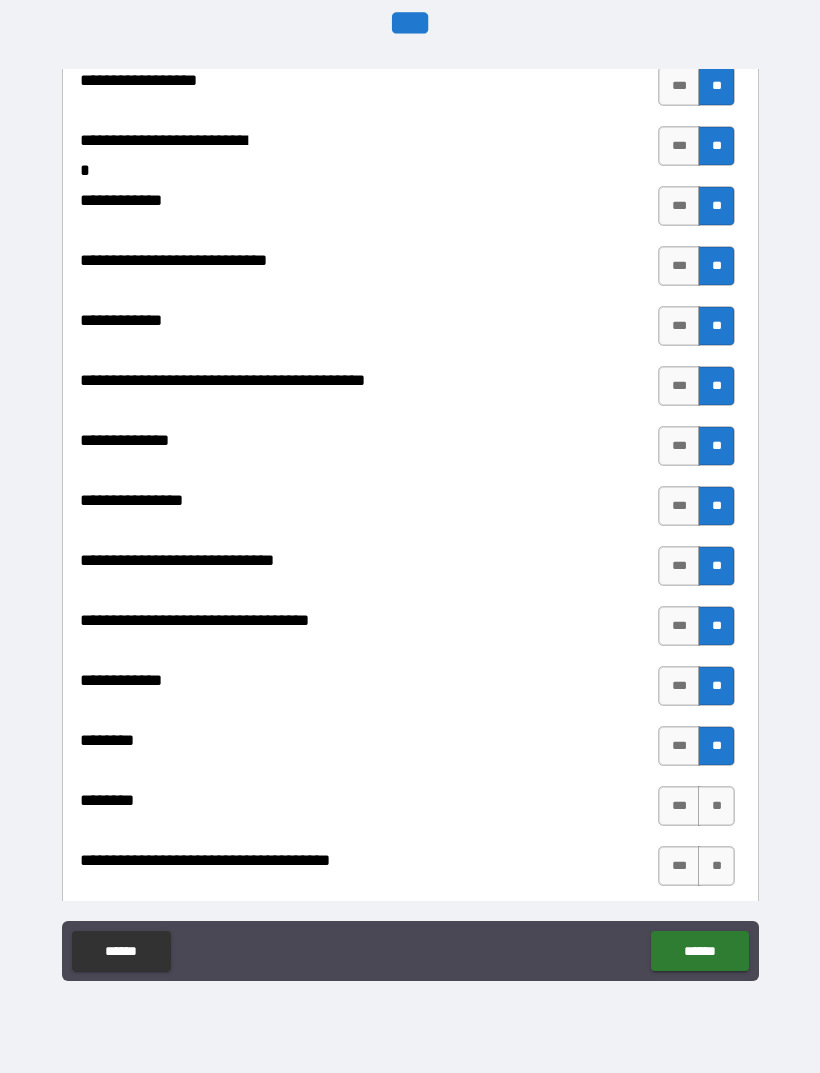 click on "**" at bounding box center (716, 806) 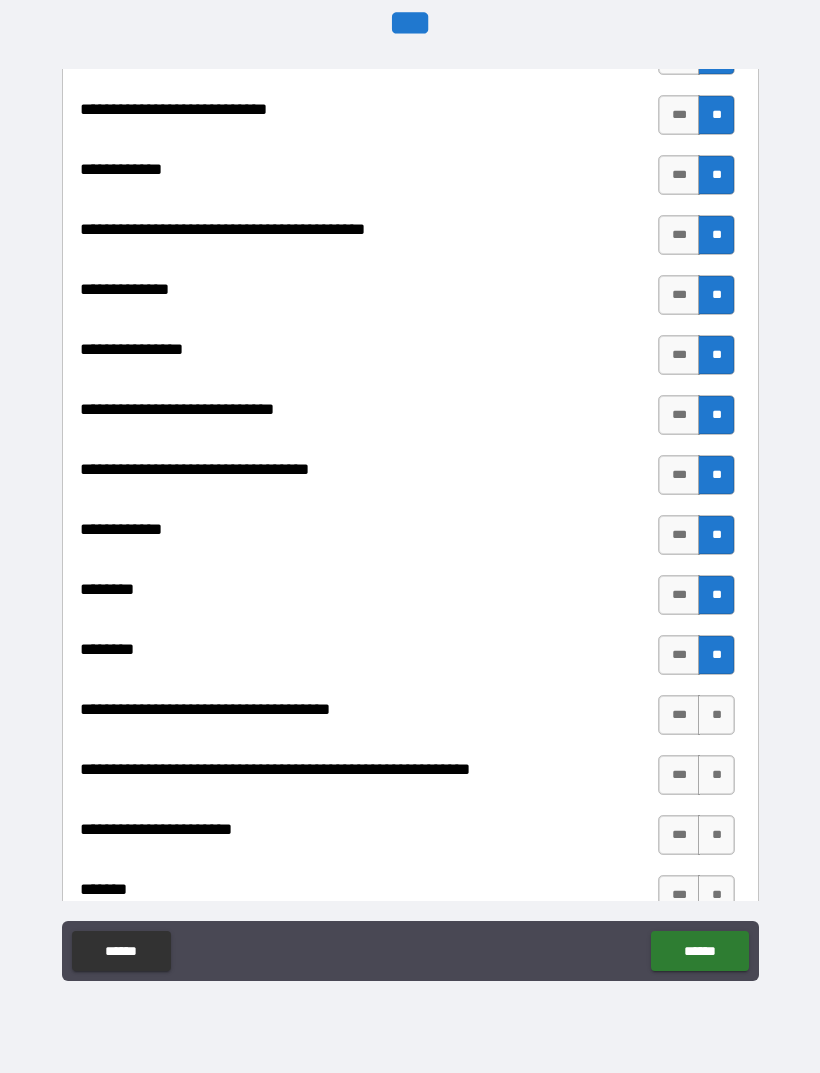 scroll, scrollTop: 8430, scrollLeft: 0, axis: vertical 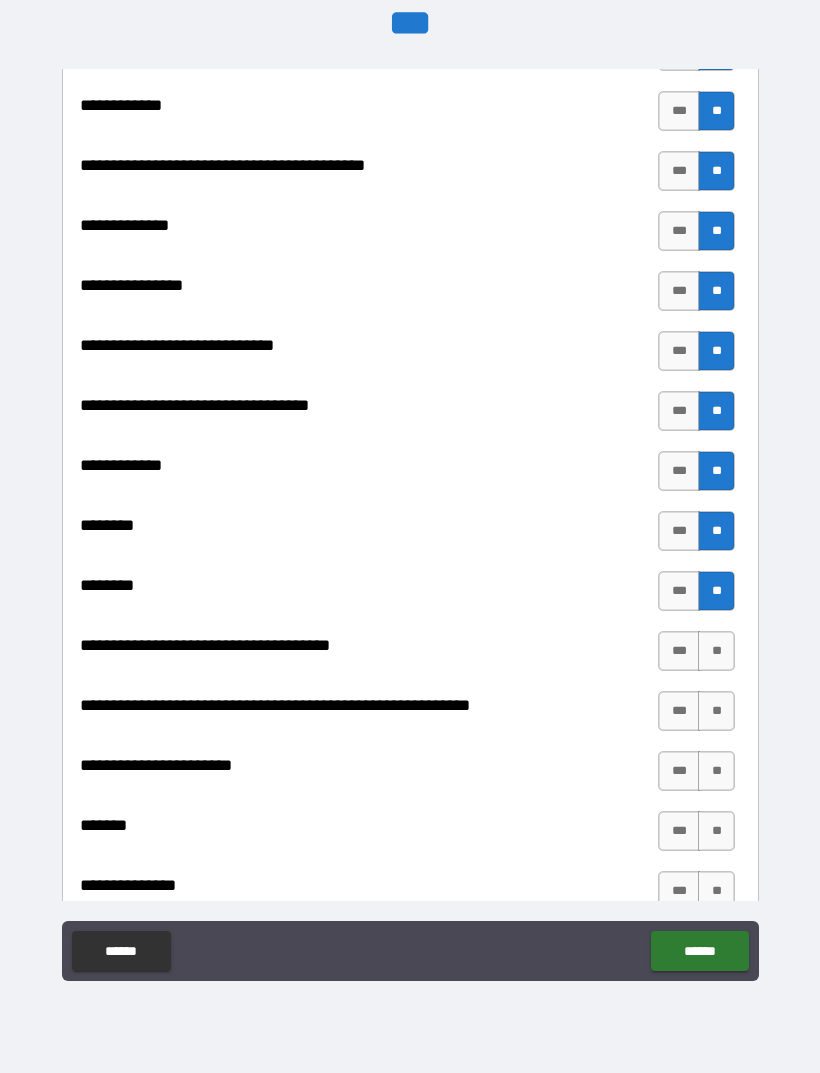click on "**" at bounding box center [716, 651] 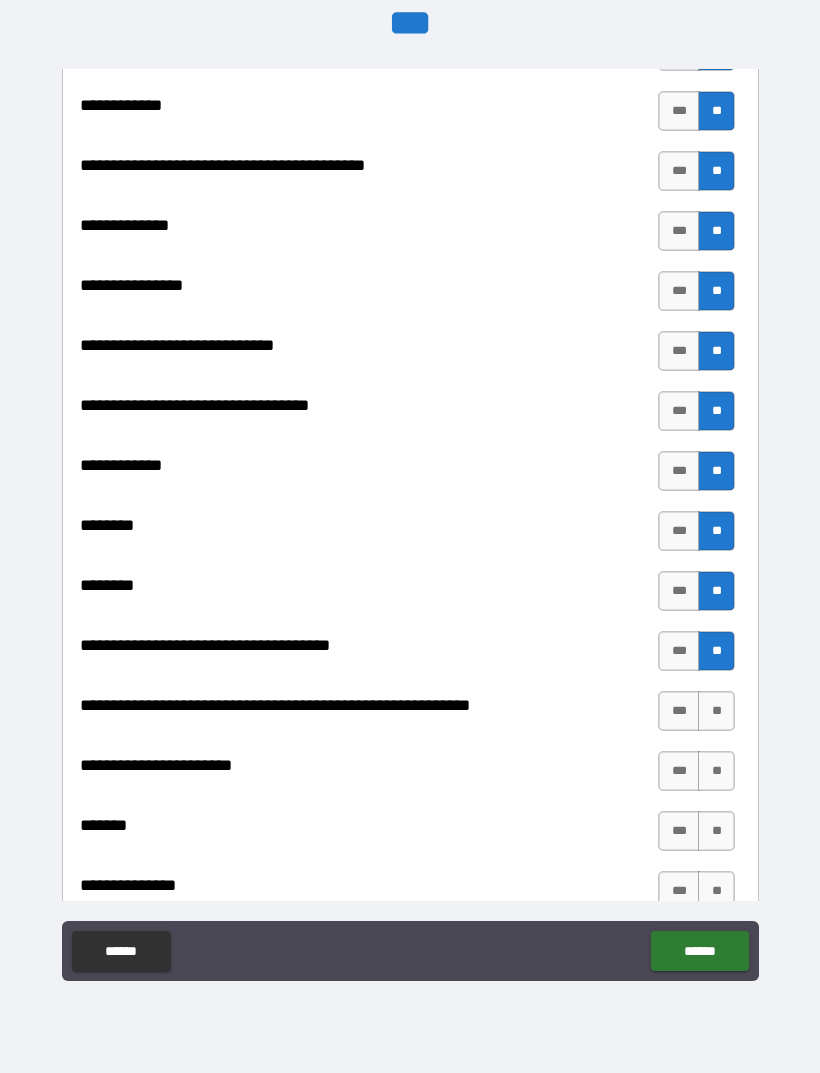 click on "**" at bounding box center (716, 711) 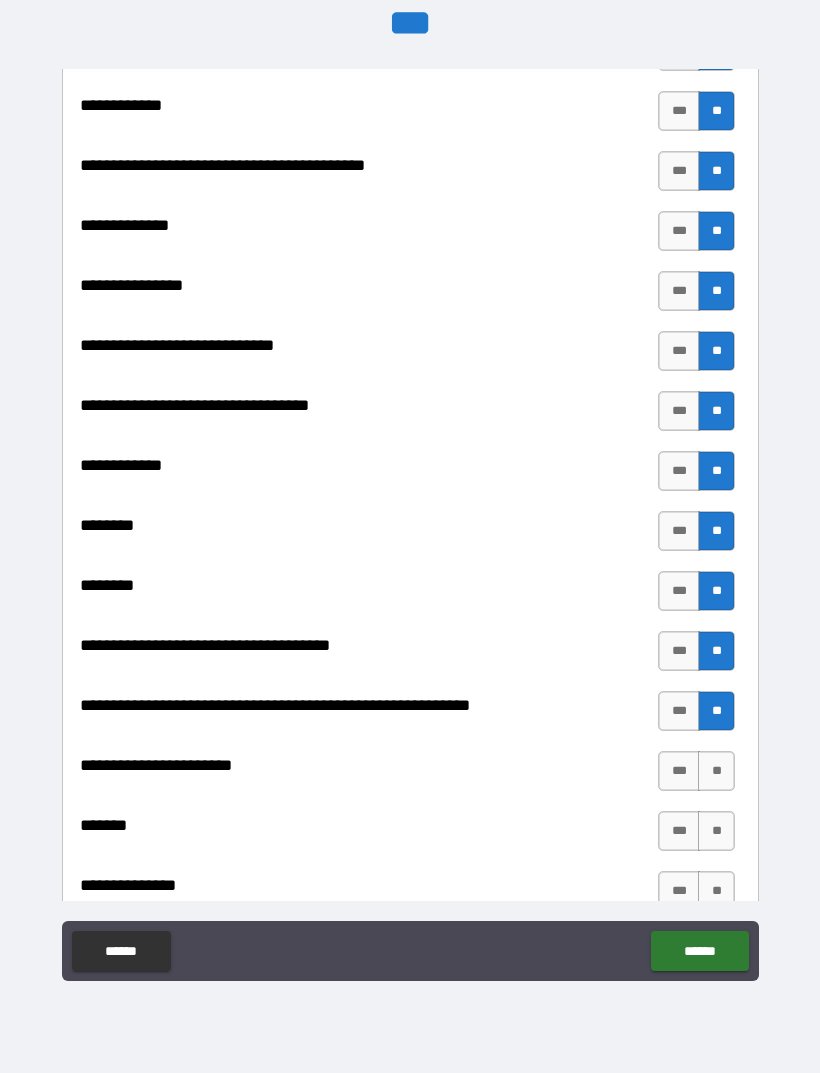 click on "**" at bounding box center [716, 771] 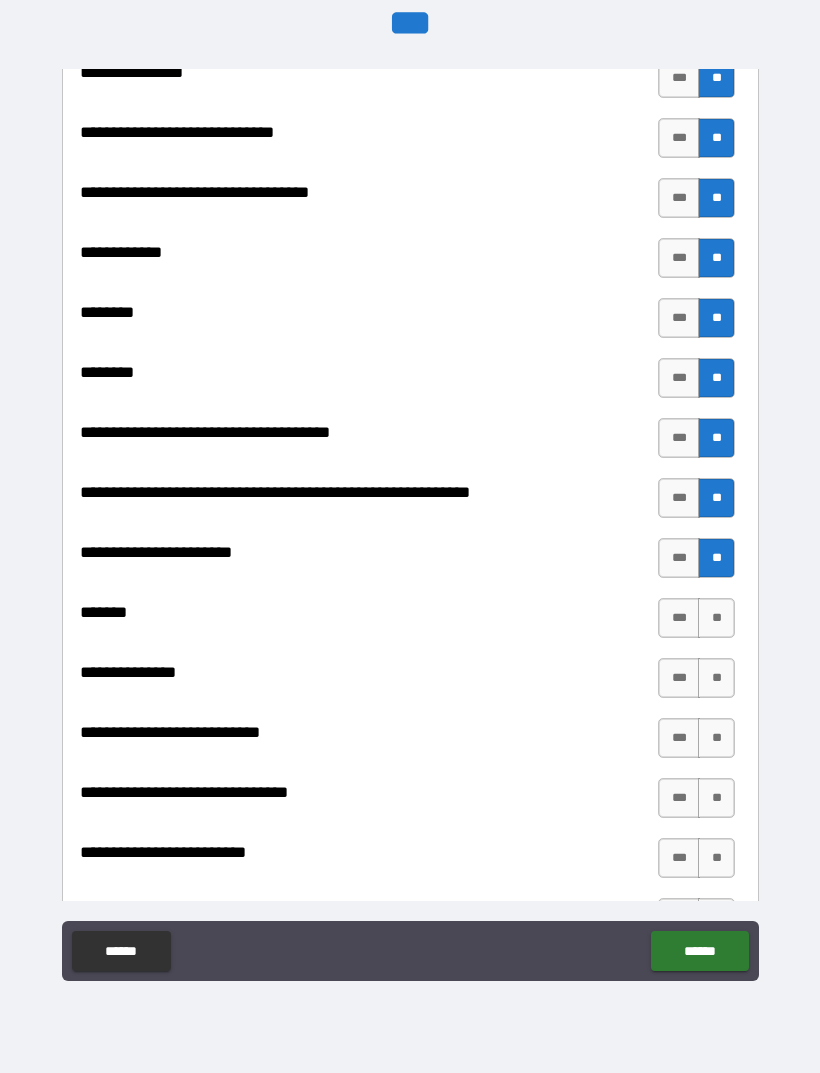 scroll, scrollTop: 8646, scrollLeft: 0, axis: vertical 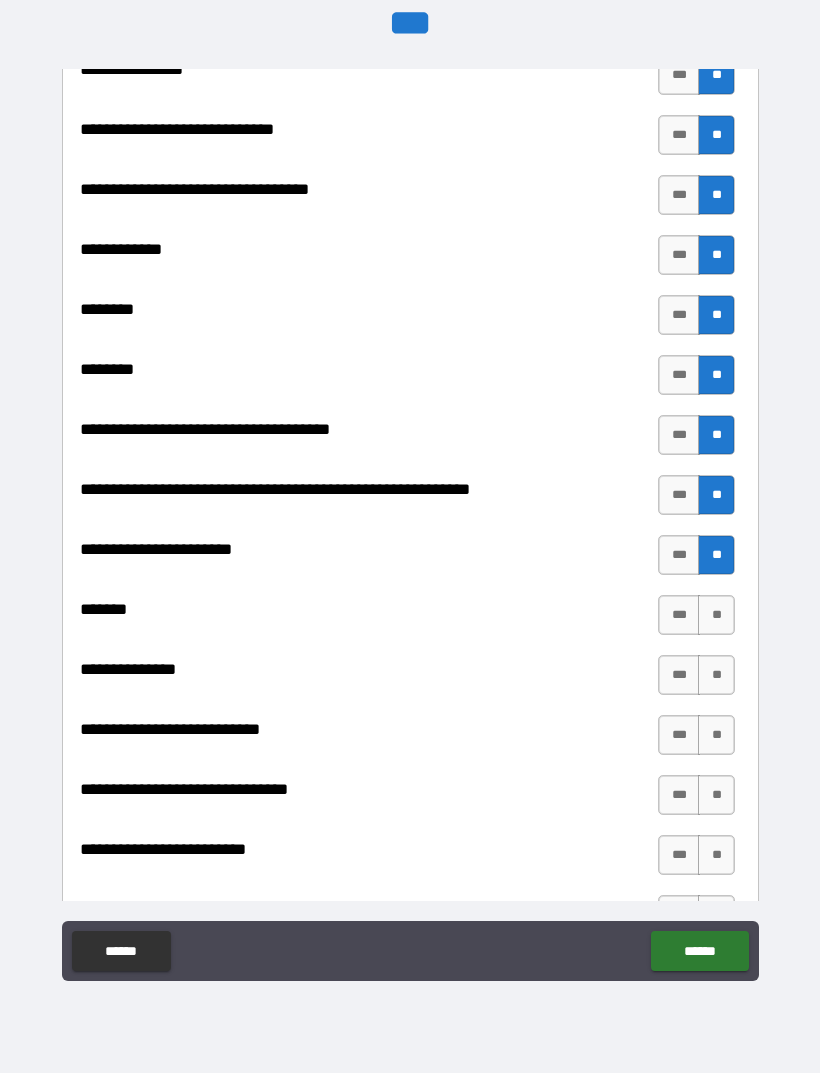 click on "**" at bounding box center [716, 615] 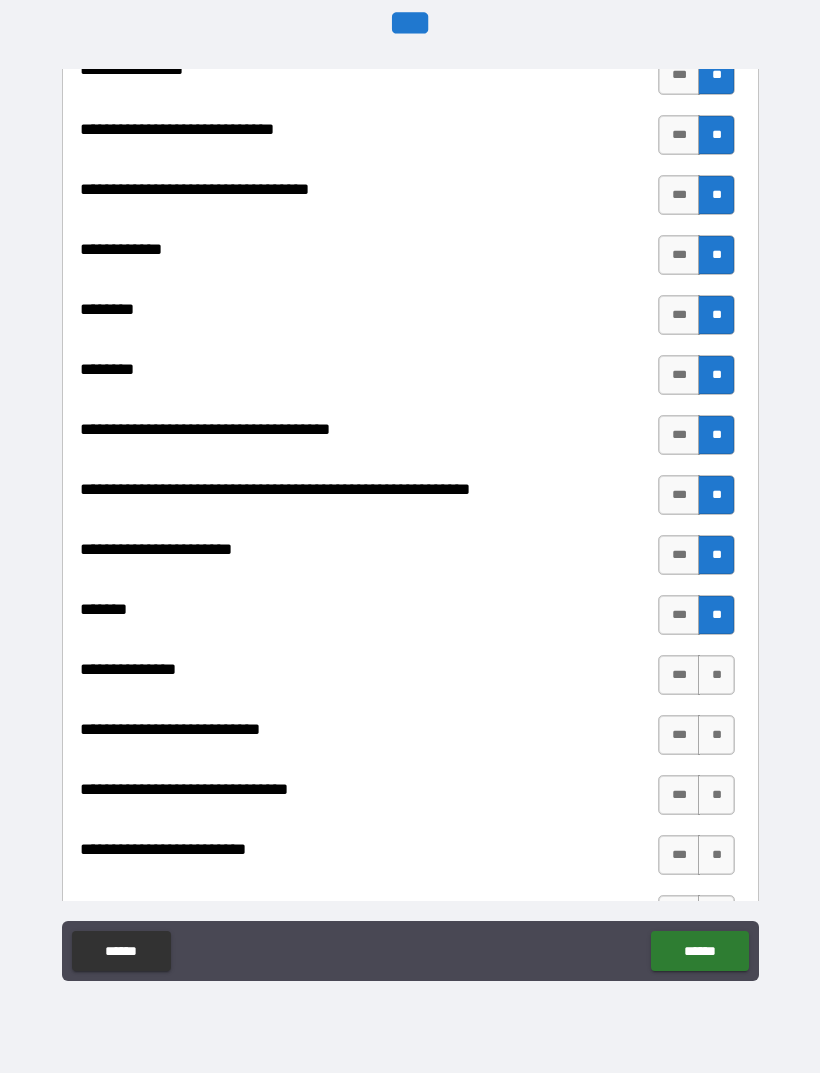 click on "**" at bounding box center [716, 675] 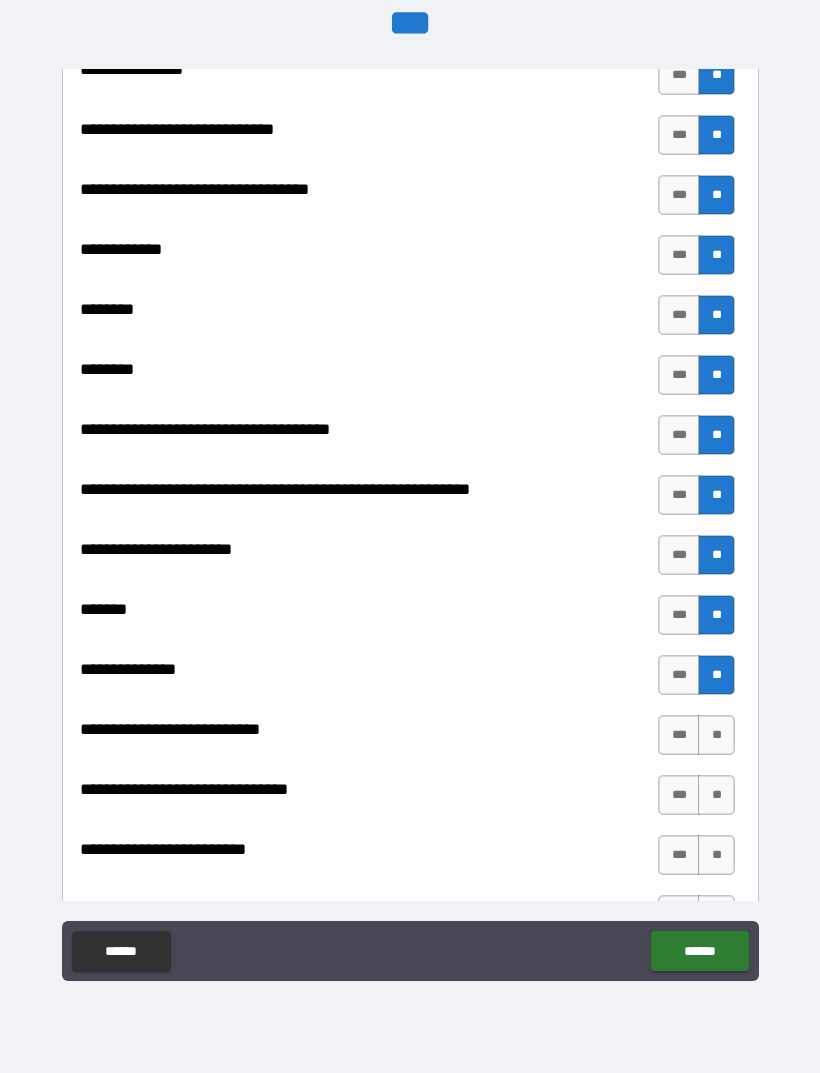 click on "**" at bounding box center [716, 735] 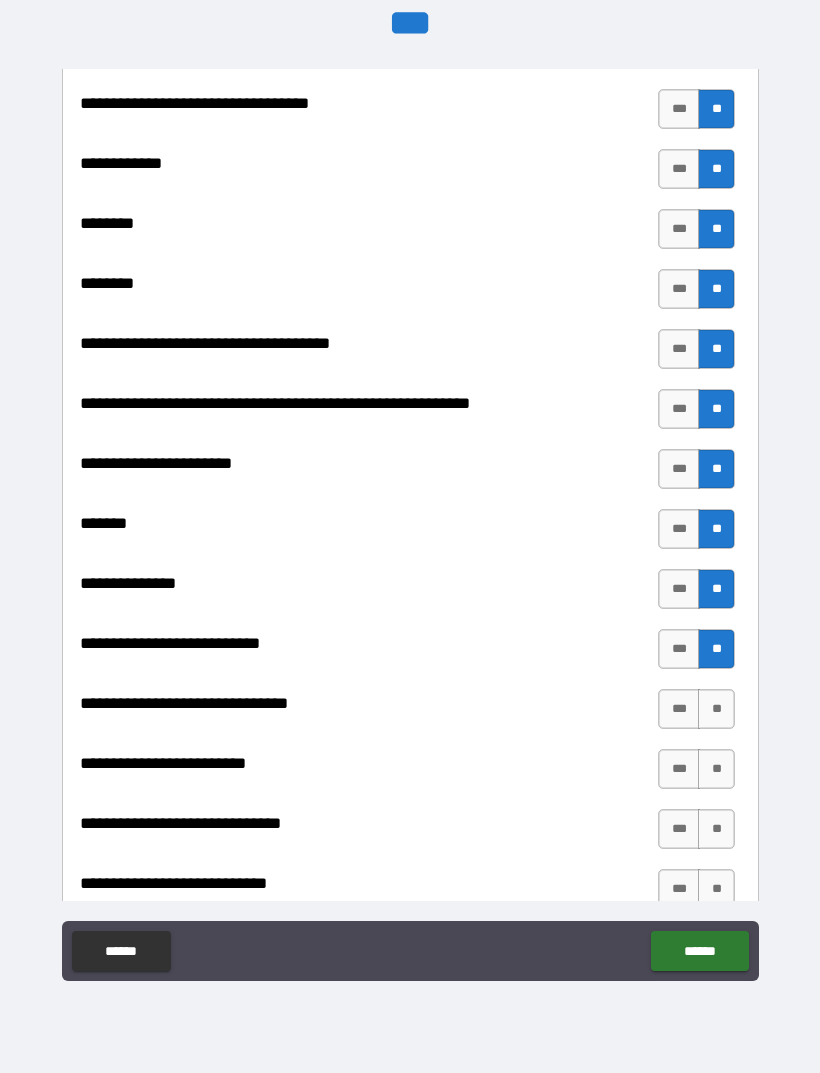 scroll, scrollTop: 8755, scrollLeft: 0, axis: vertical 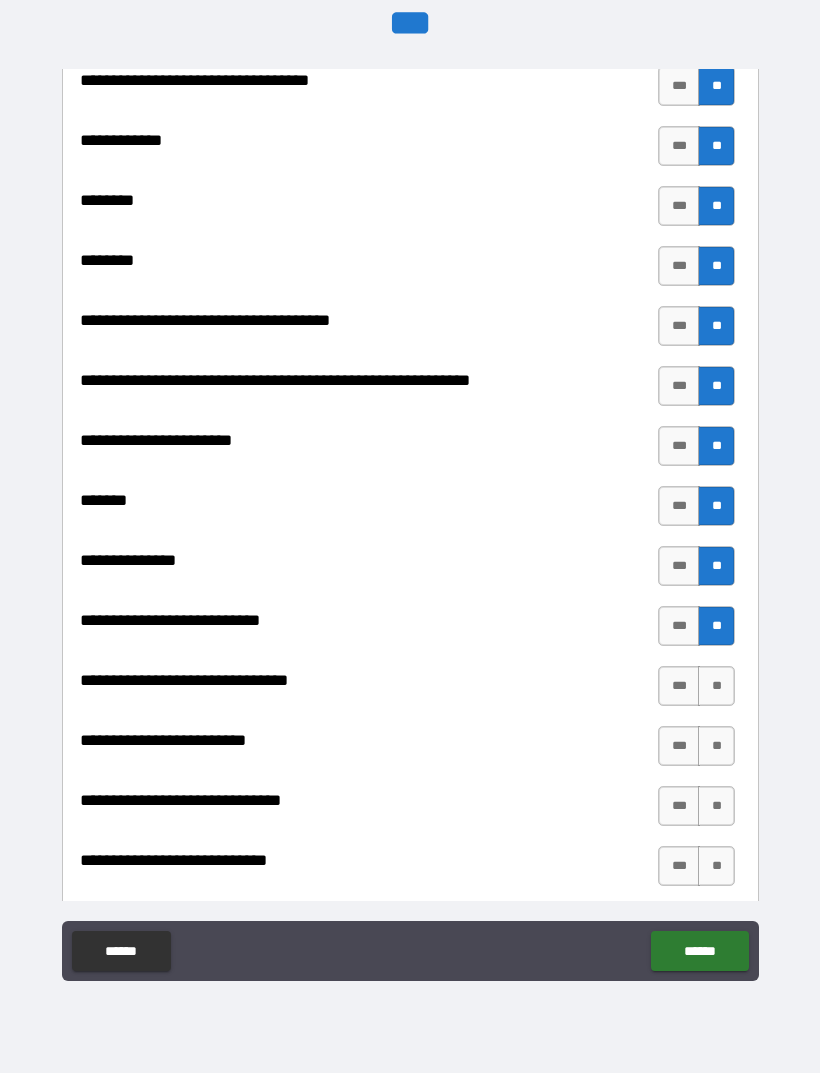 click on "**" at bounding box center [716, 686] 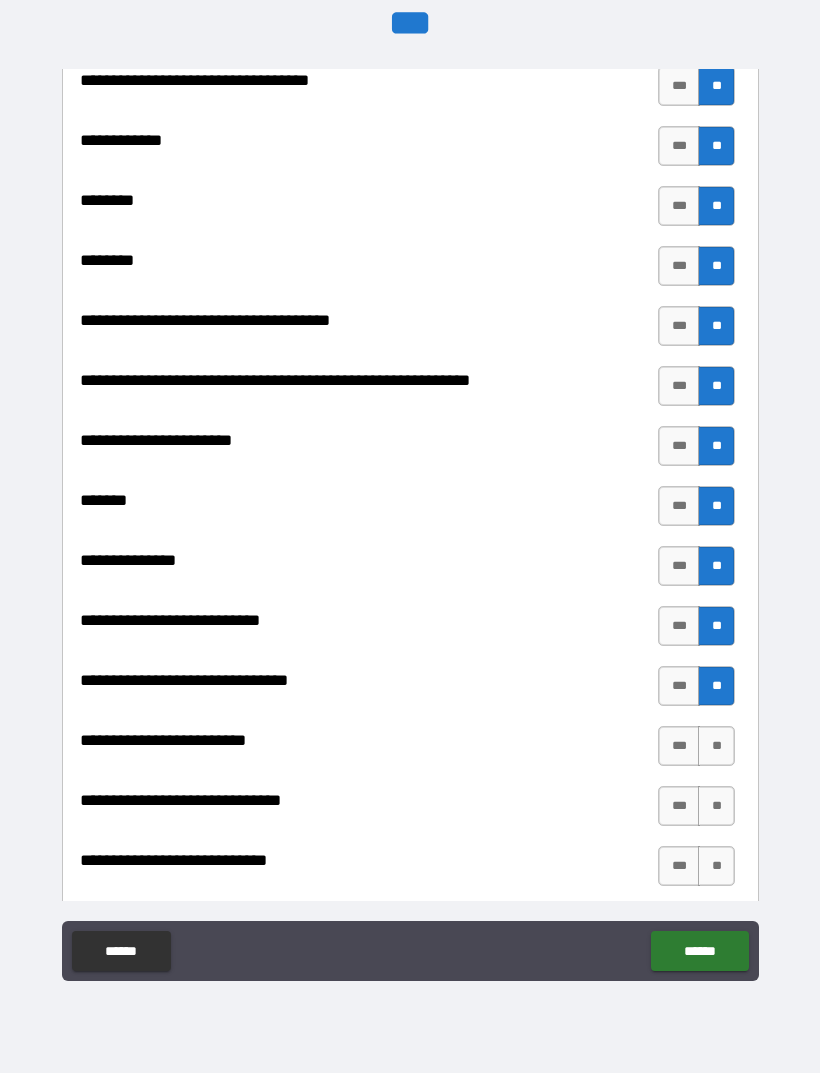 click on "**" at bounding box center (716, 746) 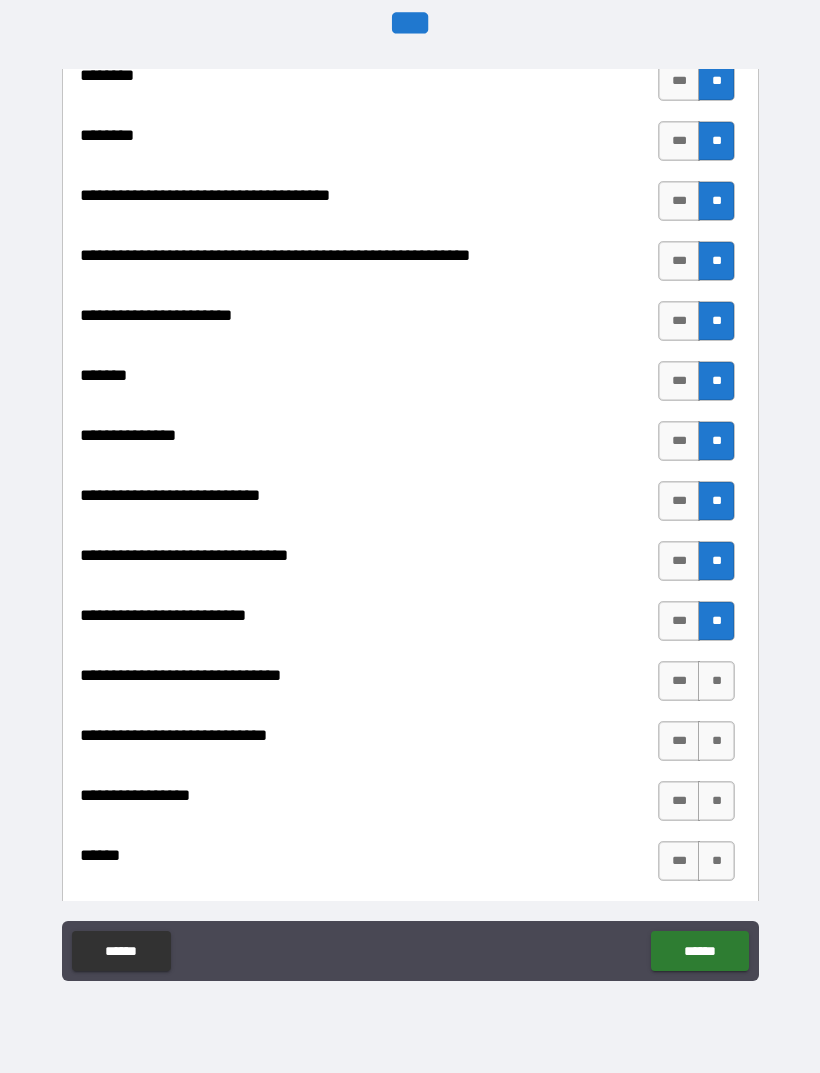 scroll, scrollTop: 8878, scrollLeft: 0, axis: vertical 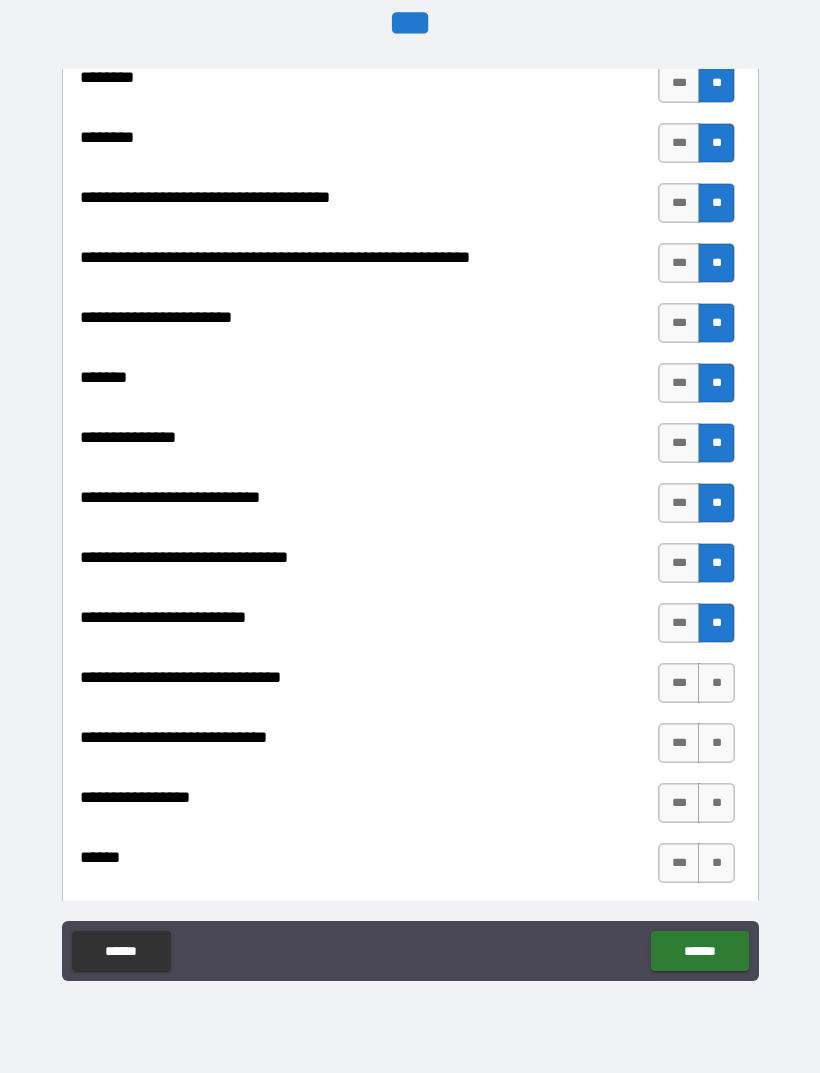 click on "**" at bounding box center (716, 683) 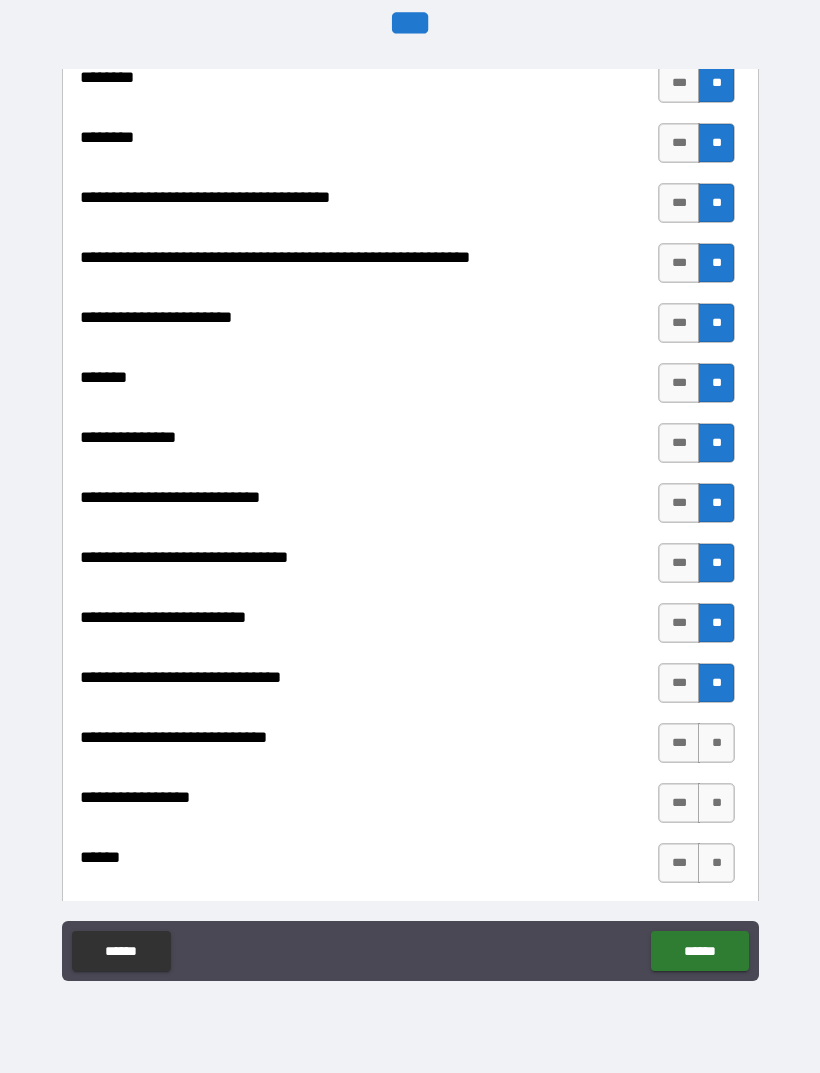 click on "**" at bounding box center (716, 743) 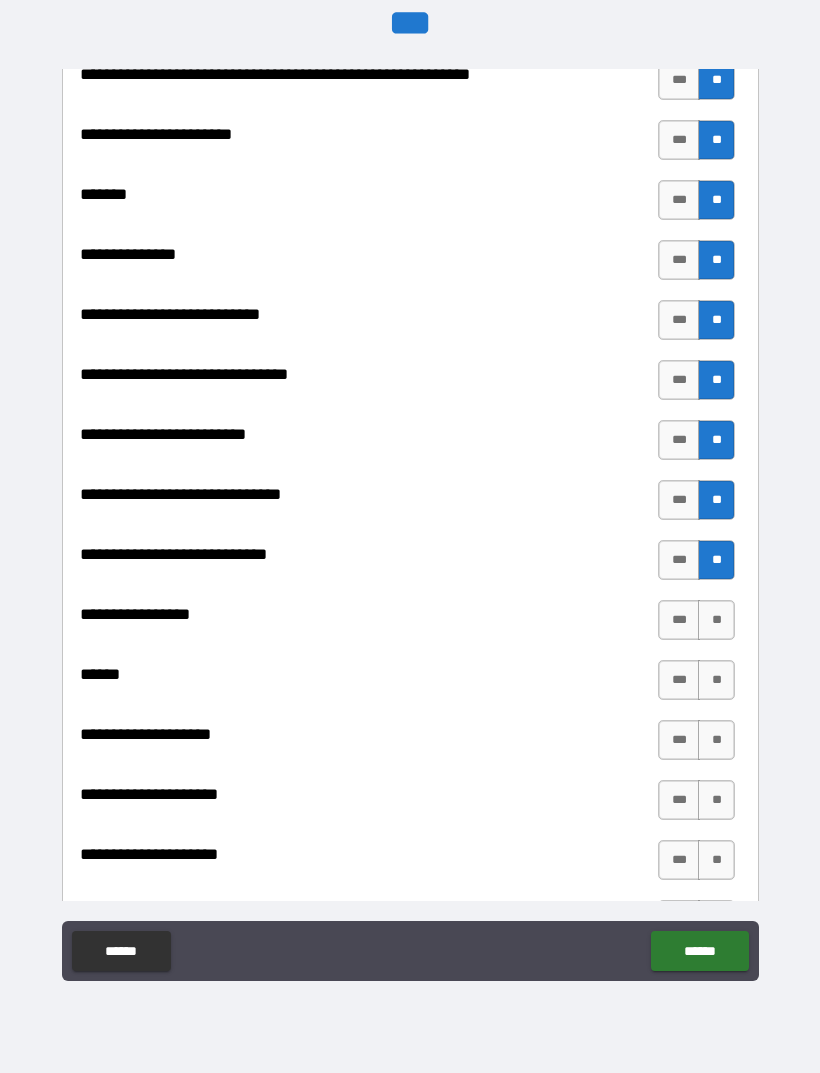 scroll, scrollTop: 9080, scrollLeft: 0, axis: vertical 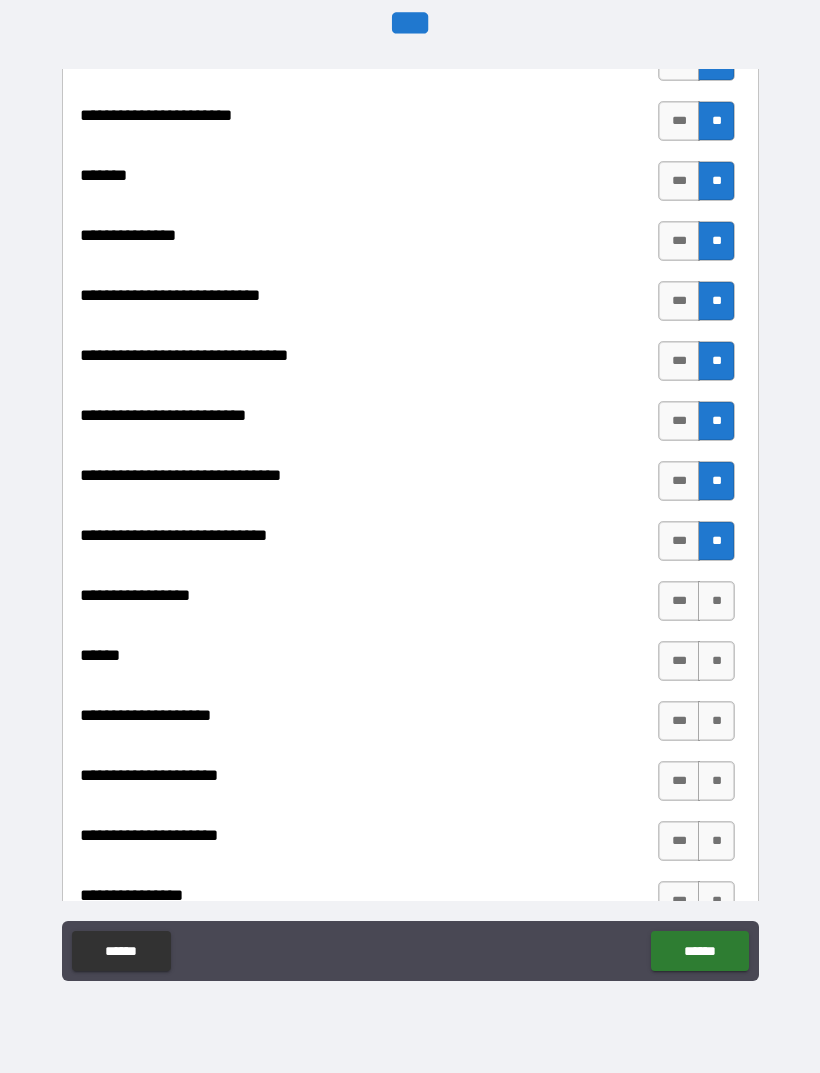 click on "**" at bounding box center (716, 601) 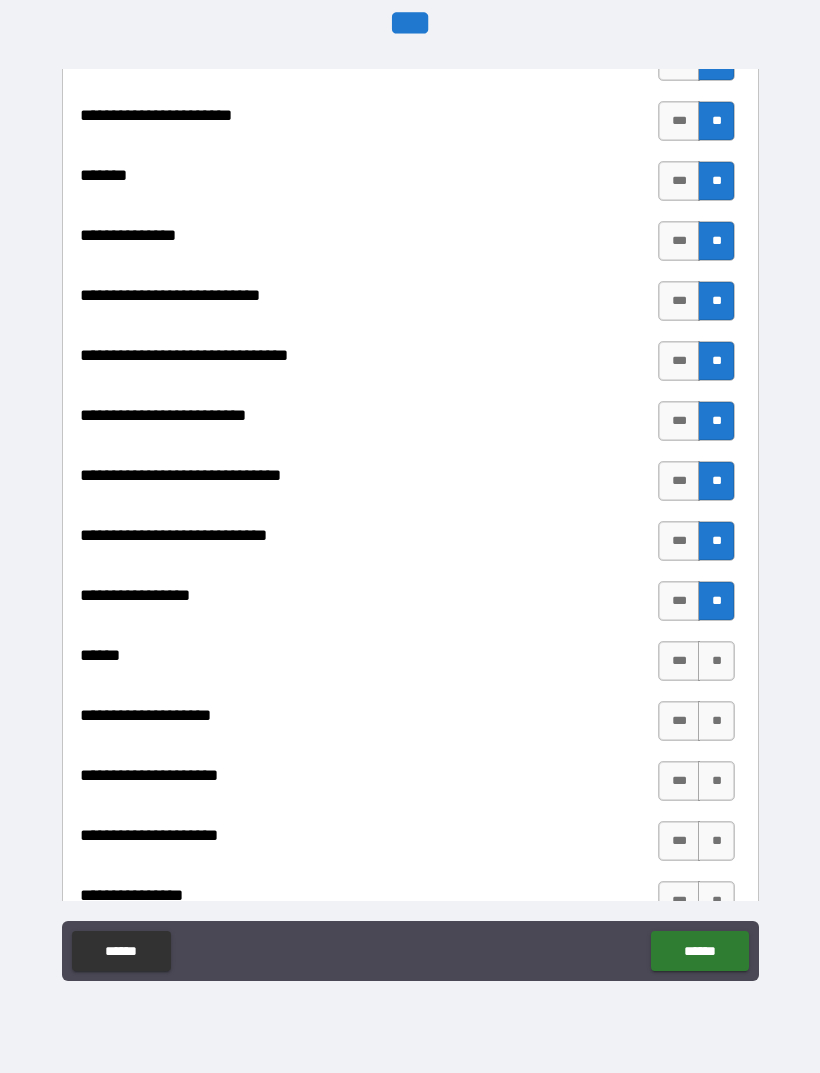 click on "**" at bounding box center (716, 661) 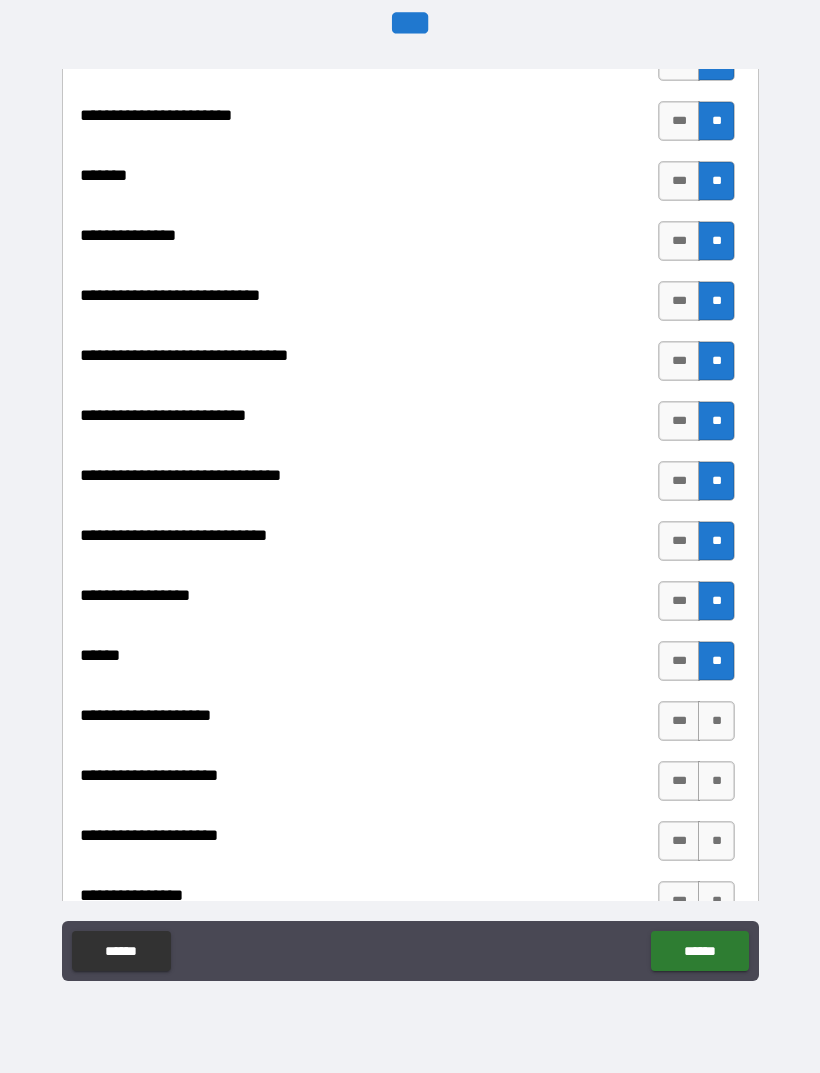 click on "**" at bounding box center [716, 721] 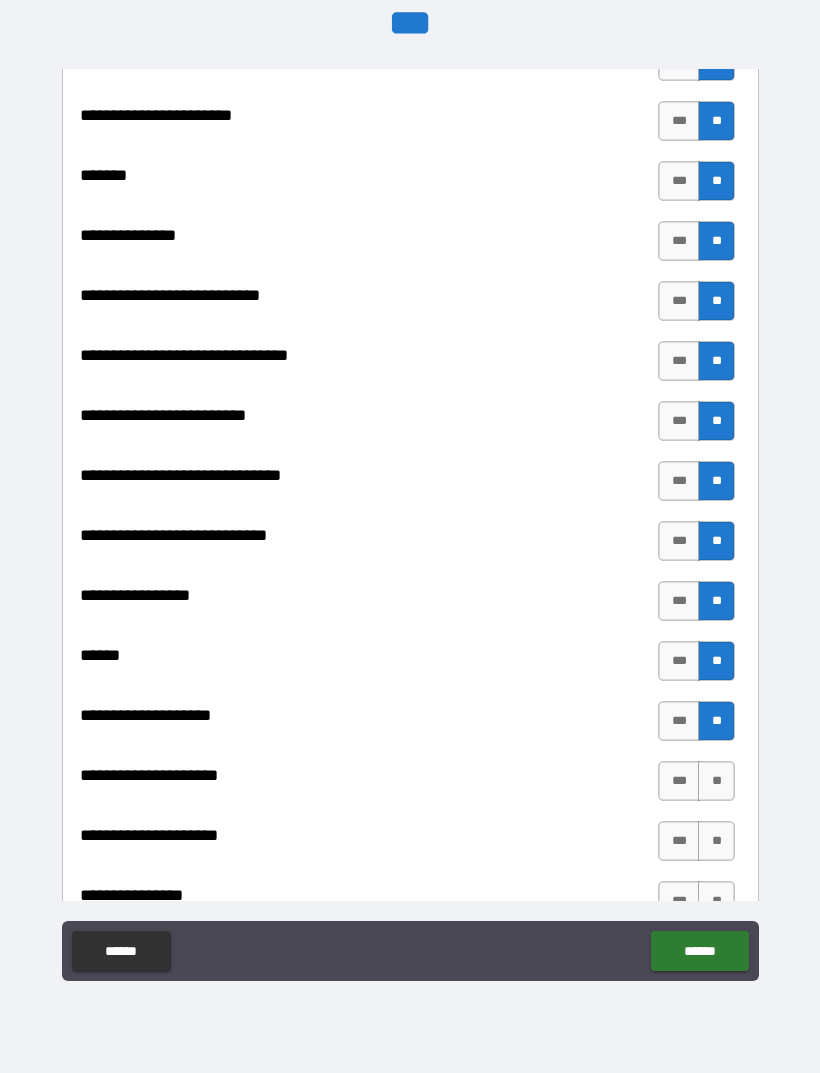 click on "**" at bounding box center (716, 781) 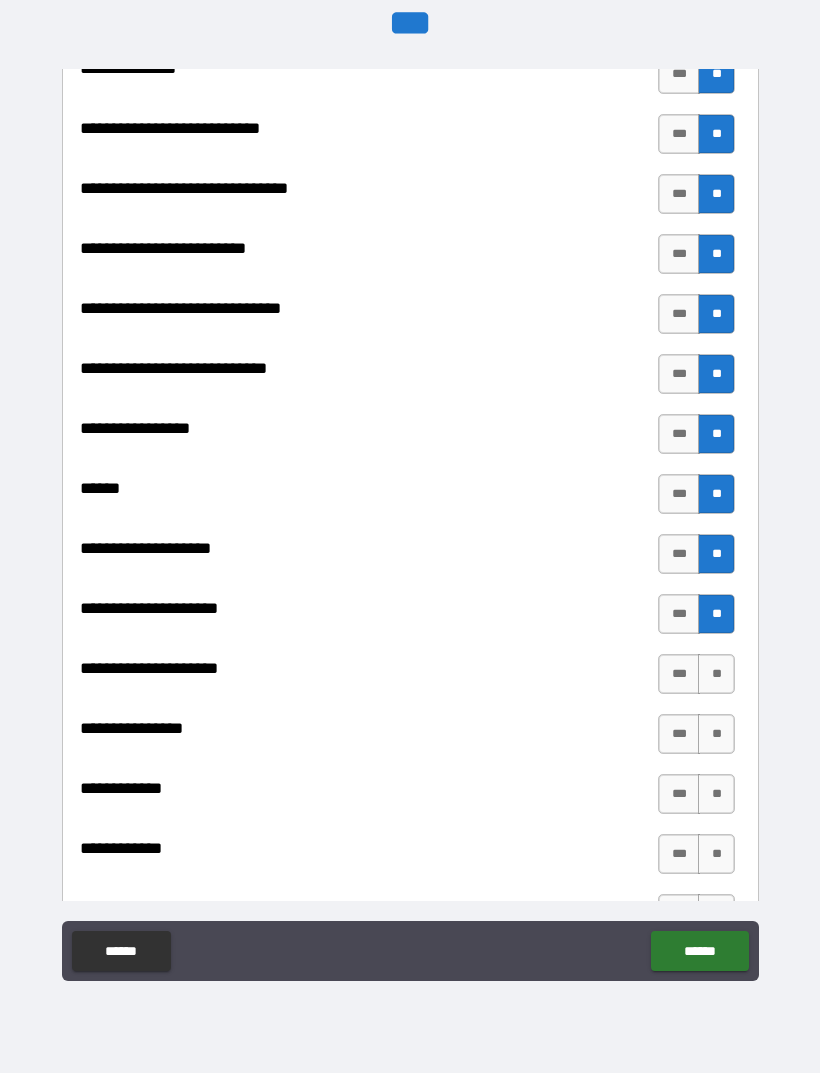 scroll, scrollTop: 9256, scrollLeft: 0, axis: vertical 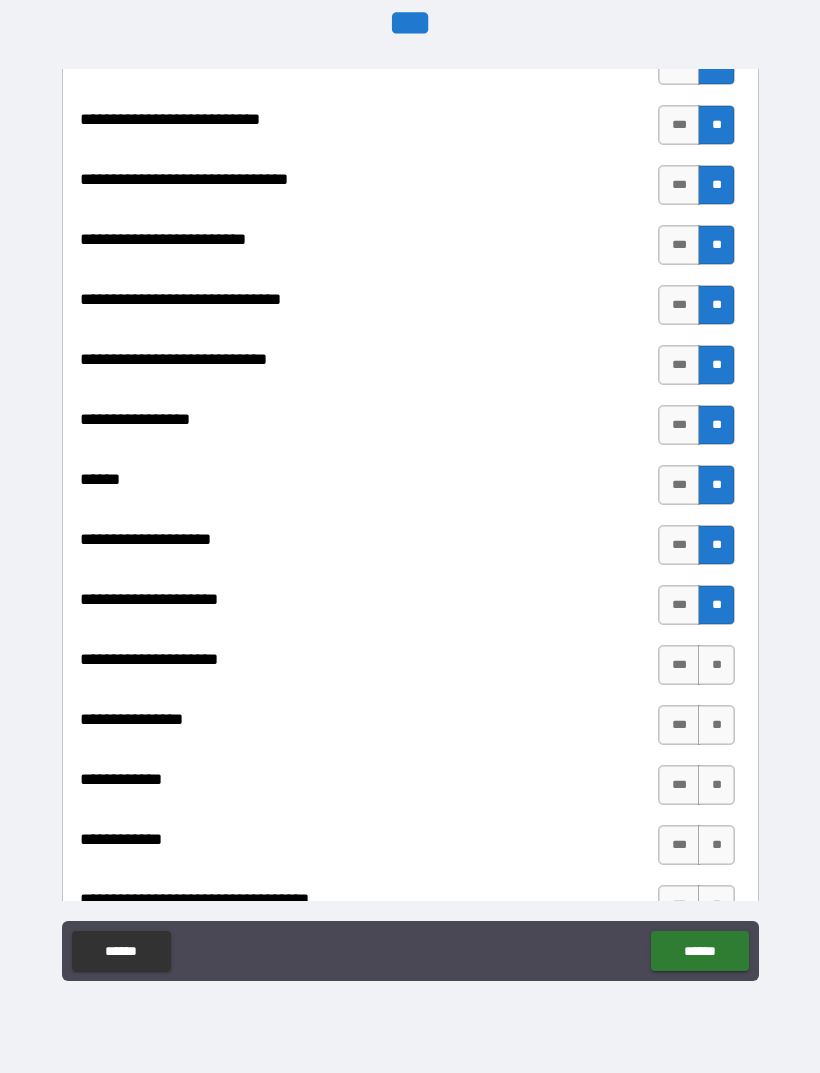 click on "**" at bounding box center (716, 665) 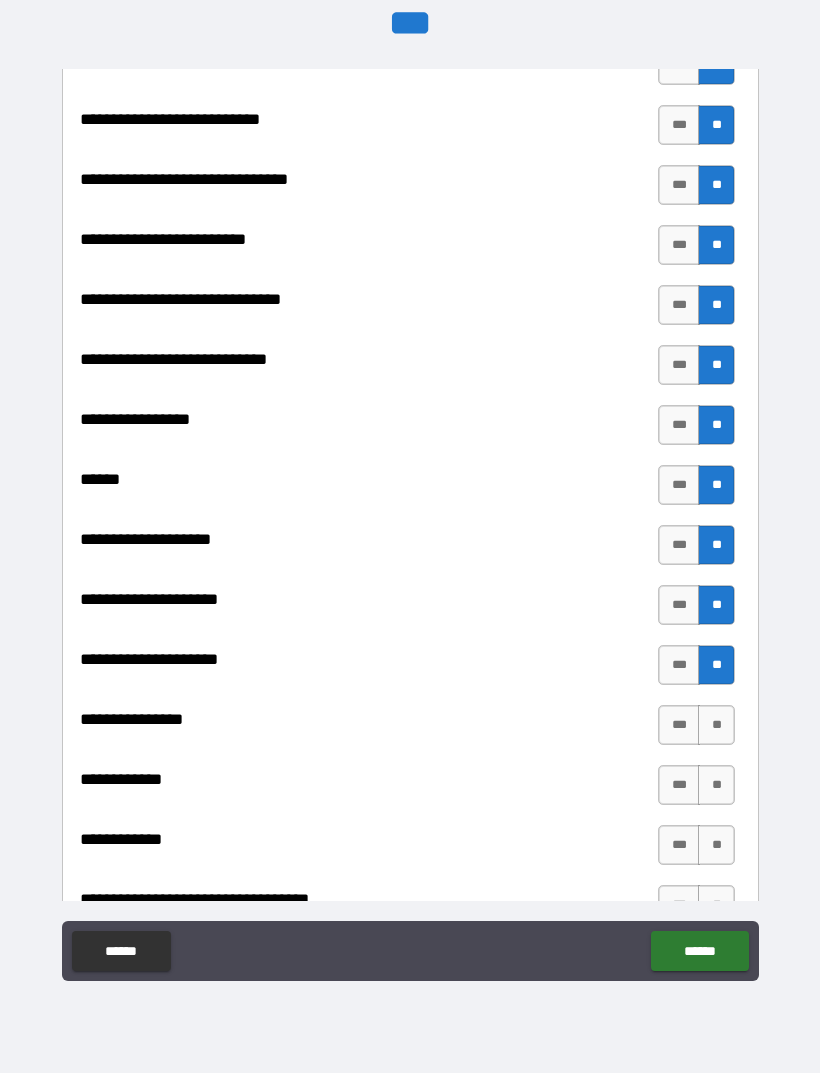 click on "**" at bounding box center [716, 725] 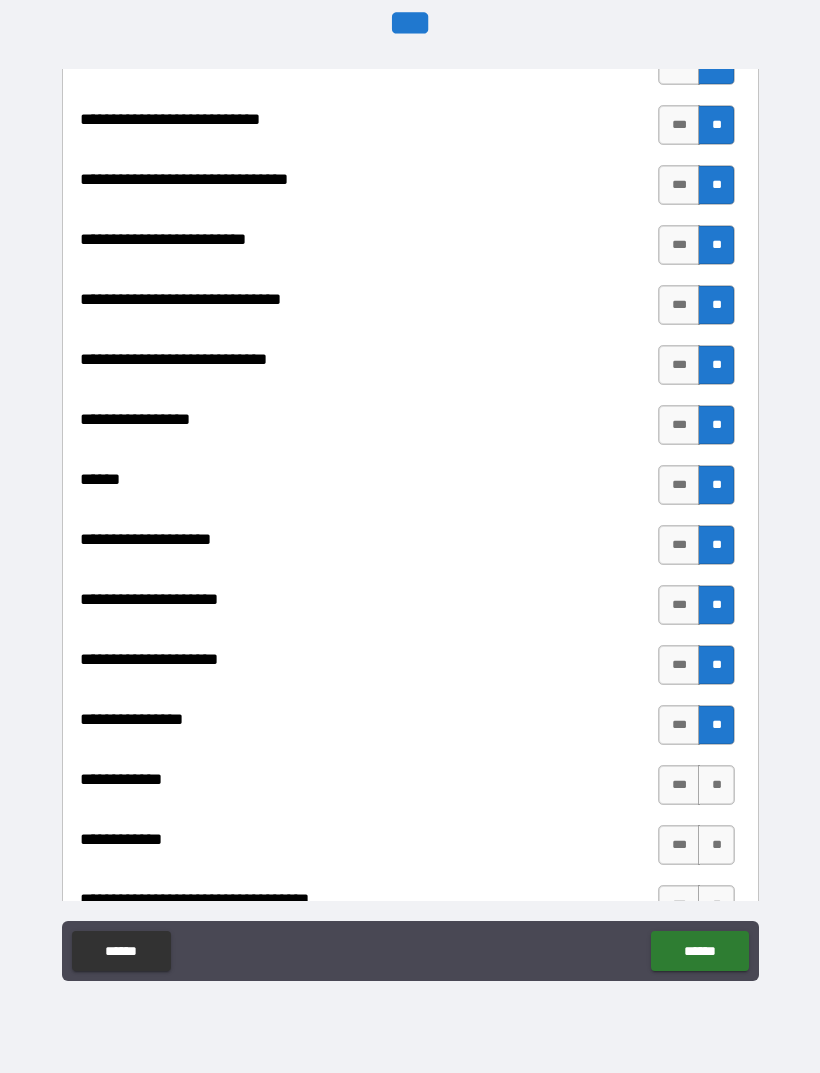 click on "**" at bounding box center [716, 785] 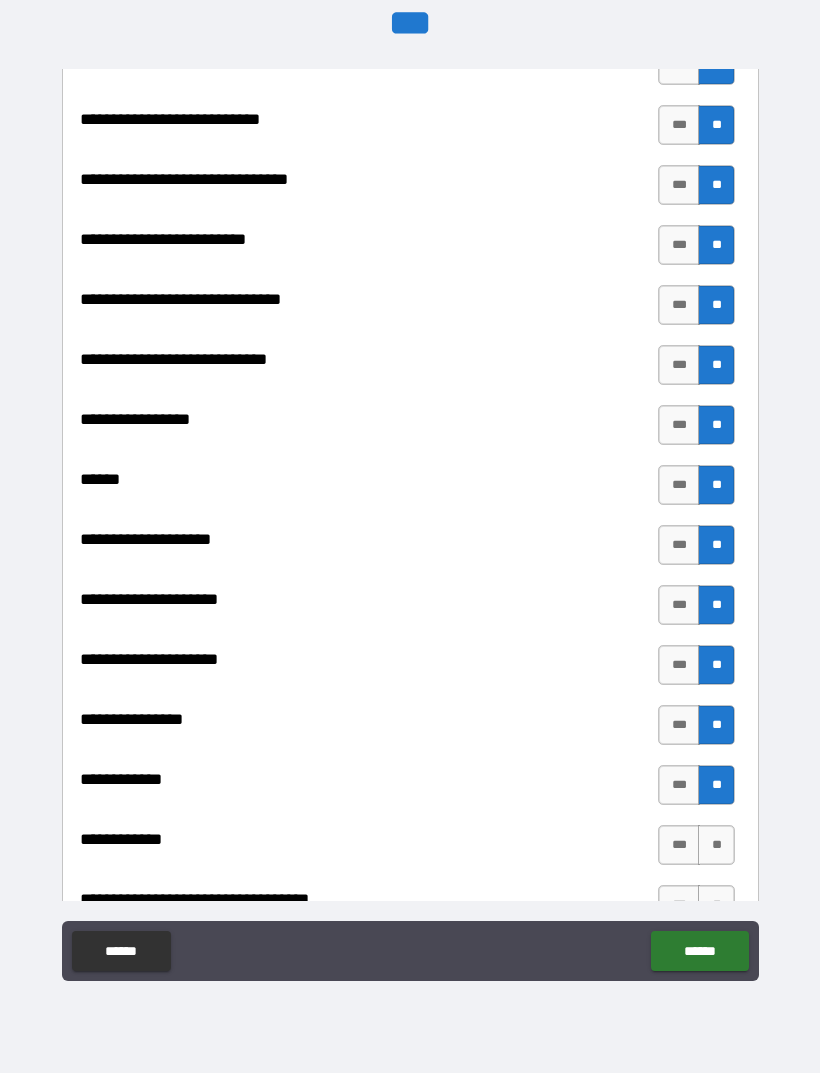 click on "**" at bounding box center (716, 845) 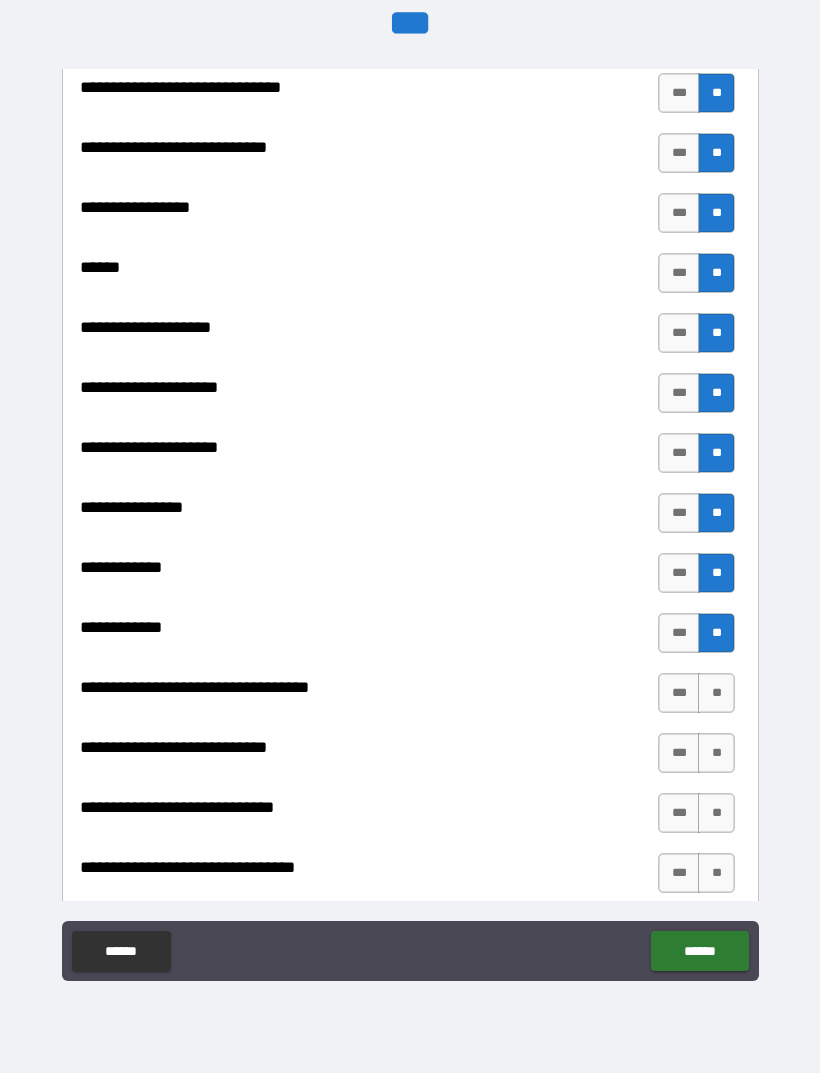 scroll, scrollTop: 9584, scrollLeft: 0, axis: vertical 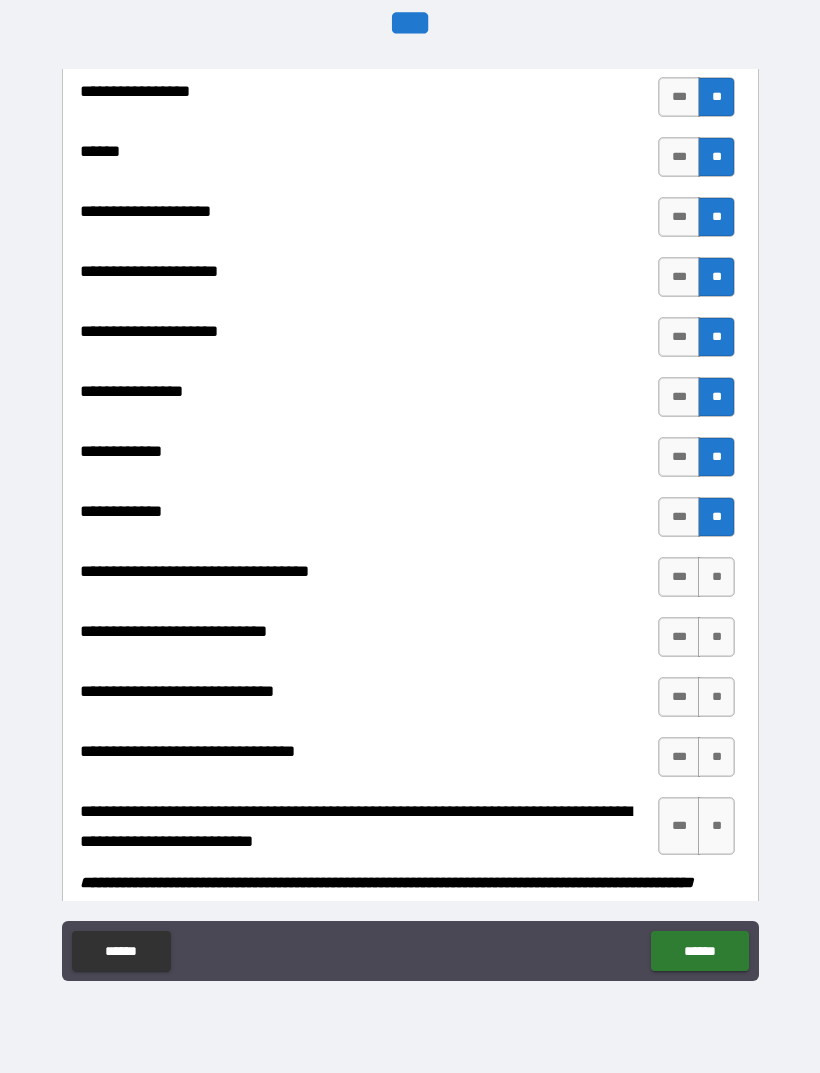 click on "**" at bounding box center [716, 577] 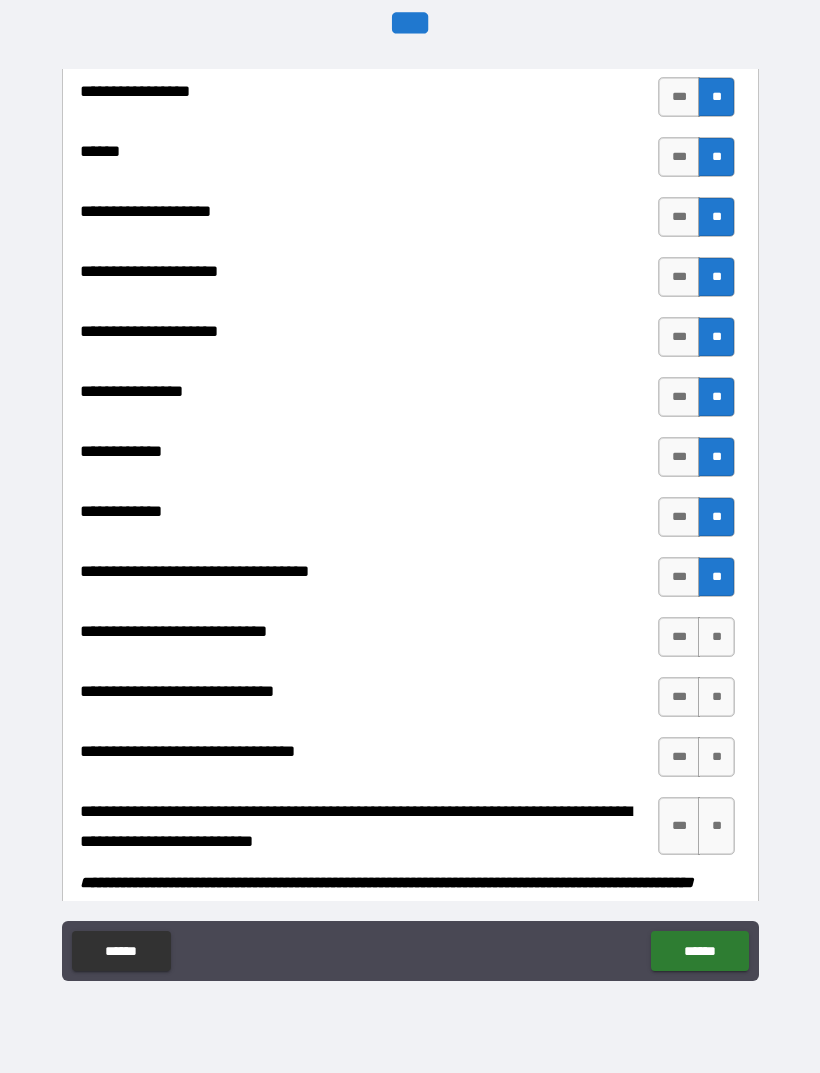 click on "**" at bounding box center (716, 637) 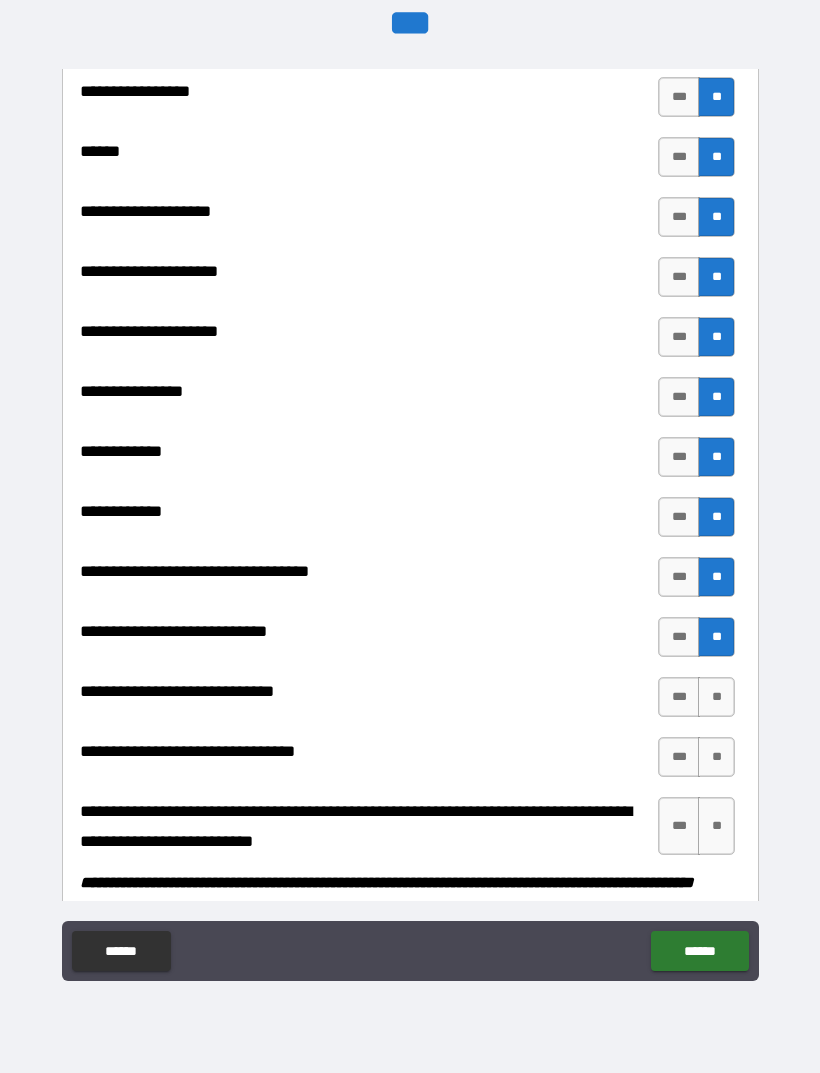 click on "**" at bounding box center [716, 697] 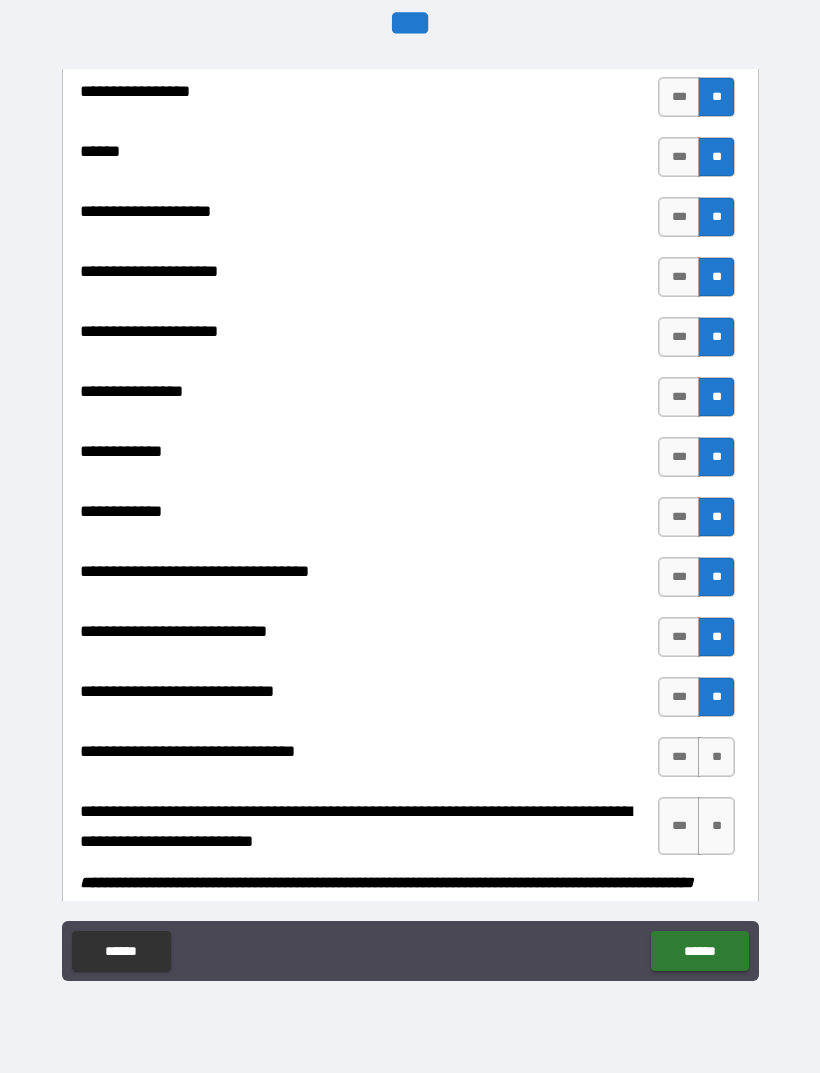 click on "**" at bounding box center (716, 757) 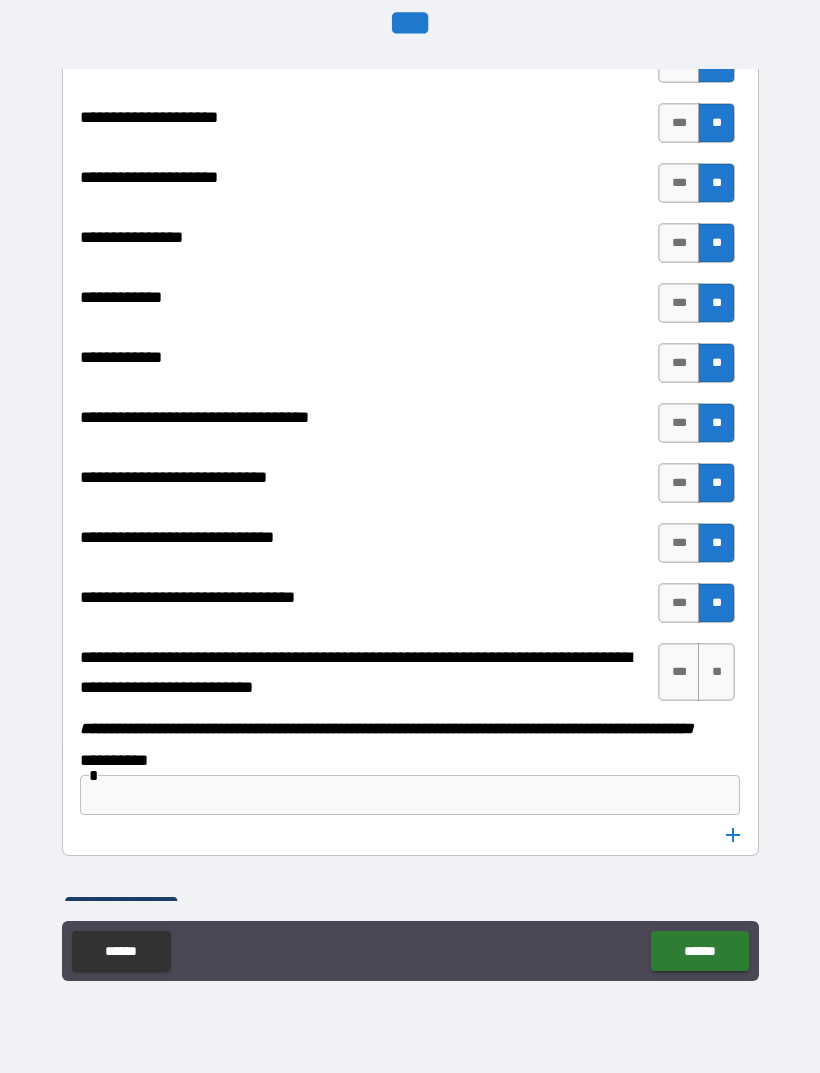 scroll, scrollTop: 9786, scrollLeft: 0, axis: vertical 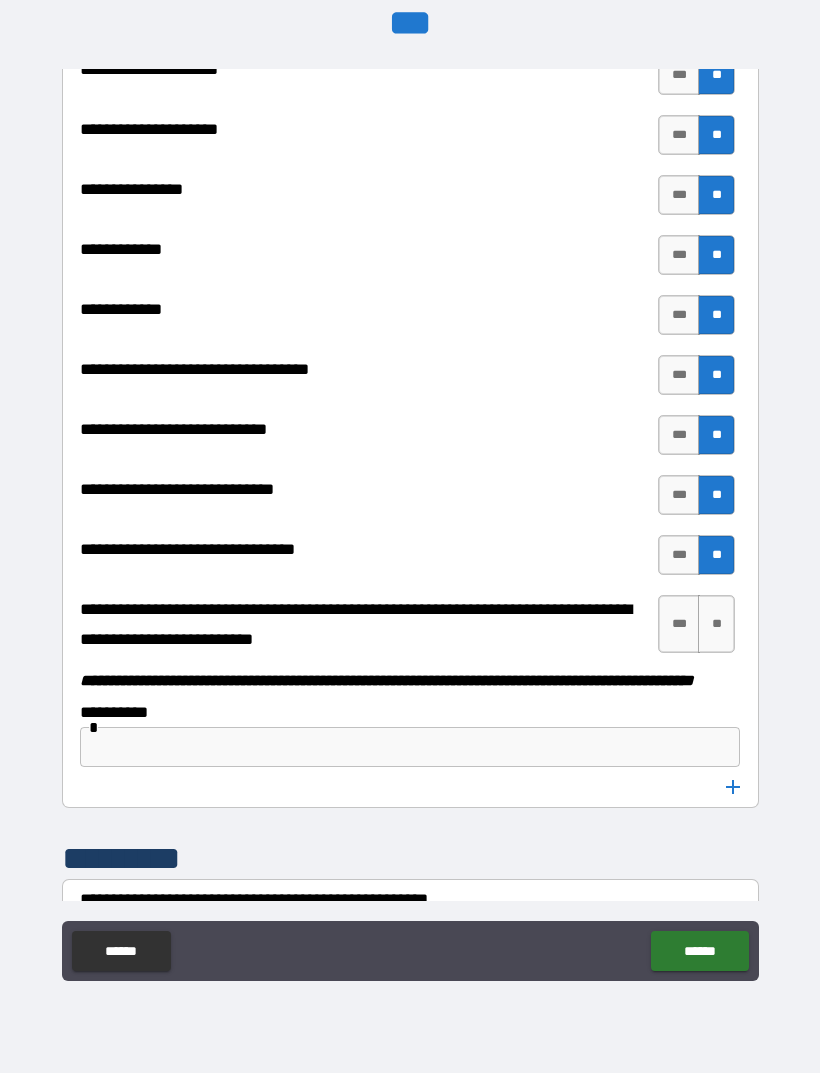 click on "**" at bounding box center [716, 624] 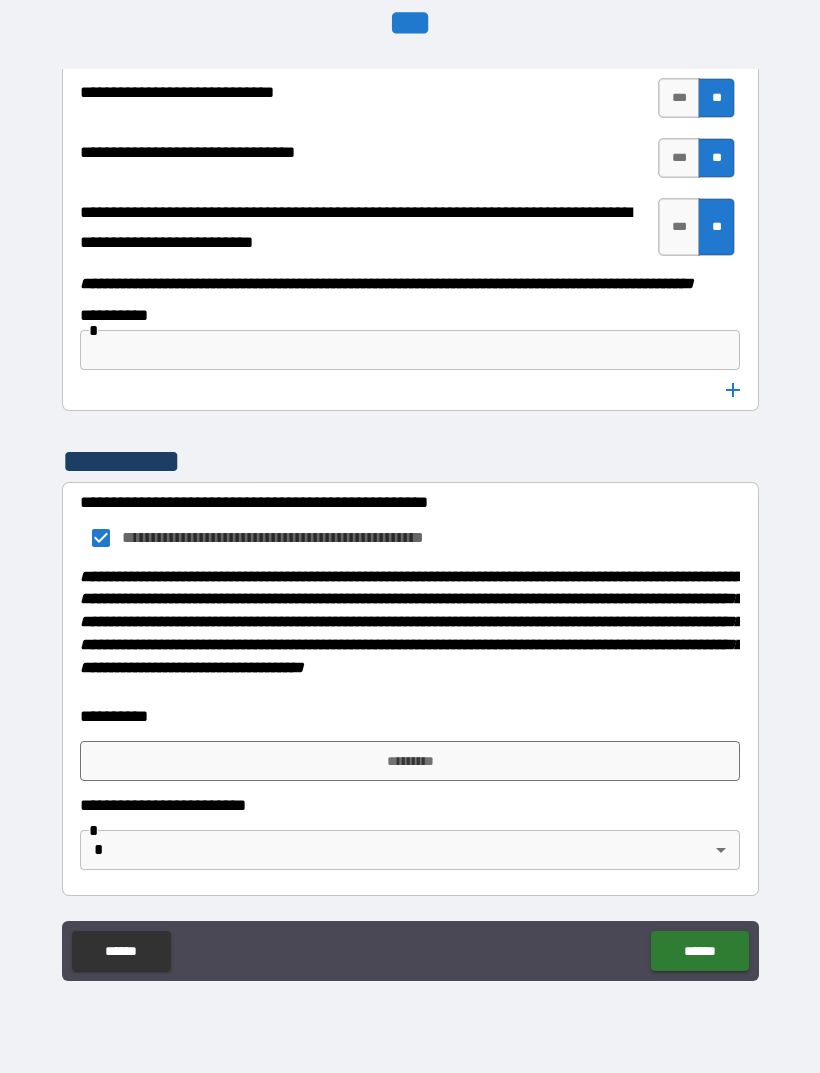 scroll, scrollTop: 10236, scrollLeft: 0, axis: vertical 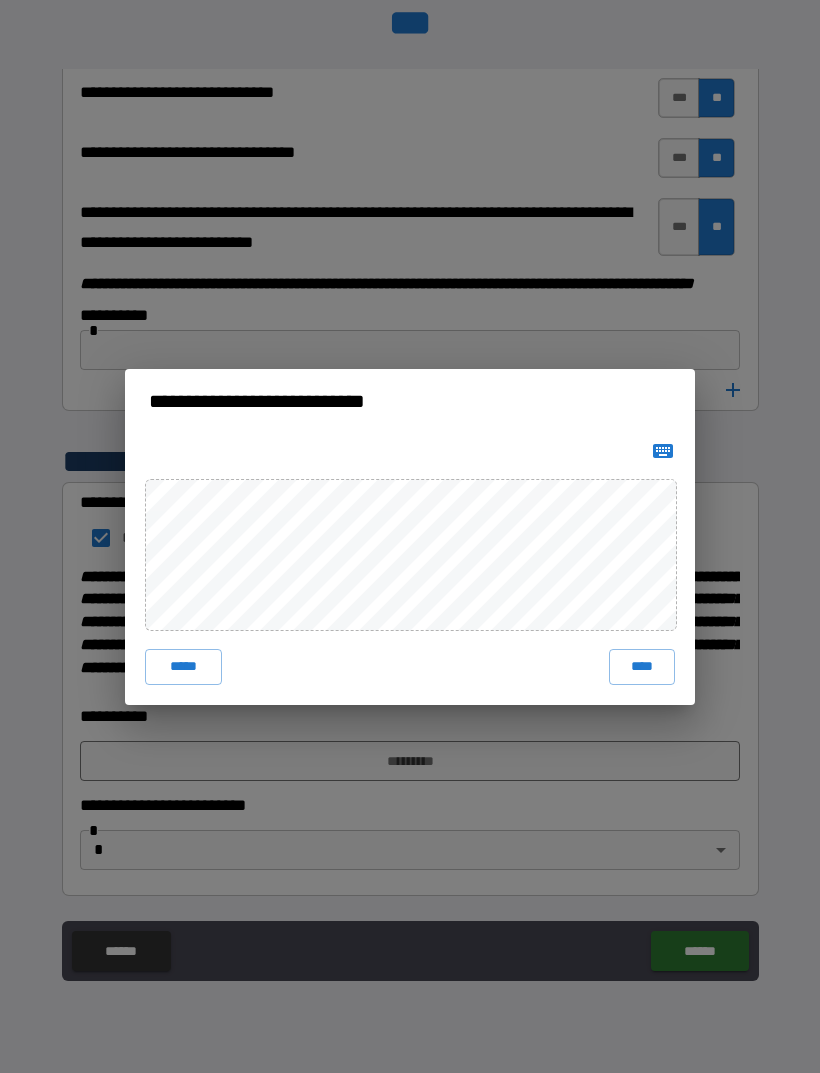 click on "****" at bounding box center (642, 667) 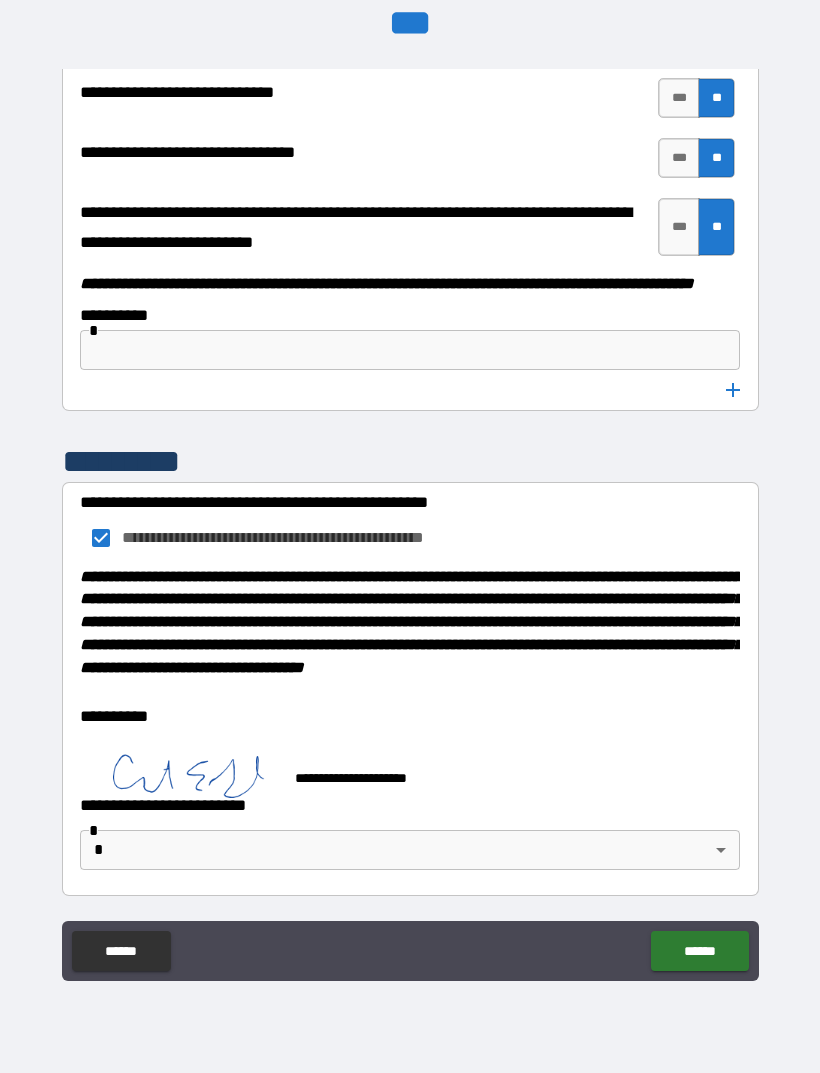 scroll, scrollTop: 10226, scrollLeft: 0, axis: vertical 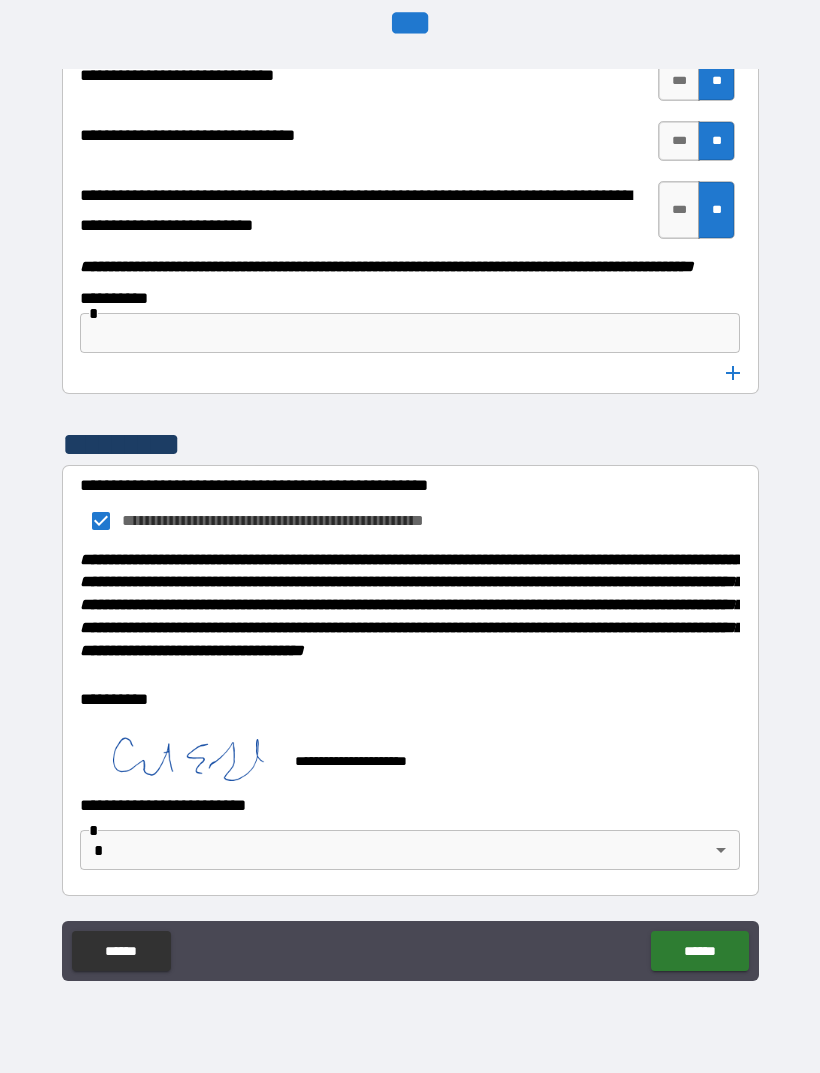 click on "**********" at bounding box center [410, 504] 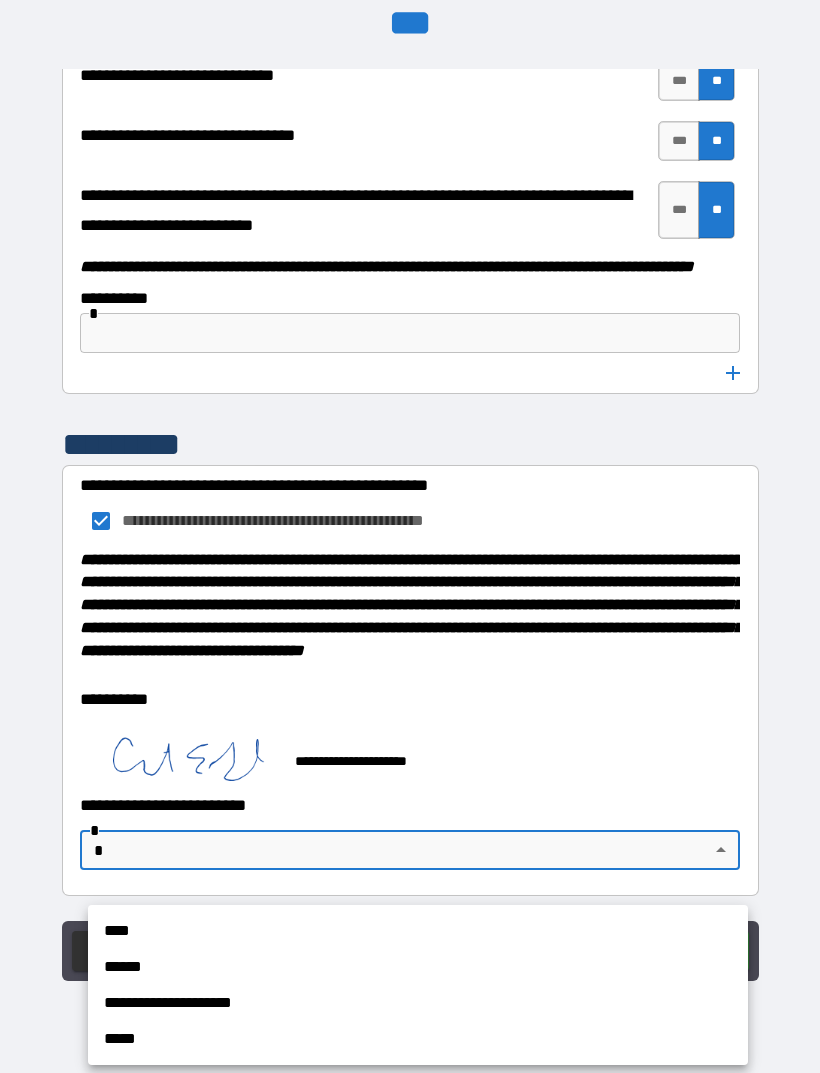 click on "**********" at bounding box center (418, 1003) 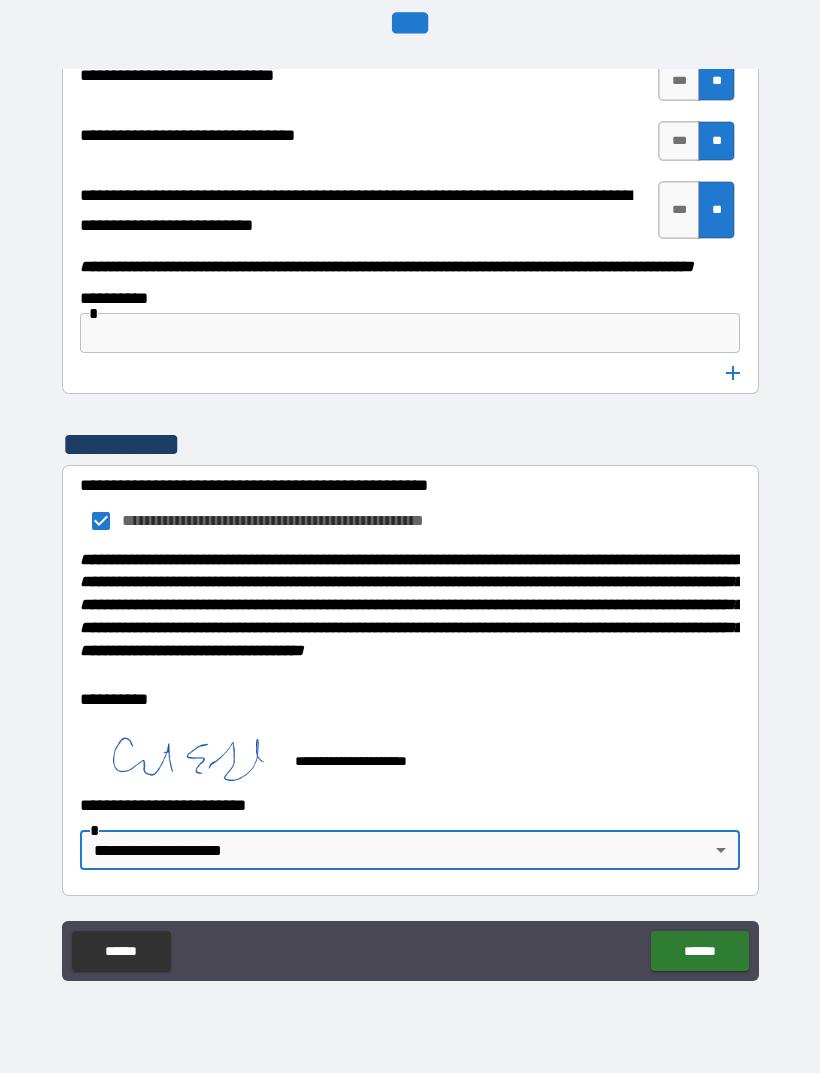 scroll, scrollTop: 10253, scrollLeft: 0, axis: vertical 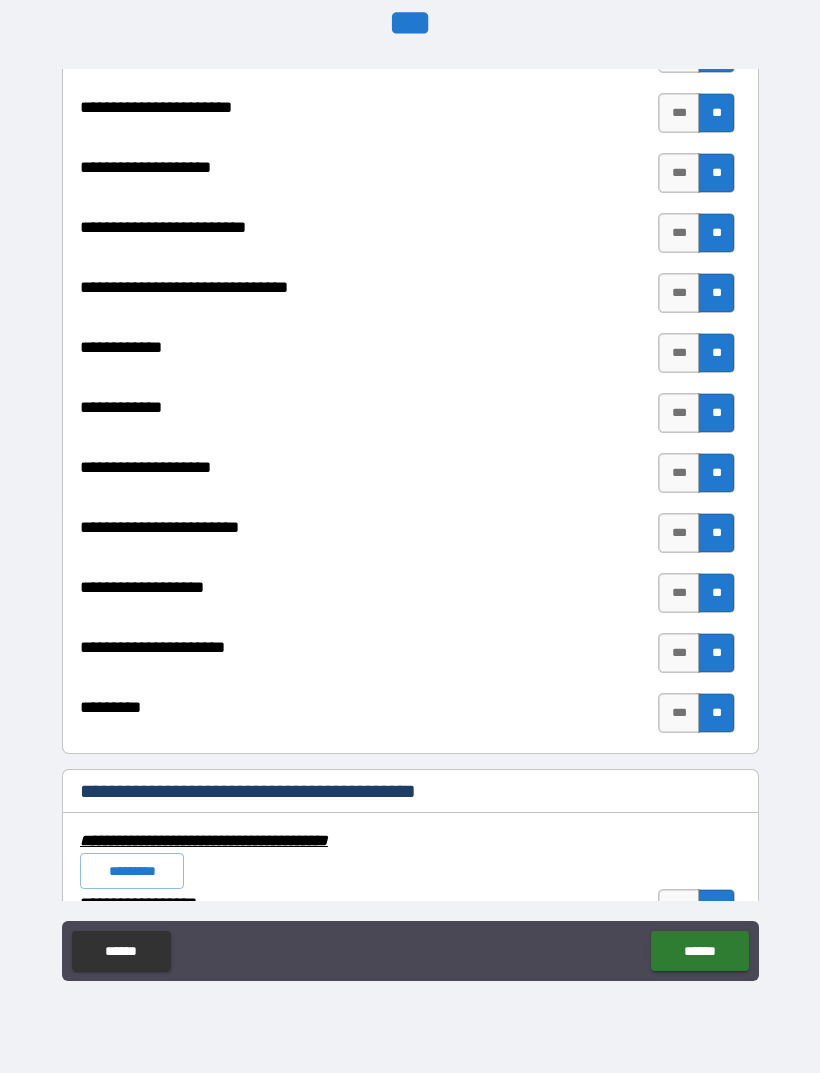 click on "*********" at bounding box center (132, 871) 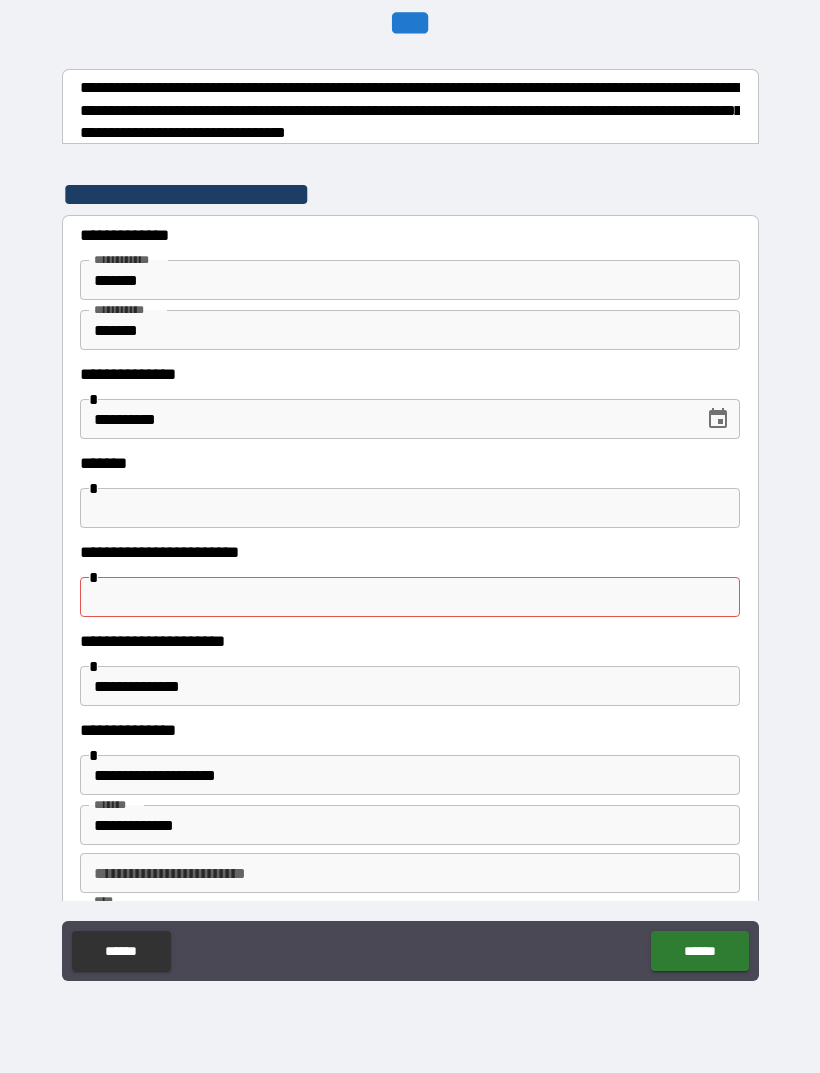 scroll, scrollTop: 0, scrollLeft: 0, axis: both 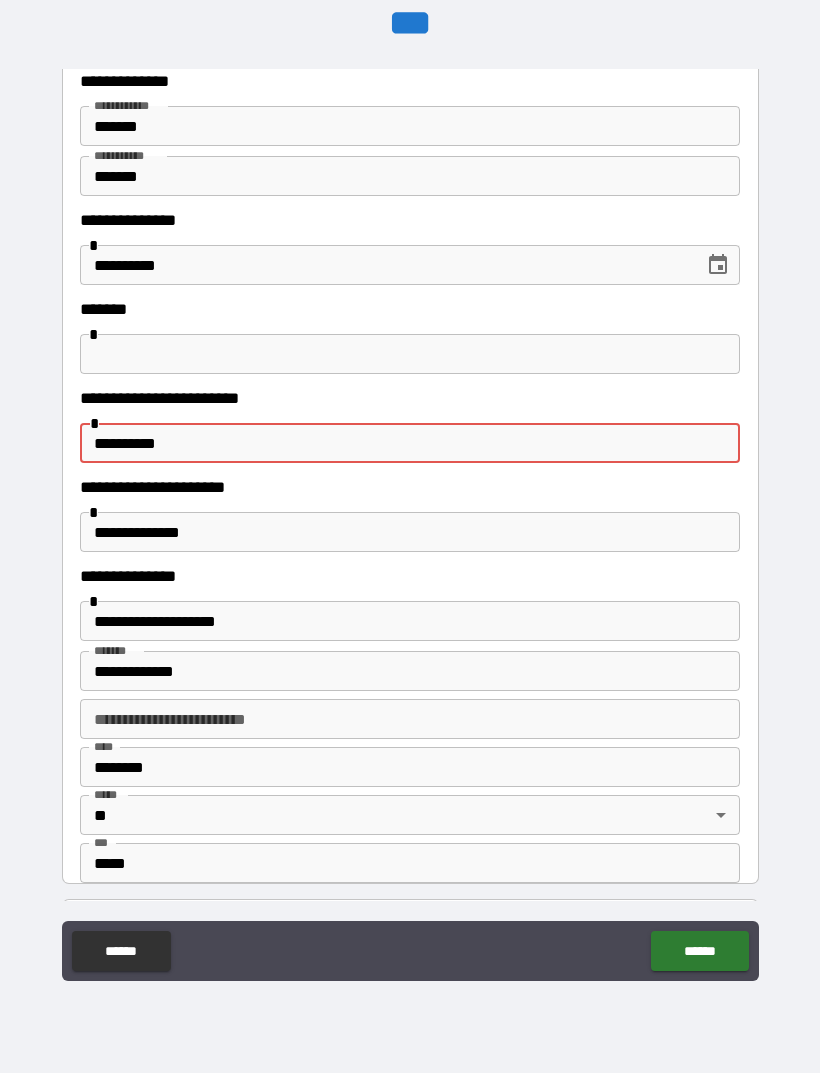 type on "**********" 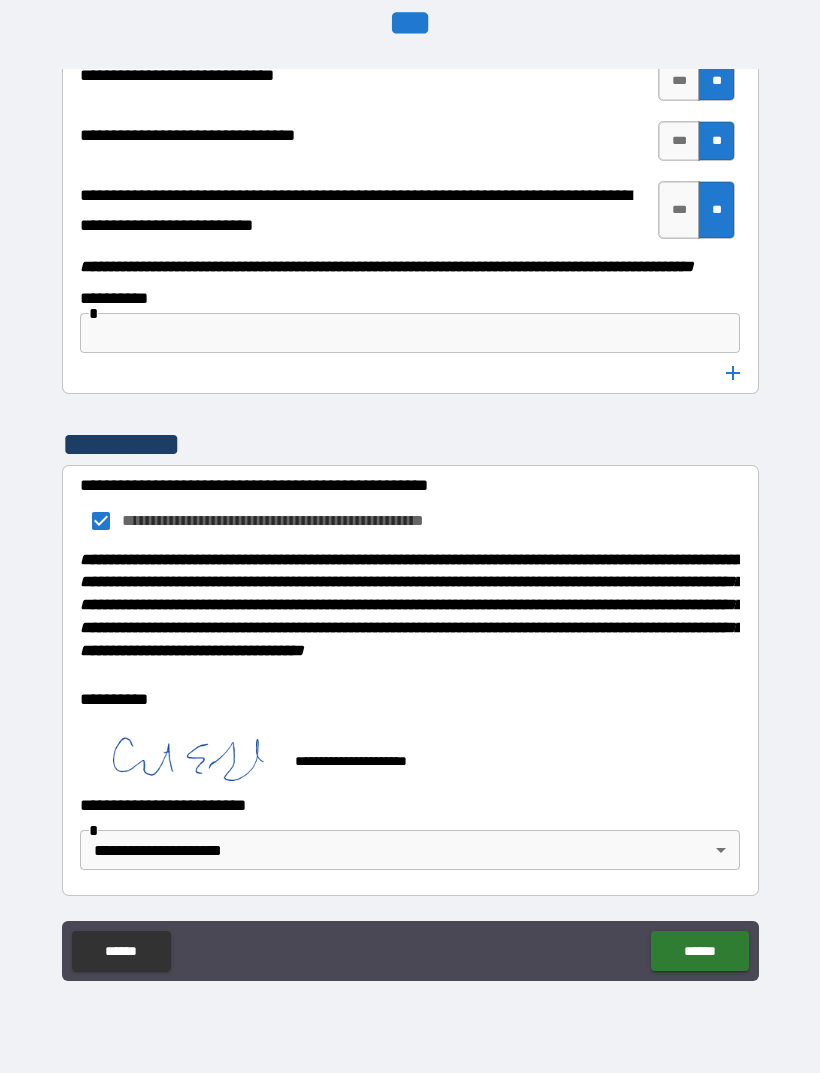 scroll, scrollTop: 10253, scrollLeft: 0, axis: vertical 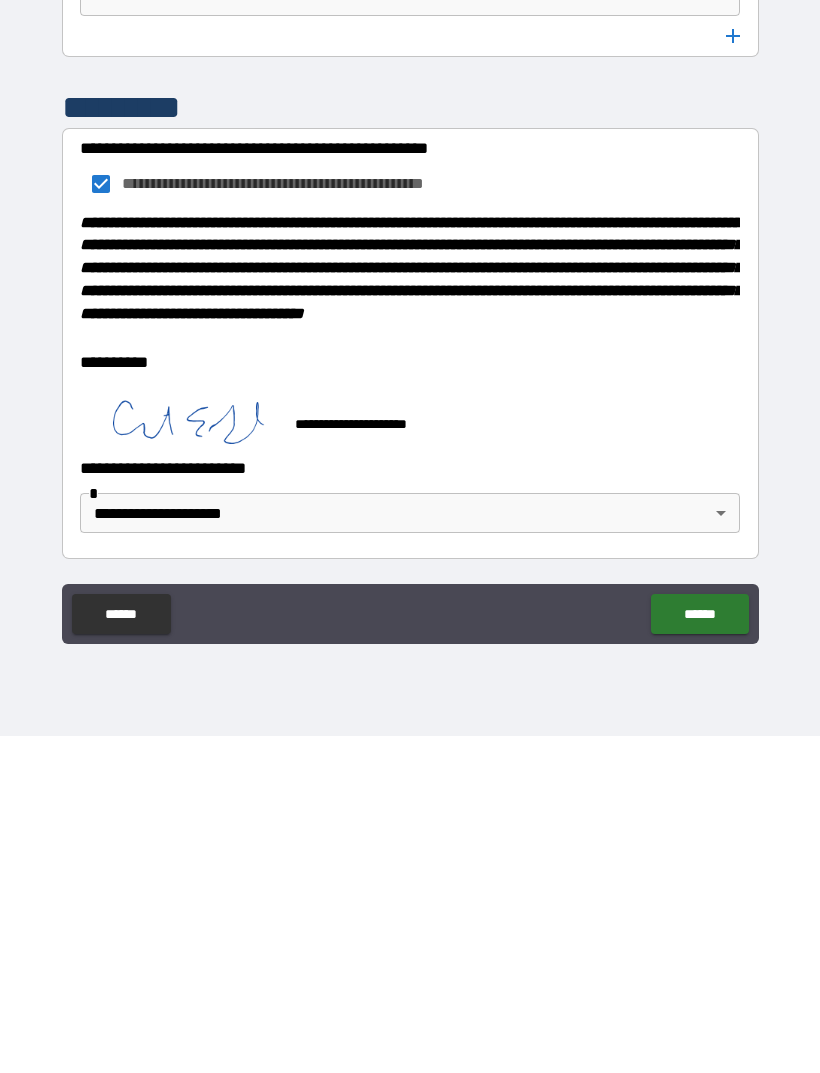 click on "******" at bounding box center [699, 951] 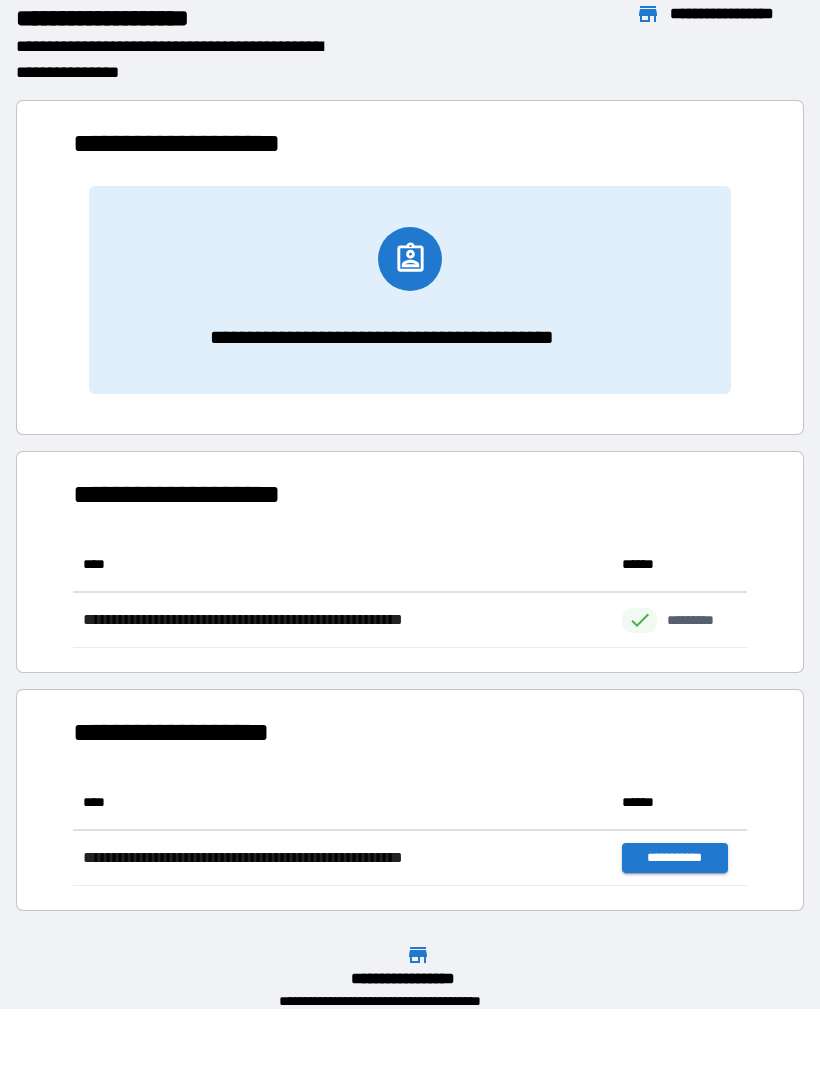 scroll, scrollTop: 1, scrollLeft: 1, axis: both 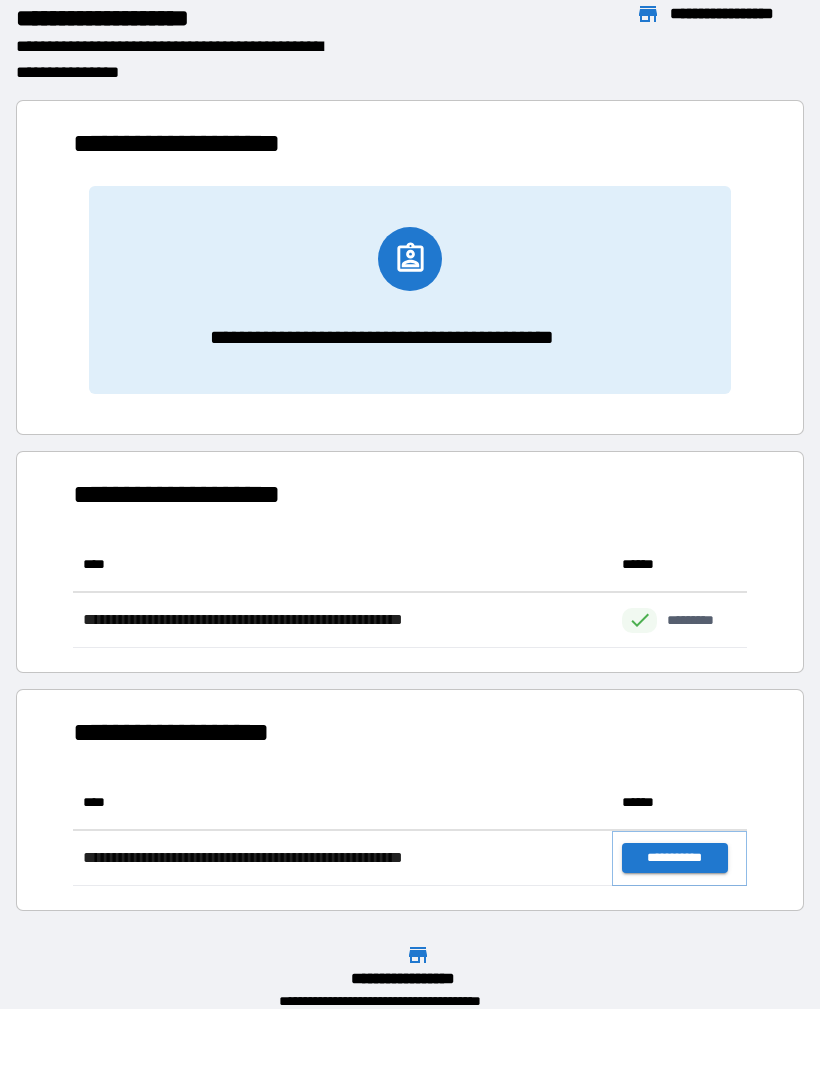 click on "**********" at bounding box center [674, 858] 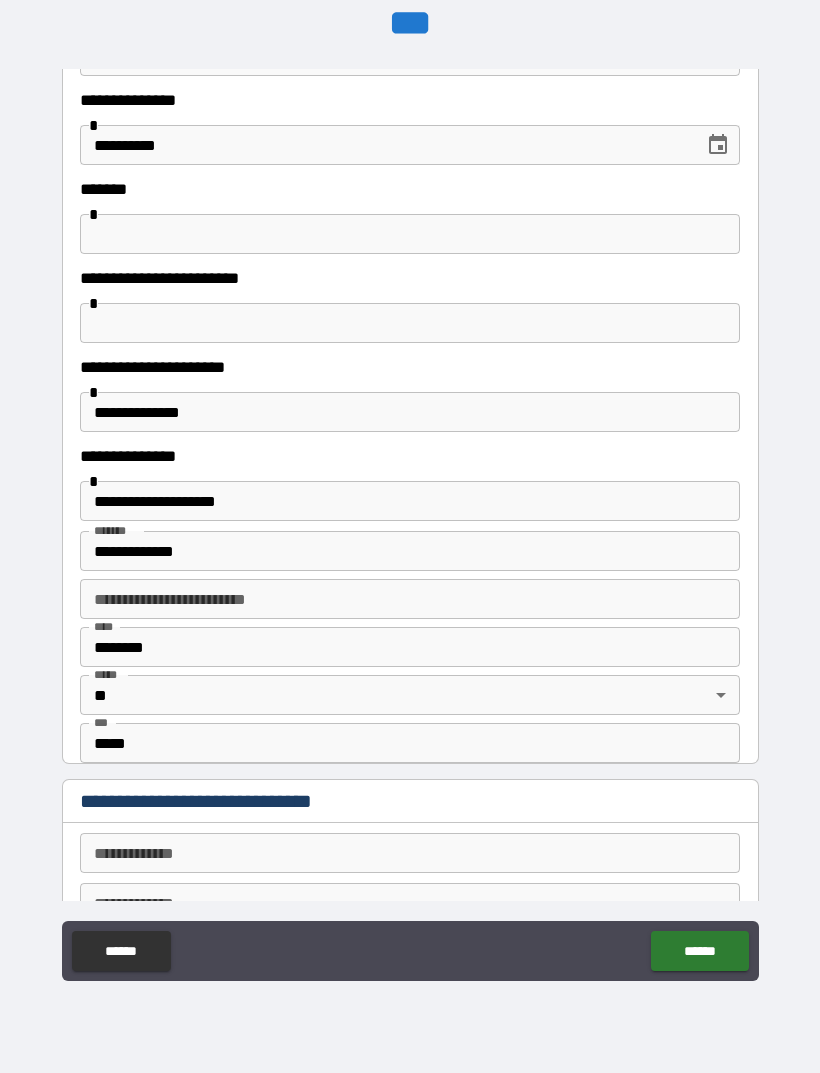 scroll, scrollTop: 279, scrollLeft: 0, axis: vertical 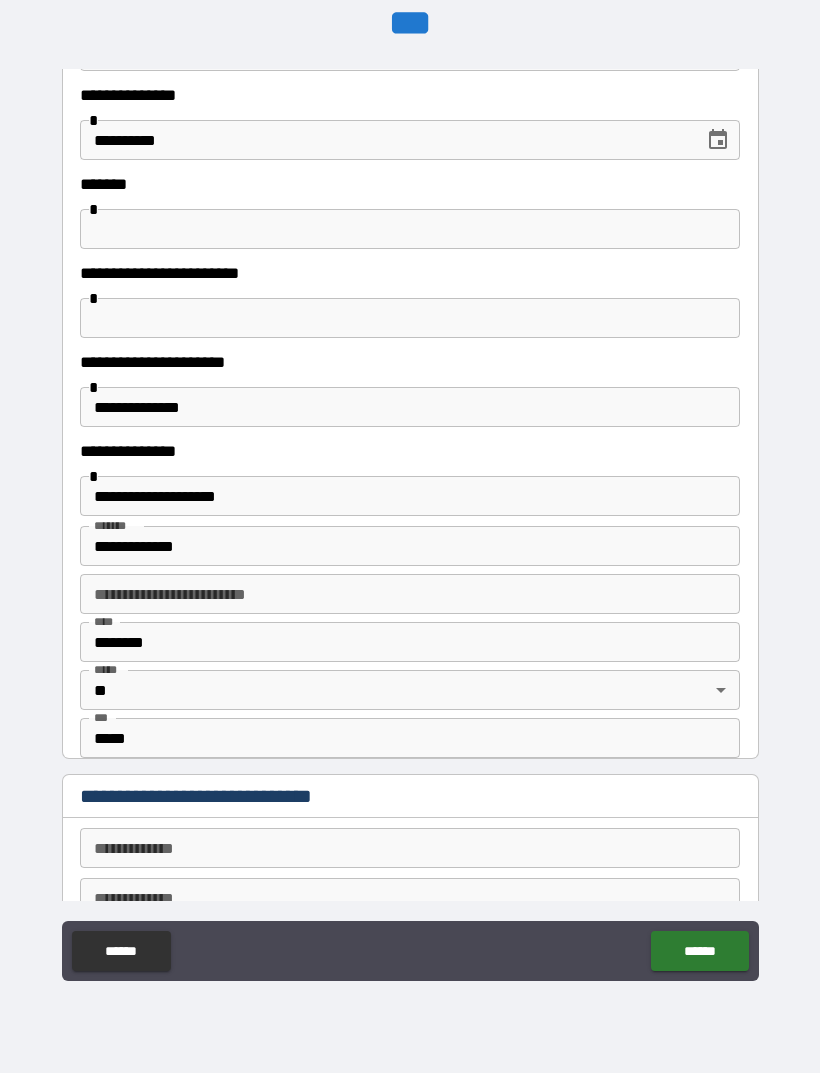 click at bounding box center (410, 318) 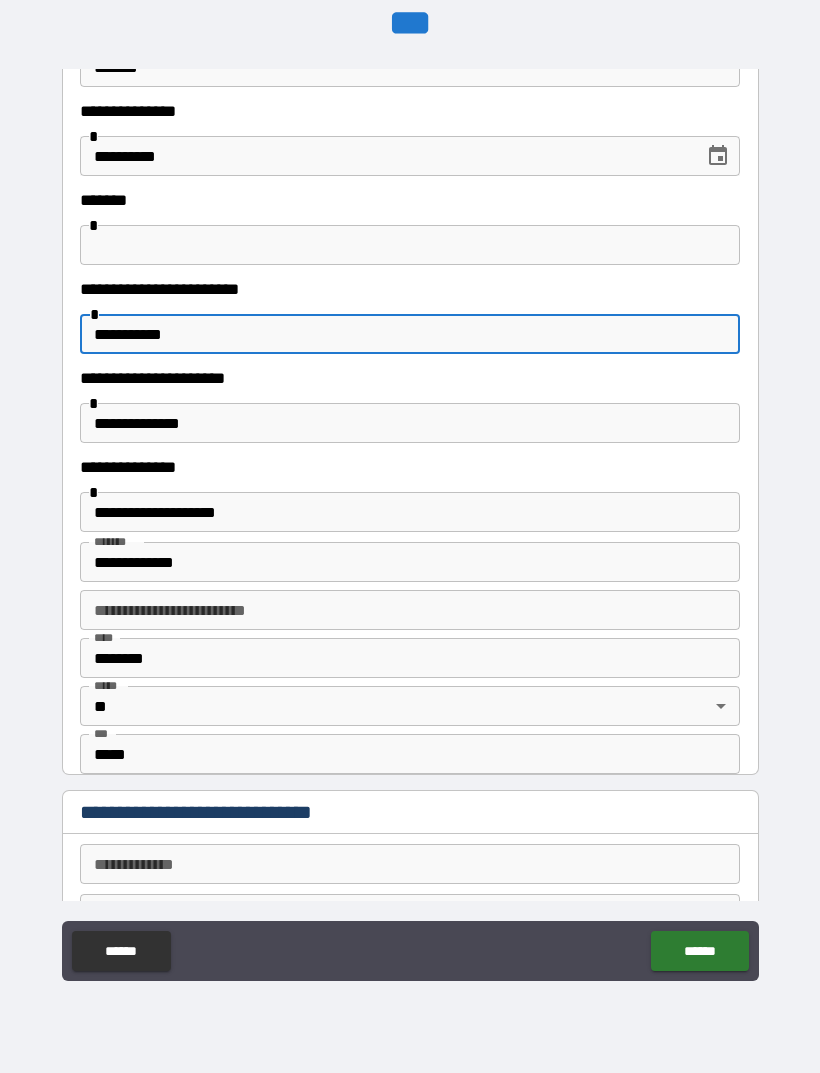 scroll, scrollTop: 257, scrollLeft: 0, axis: vertical 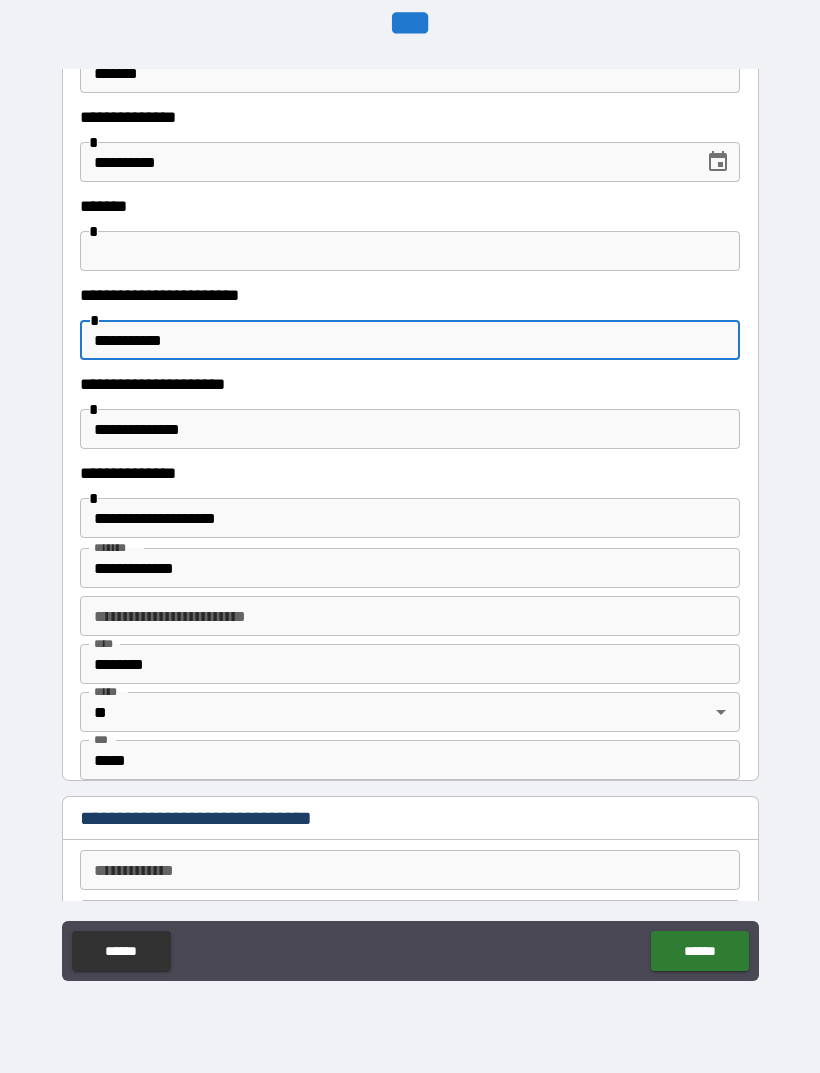 type on "**********" 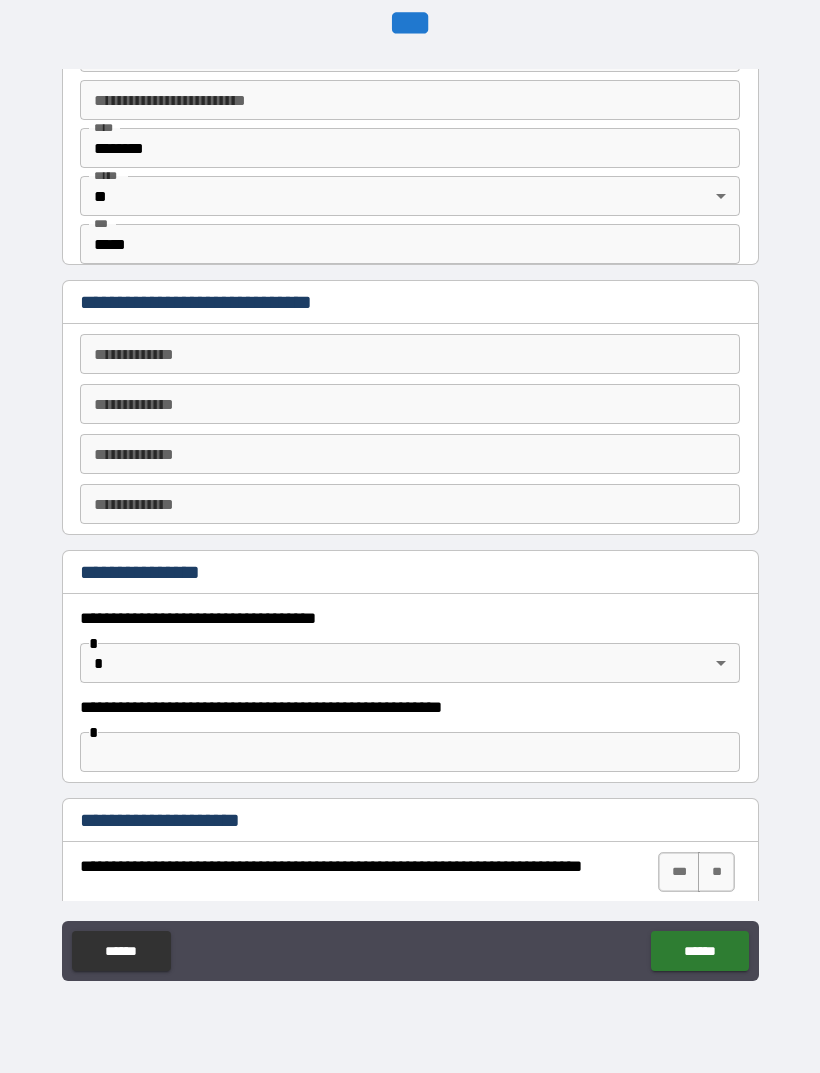 scroll, scrollTop: 781, scrollLeft: 0, axis: vertical 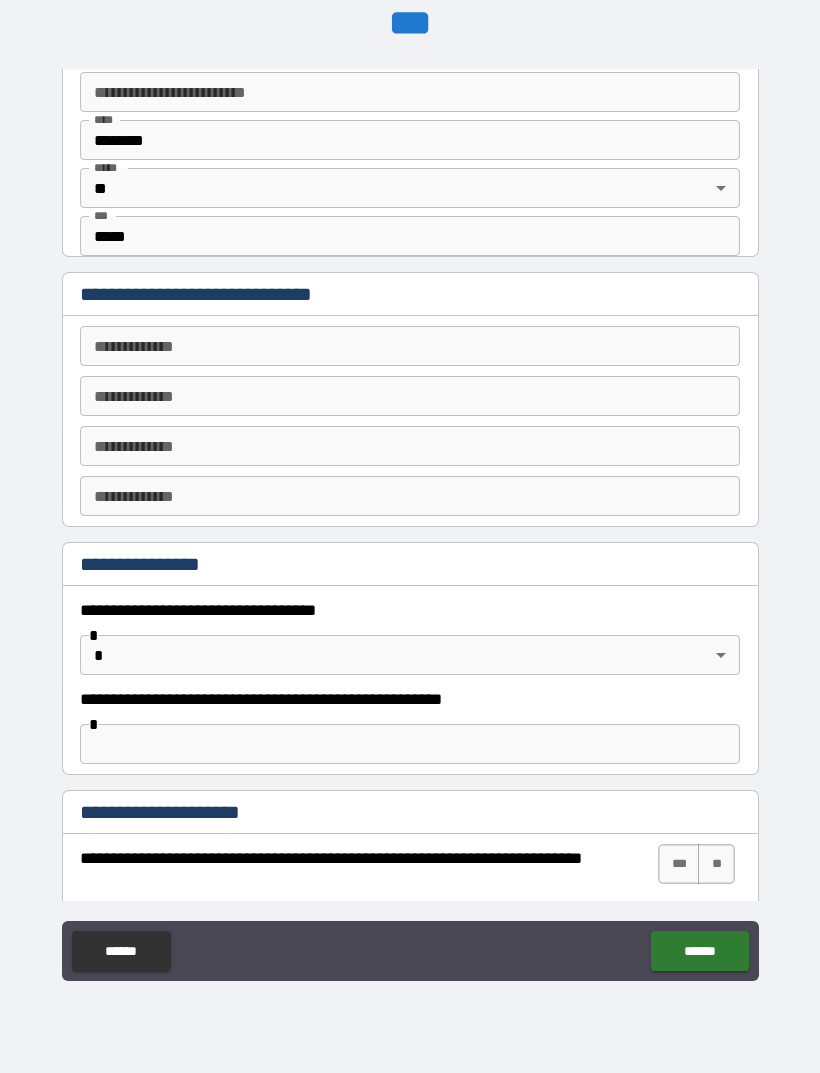 type on "*" 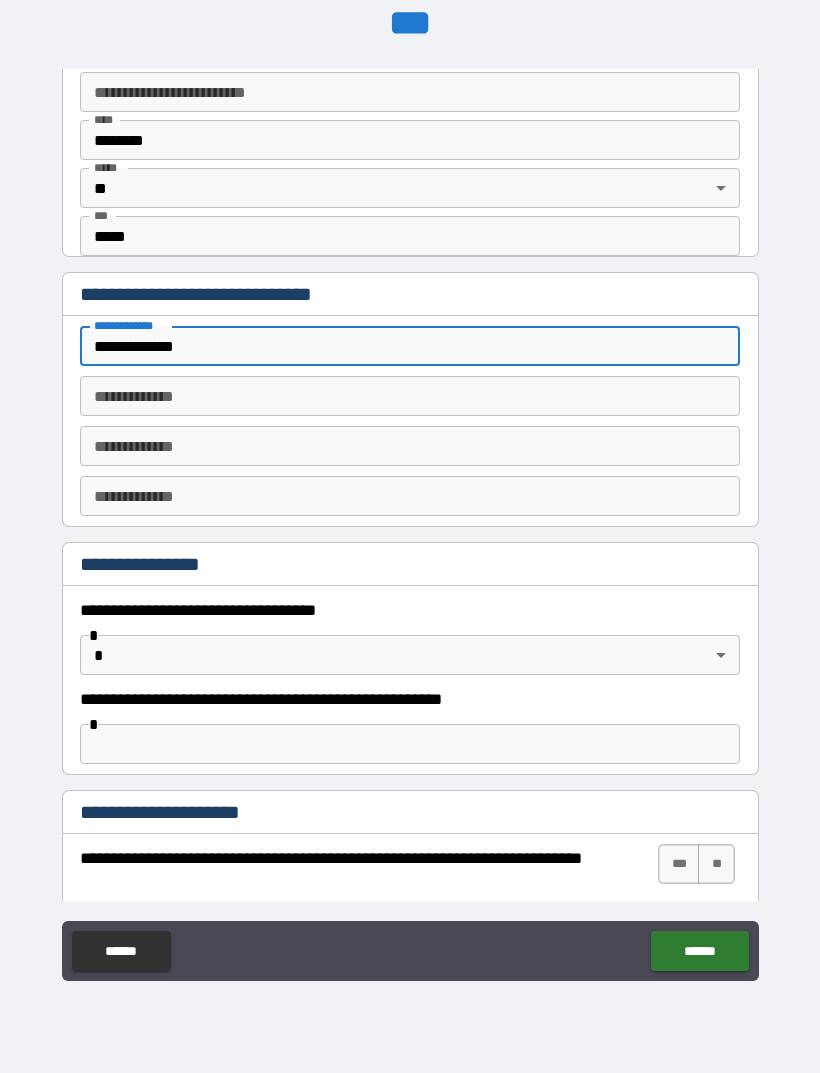 type on "**********" 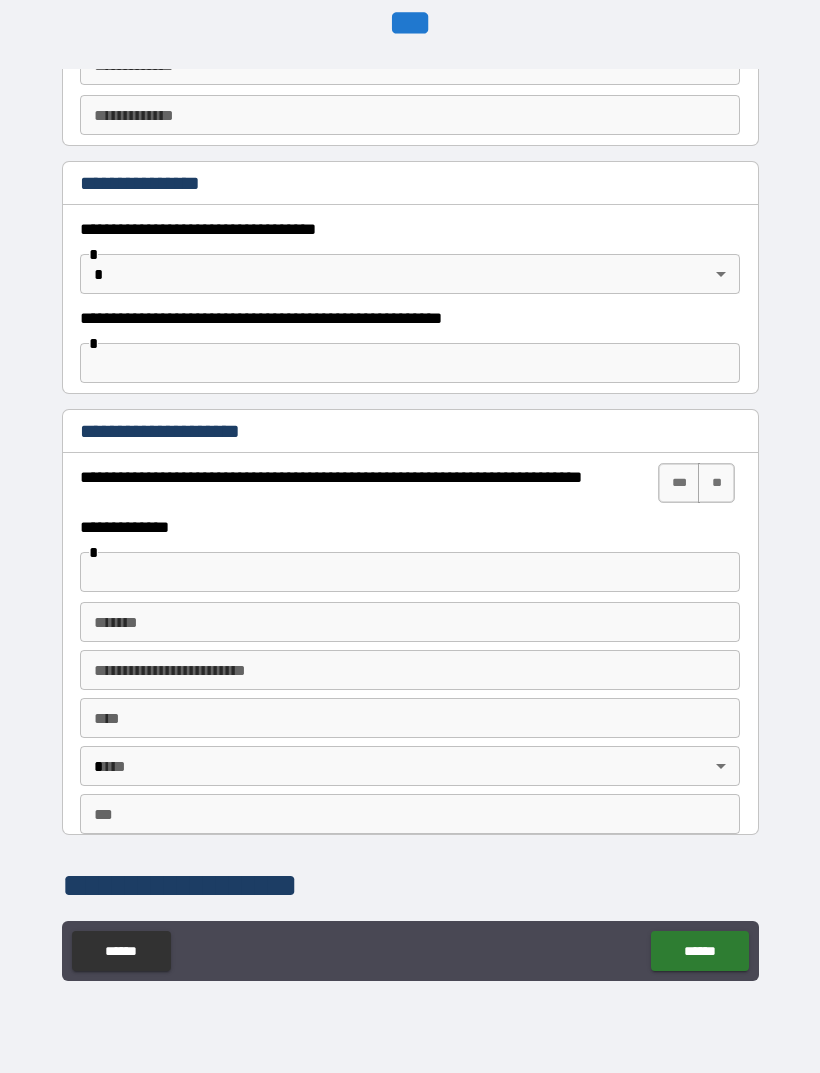 scroll, scrollTop: 1155, scrollLeft: 0, axis: vertical 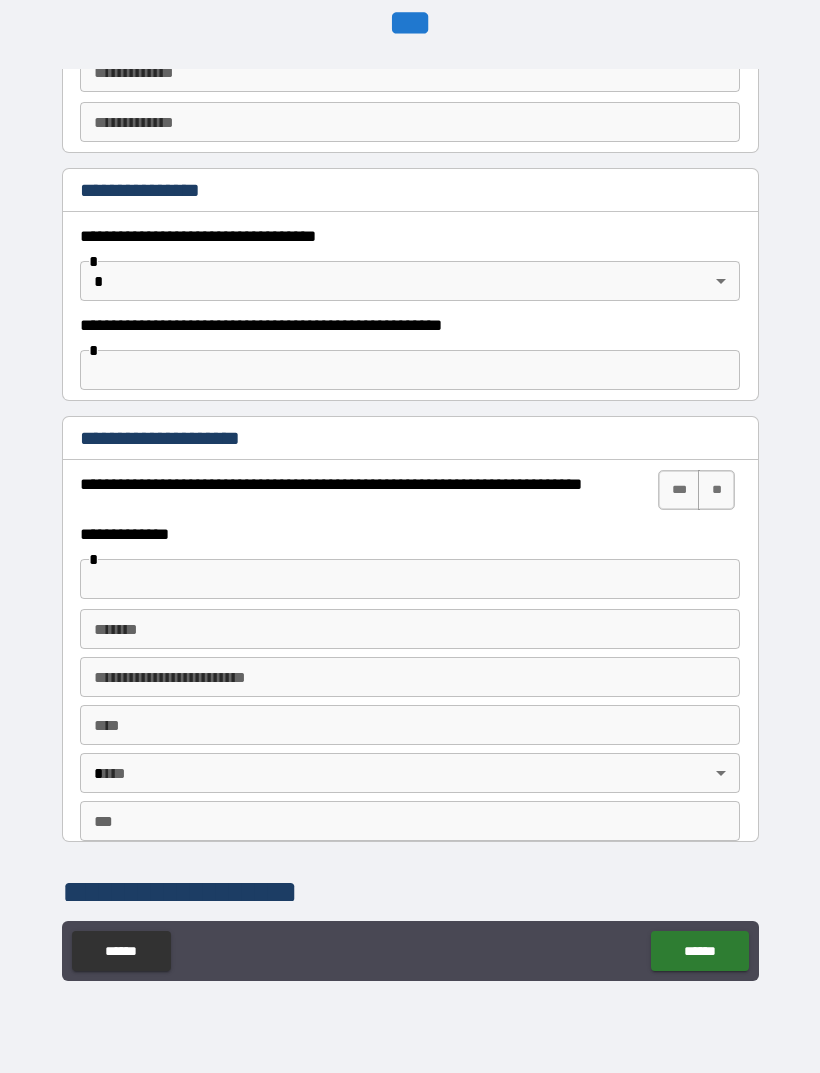 type on "**********" 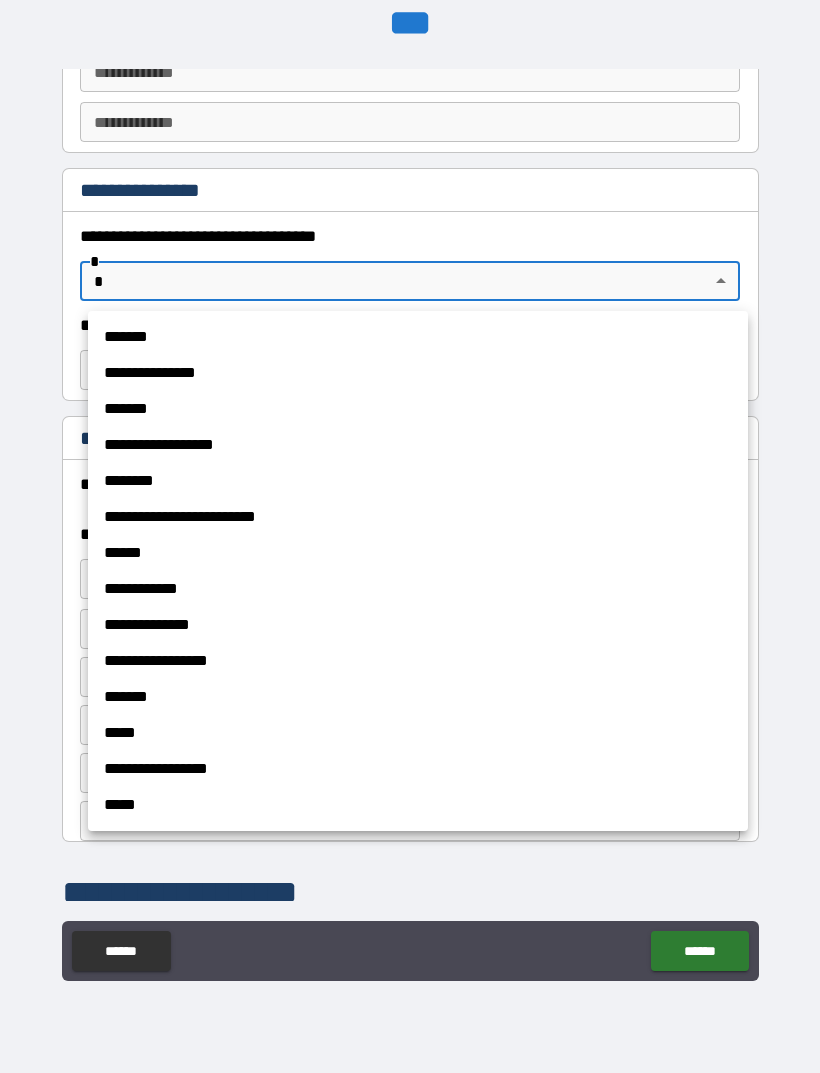 click on "**********" at bounding box center [418, 625] 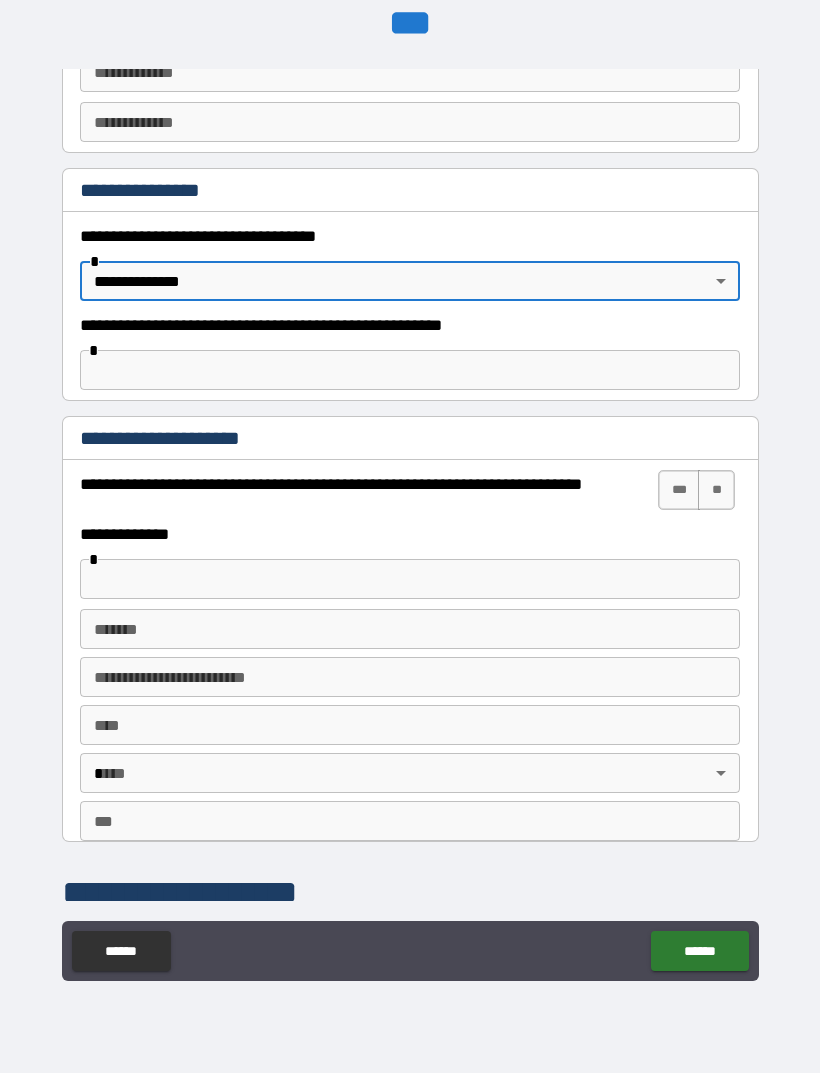 type on "**********" 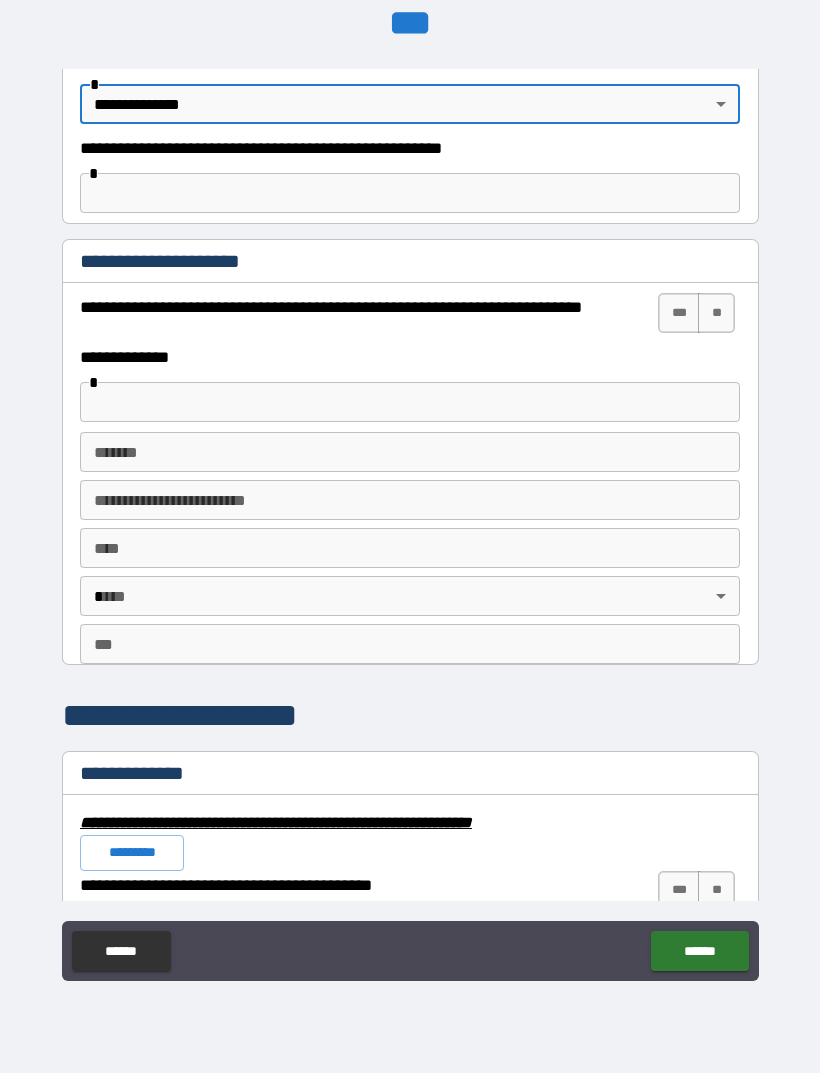 scroll, scrollTop: 1336, scrollLeft: 0, axis: vertical 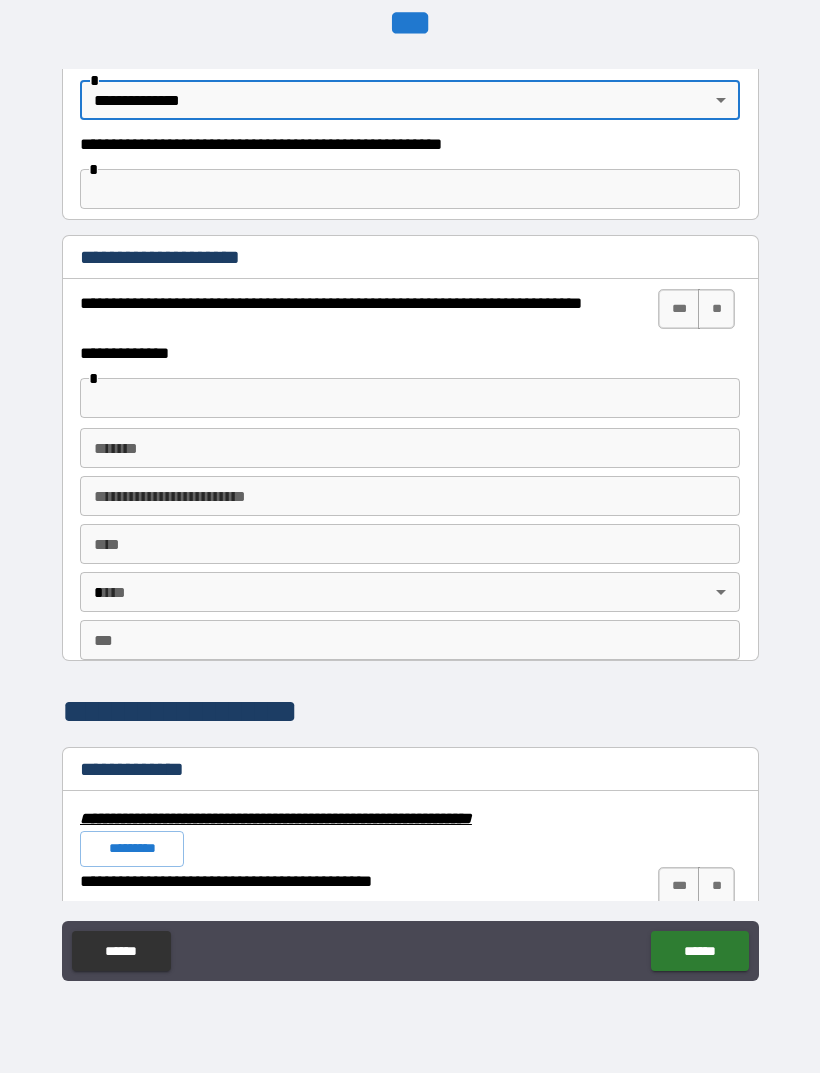 click on "***" at bounding box center (679, 309) 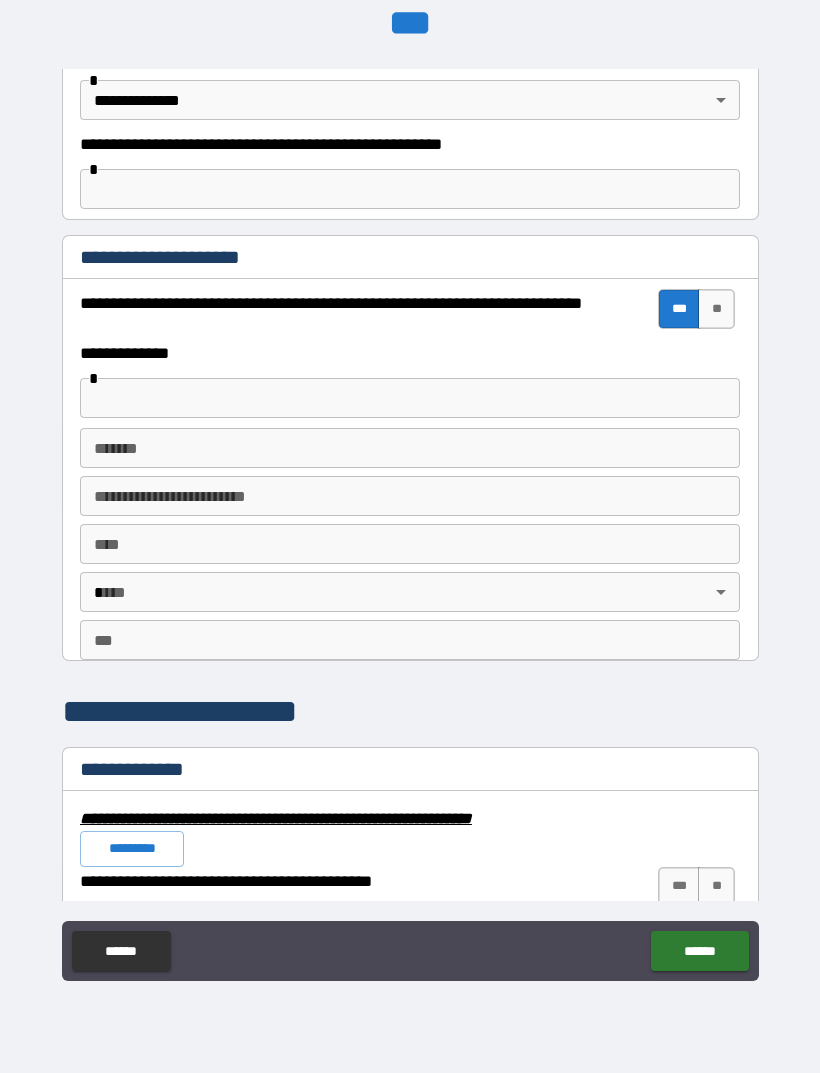 click at bounding box center [410, 398] 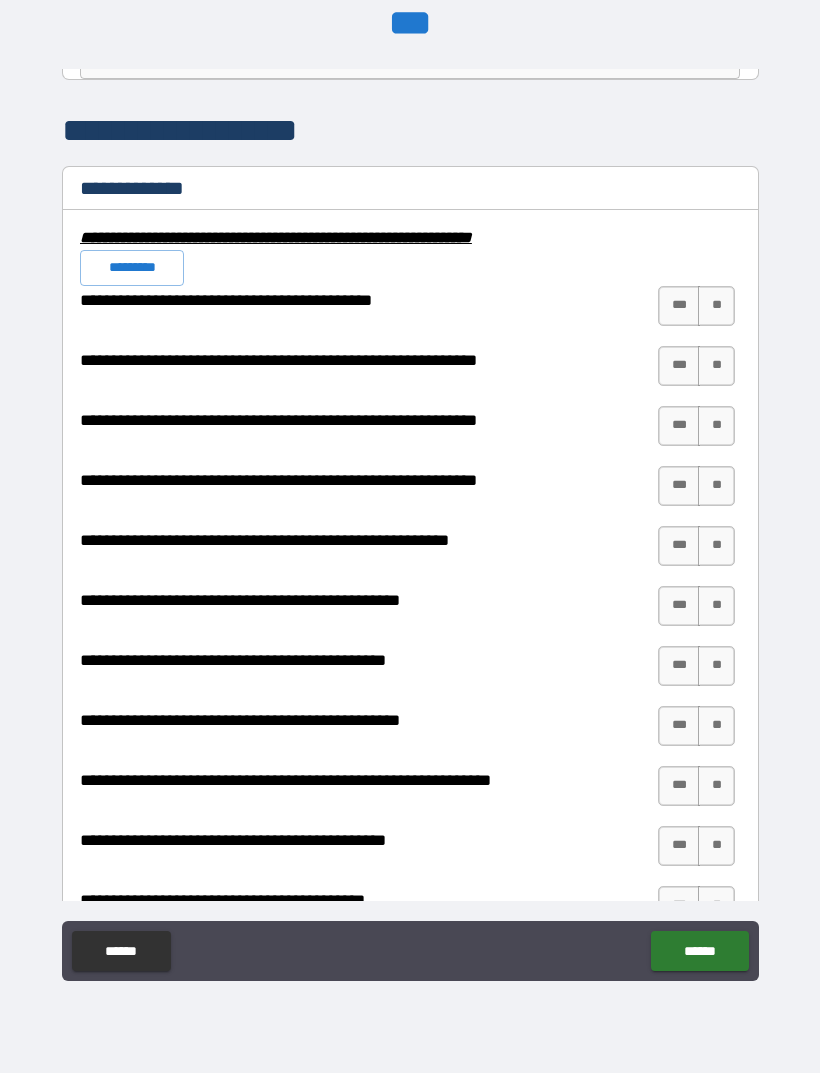 scroll, scrollTop: 1927, scrollLeft: 0, axis: vertical 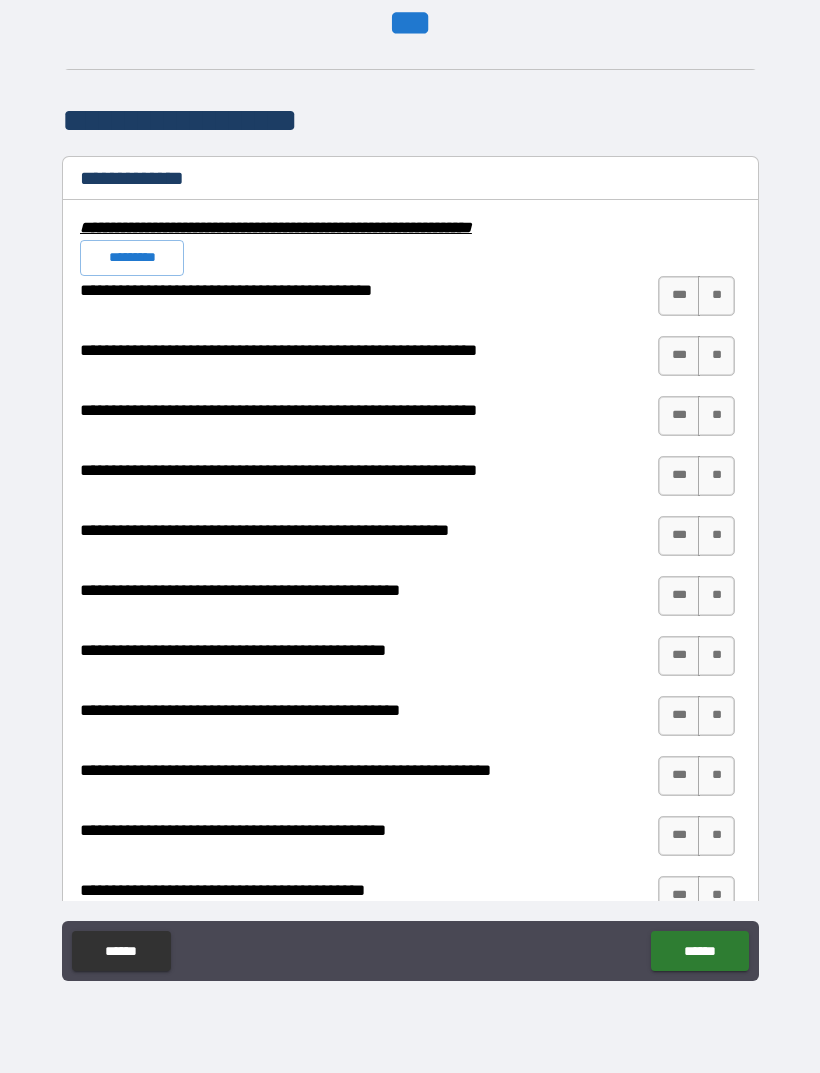 type on "*********" 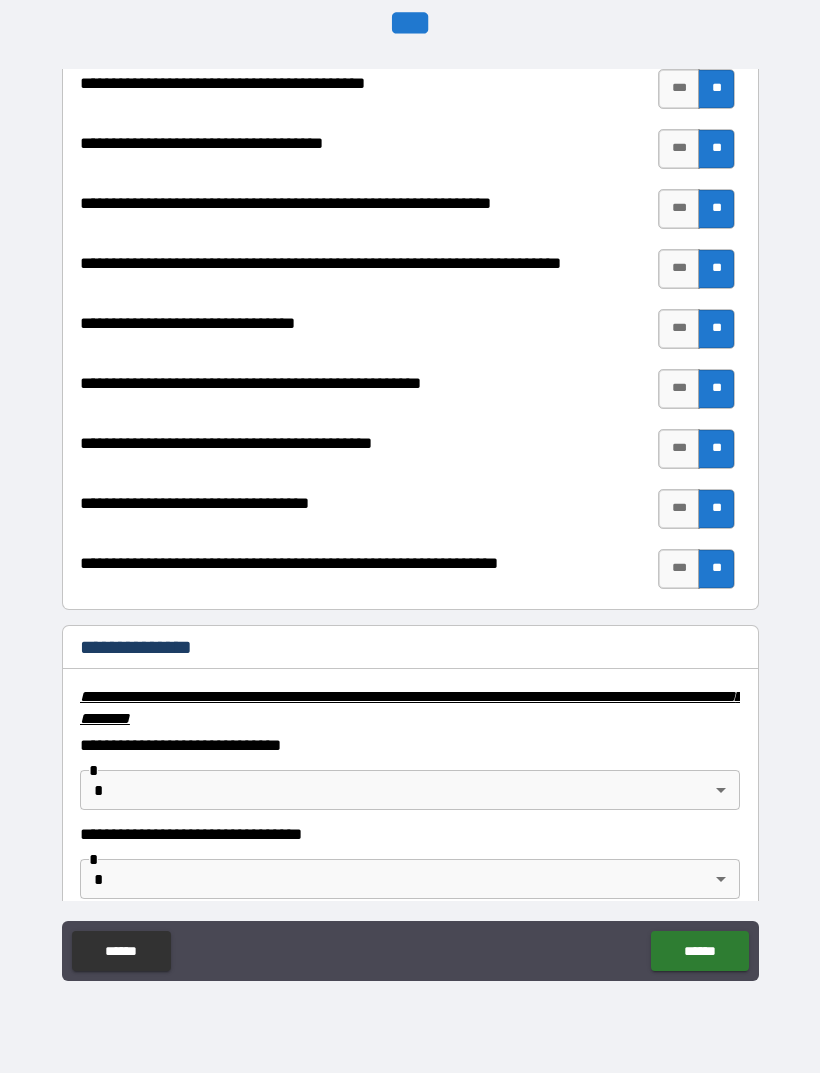 scroll, scrollTop: 2722, scrollLeft: 0, axis: vertical 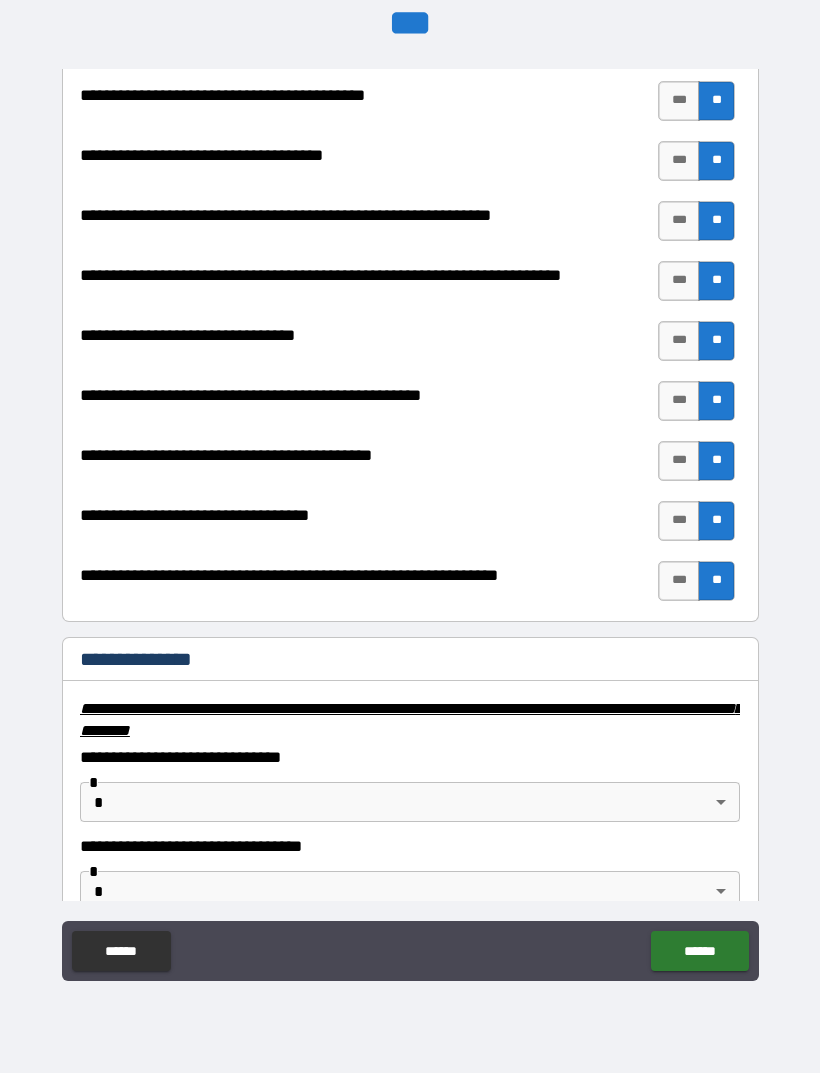 click on "***" at bounding box center [679, 401] 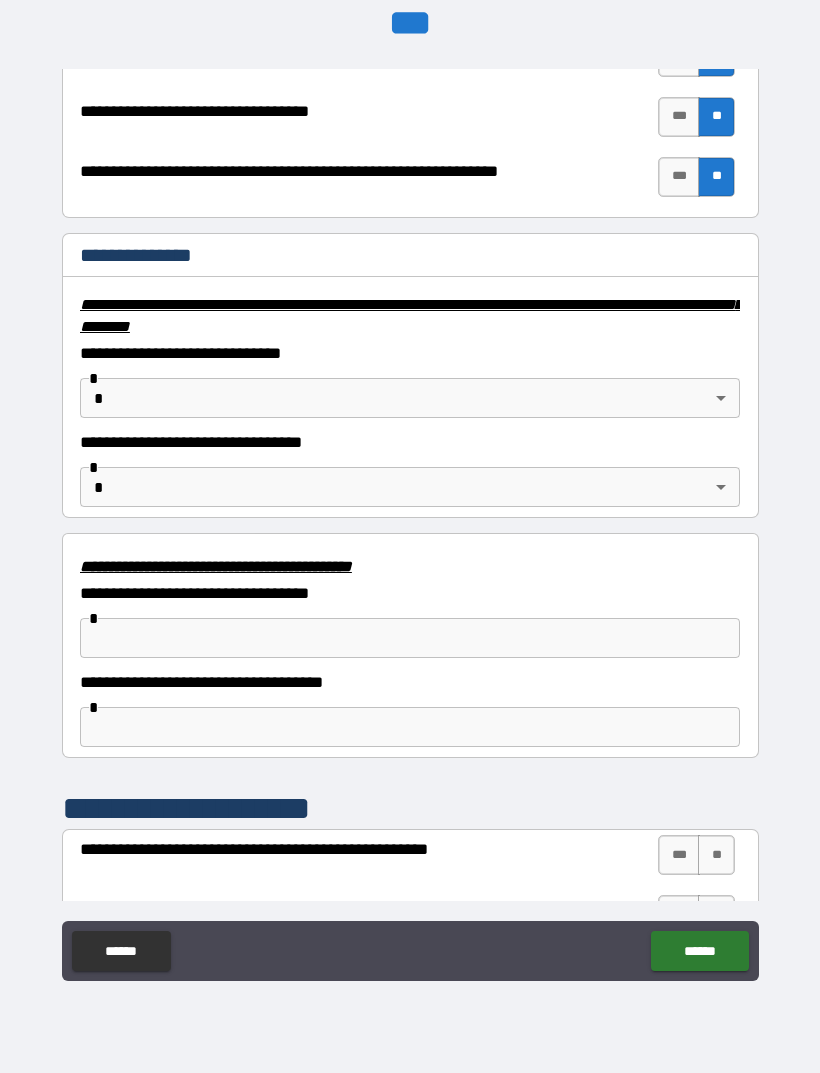 scroll, scrollTop: 3134, scrollLeft: 0, axis: vertical 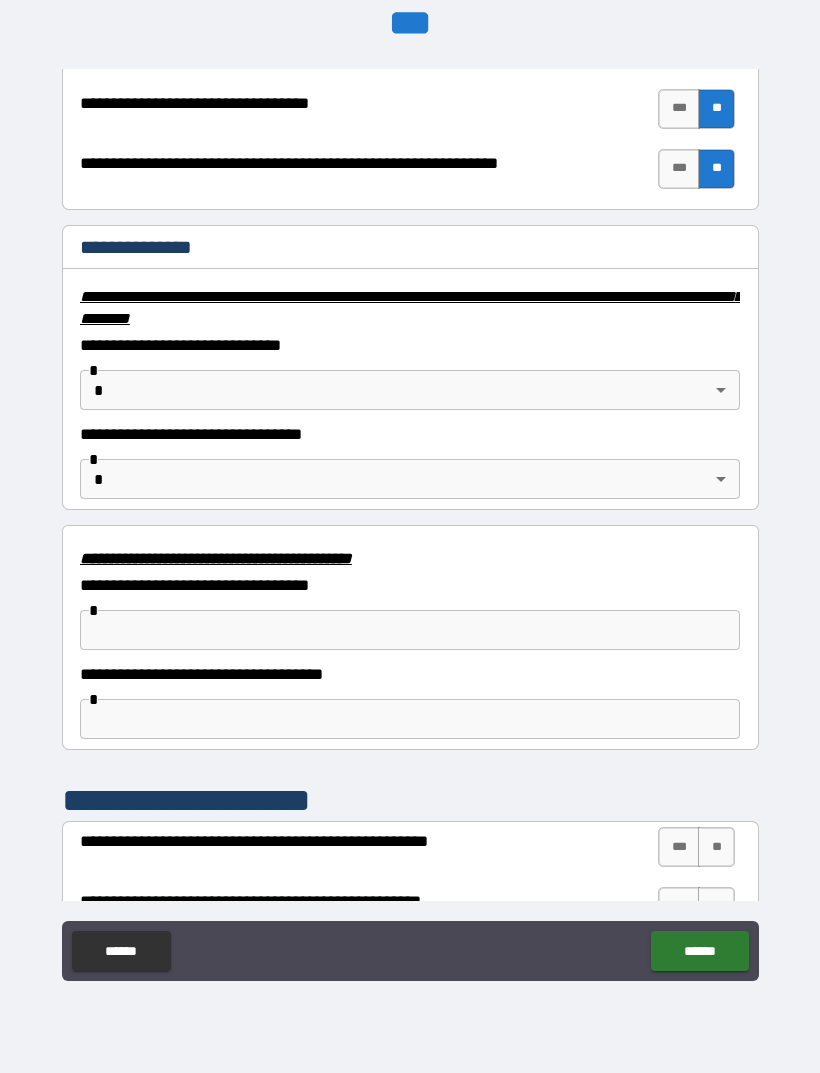click on "**********" at bounding box center [410, 504] 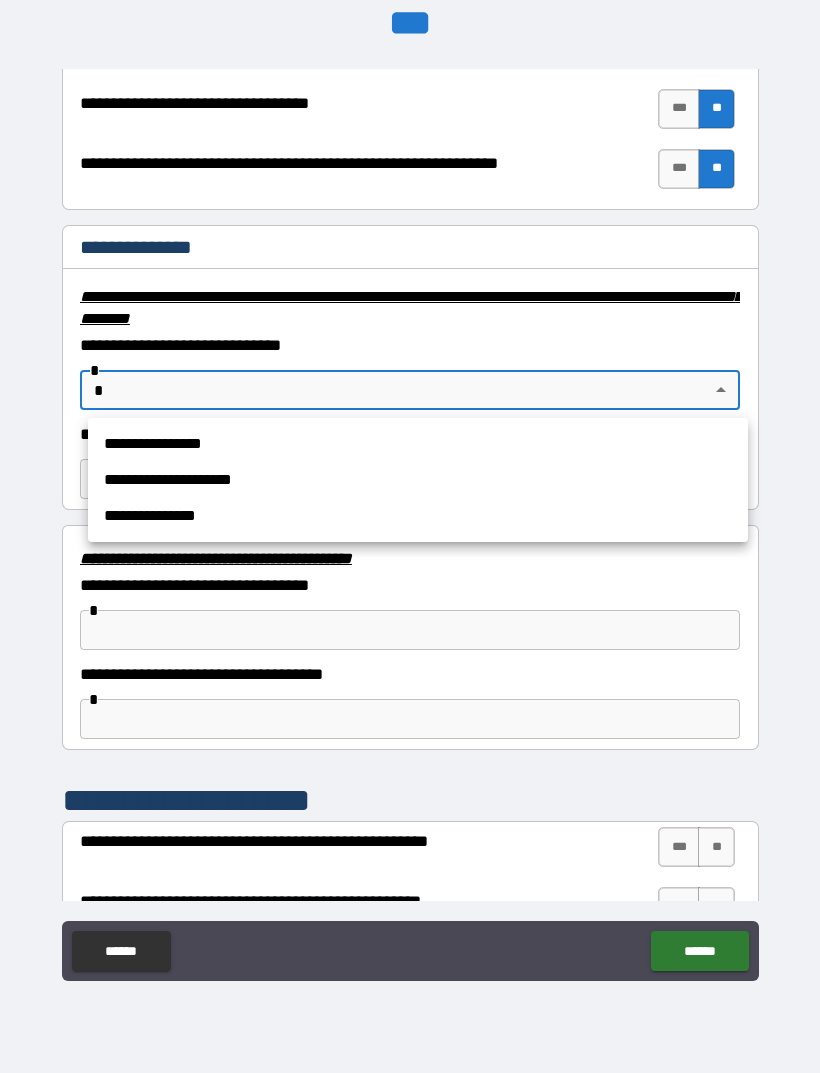 click on "**********" at bounding box center (418, 480) 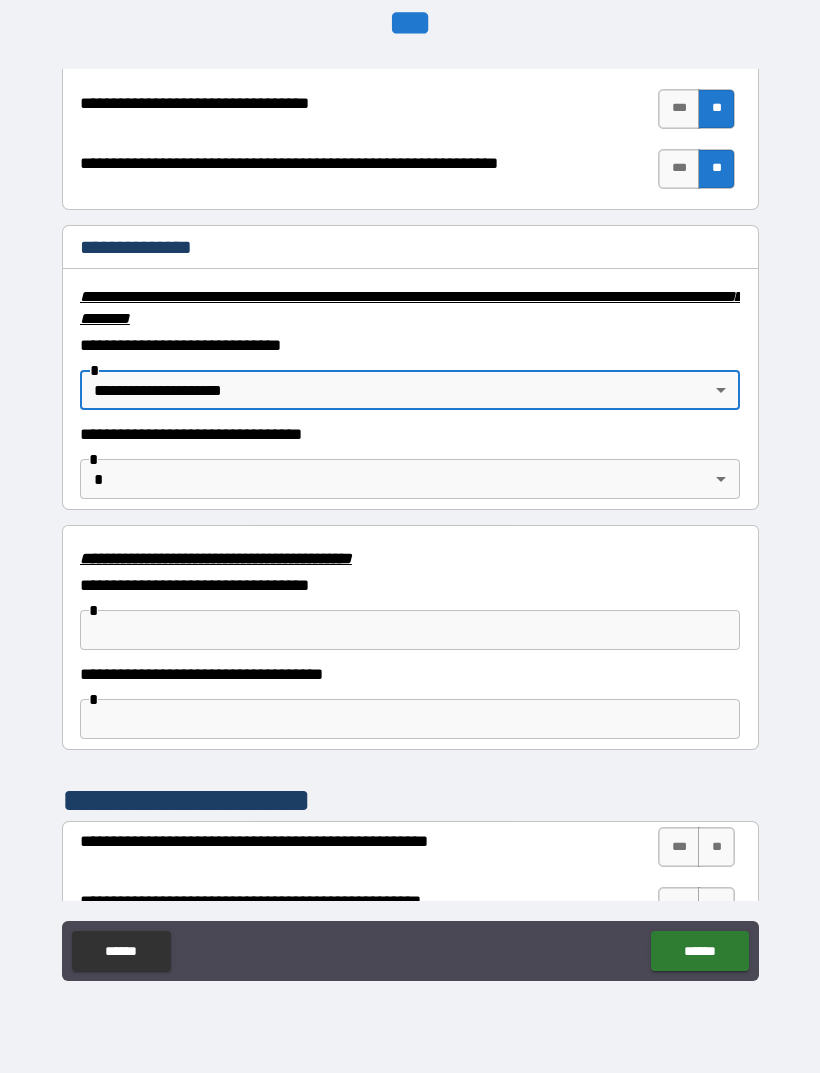 click on "**********" at bounding box center (410, 504) 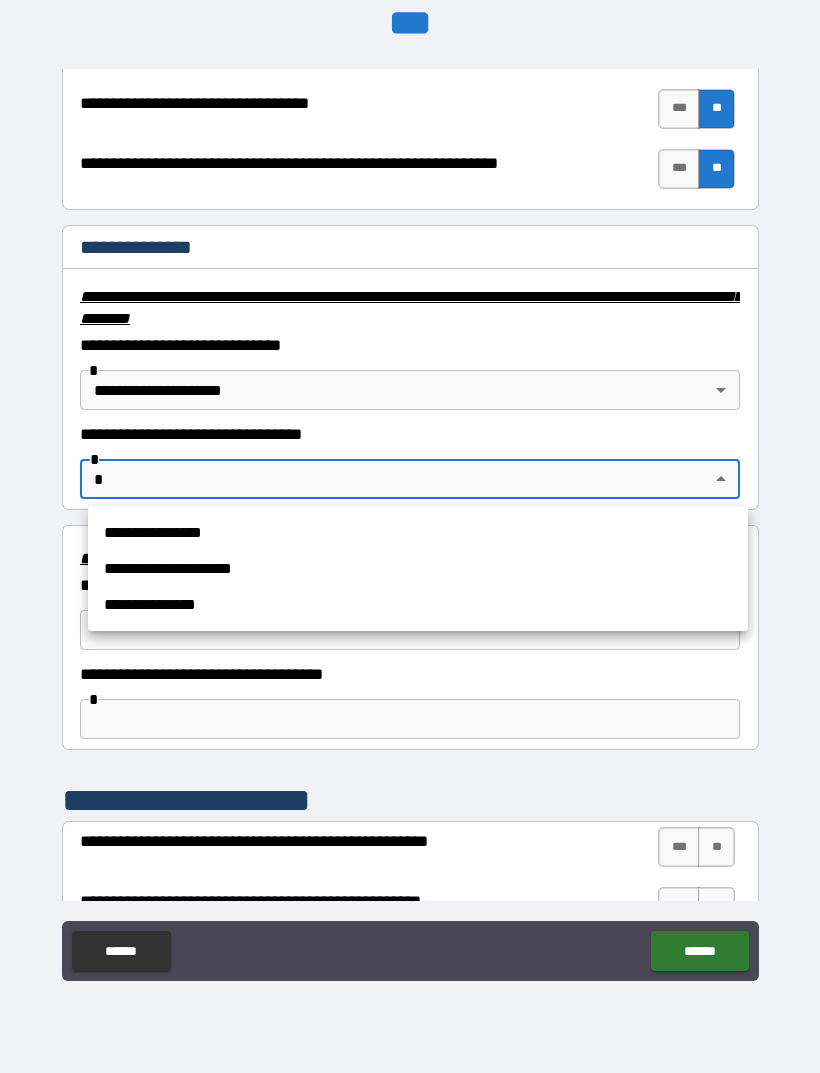 click on "**********" at bounding box center (418, 569) 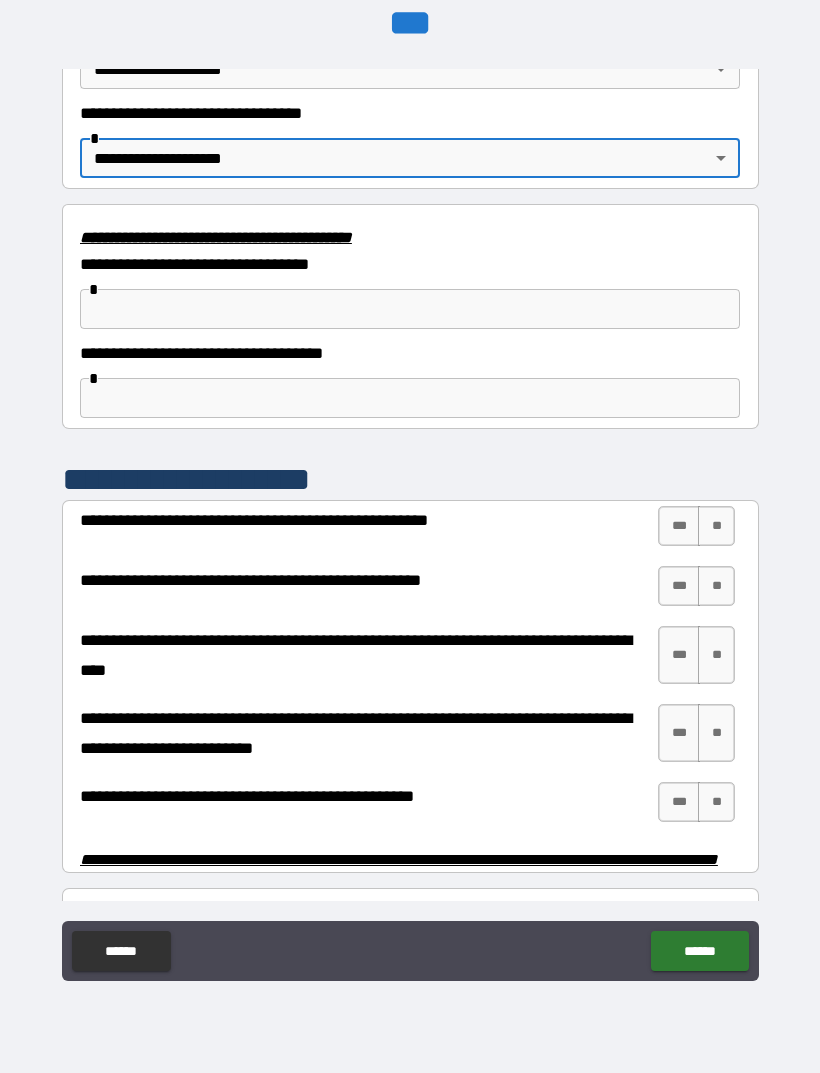scroll, scrollTop: 3457, scrollLeft: 0, axis: vertical 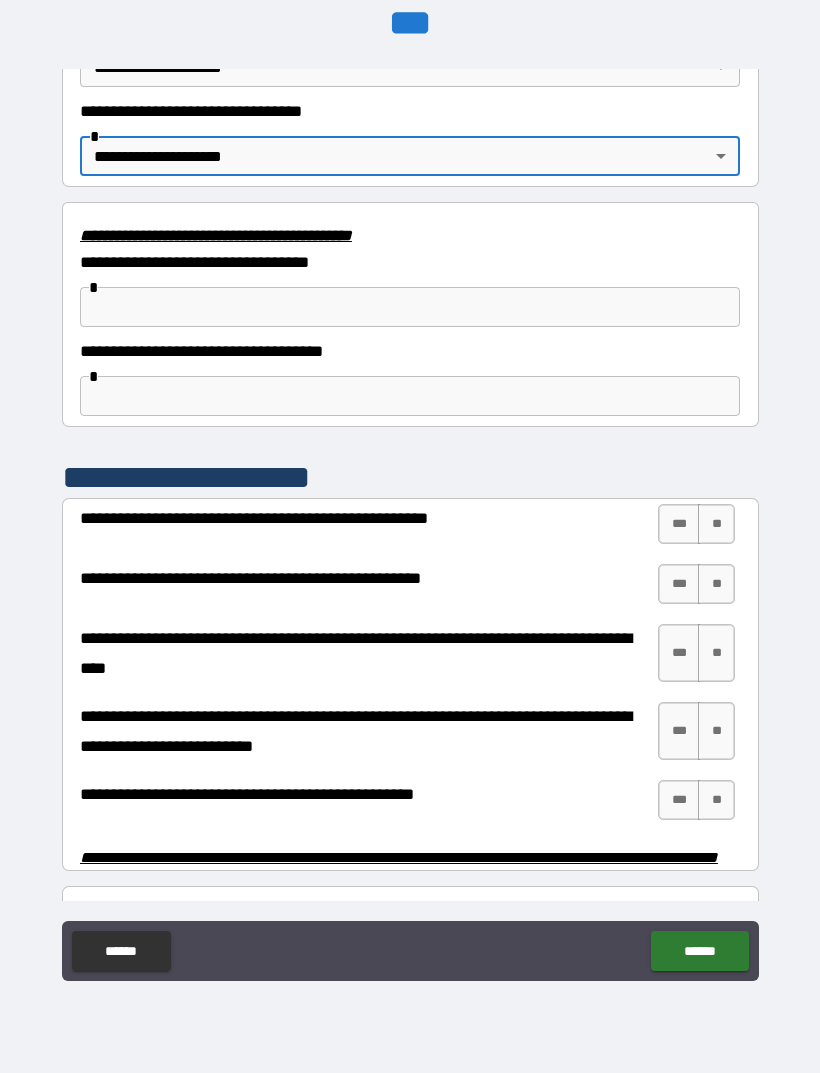 click at bounding box center (410, 307) 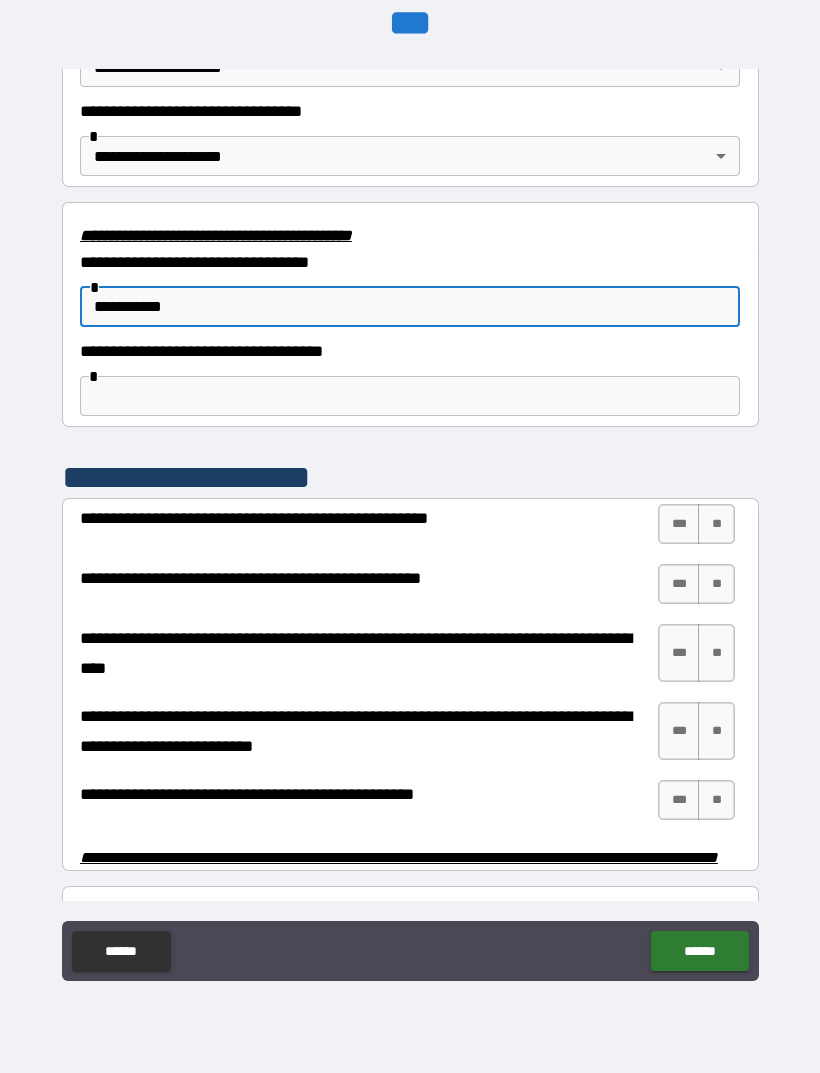type on "**********" 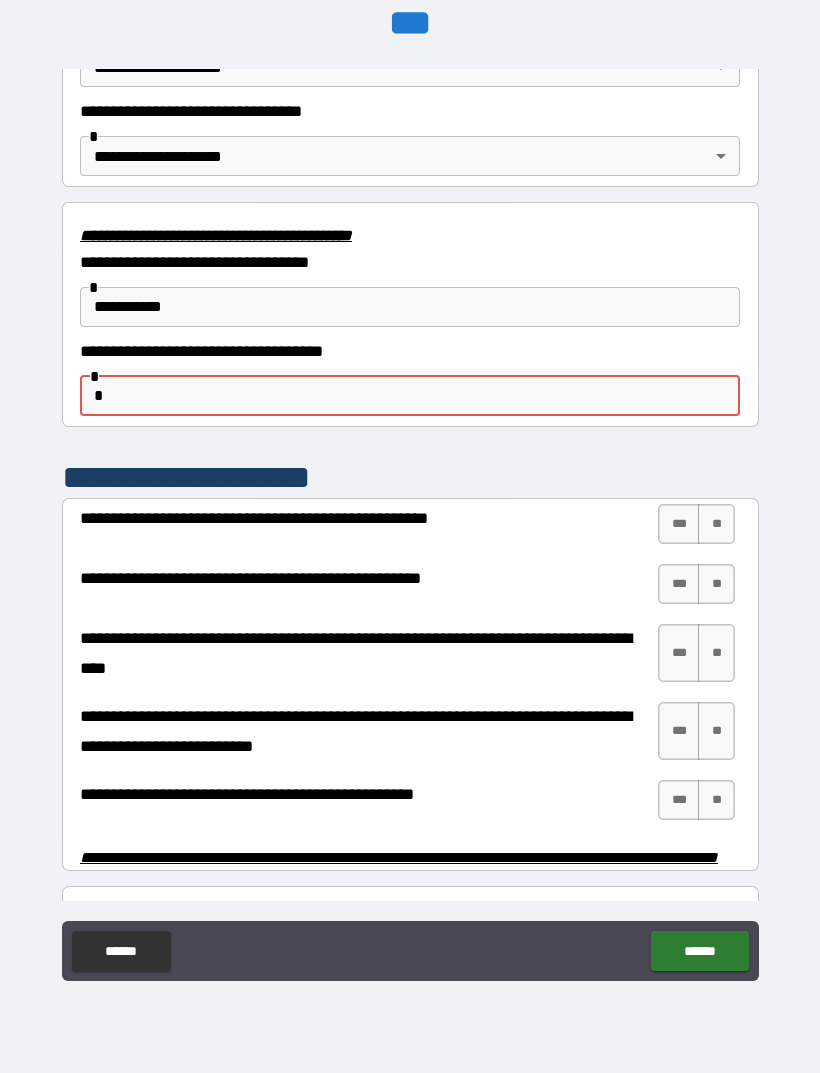 click on "**********" at bounding box center [410, 307] 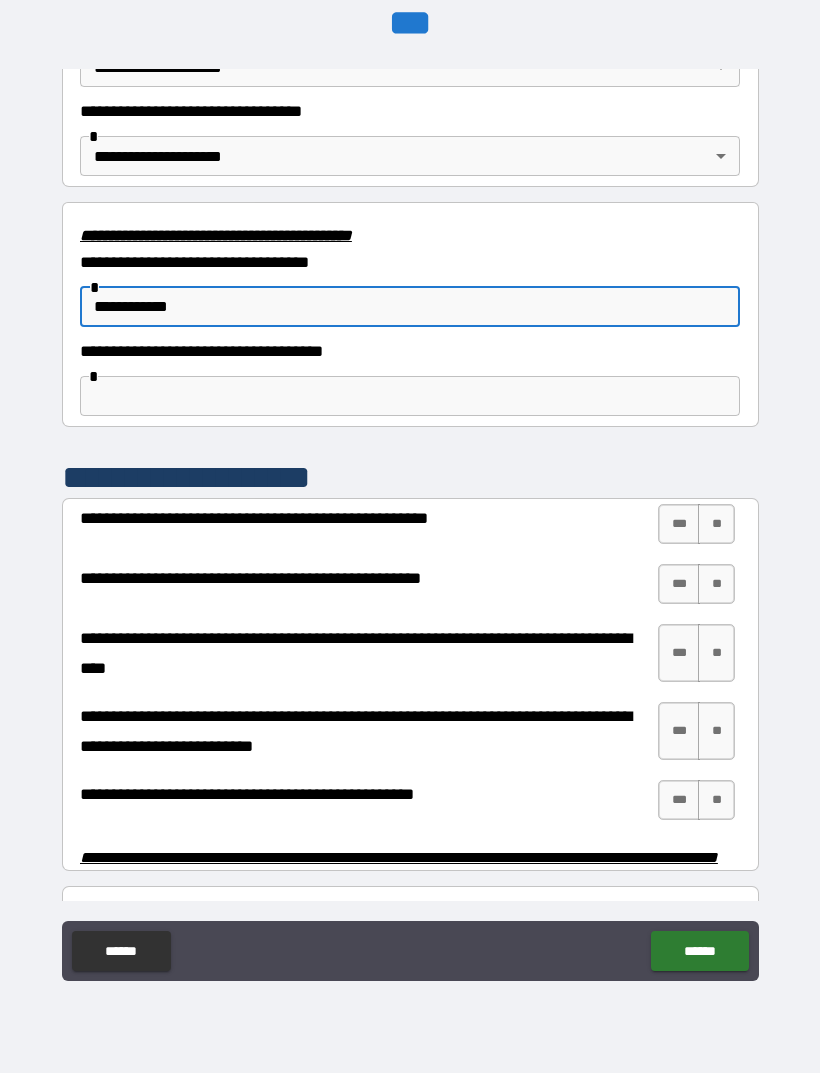 type on "**********" 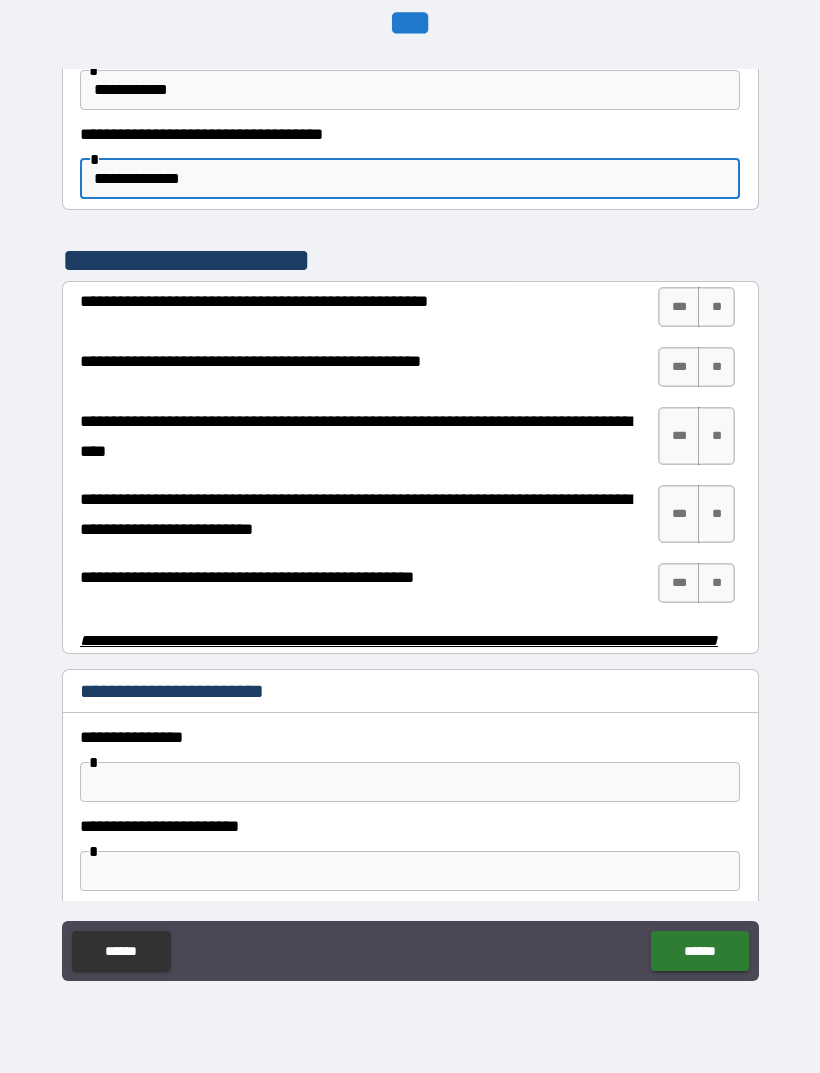 scroll, scrollTop: 3678, scrollLeft: 0, axis: vertical 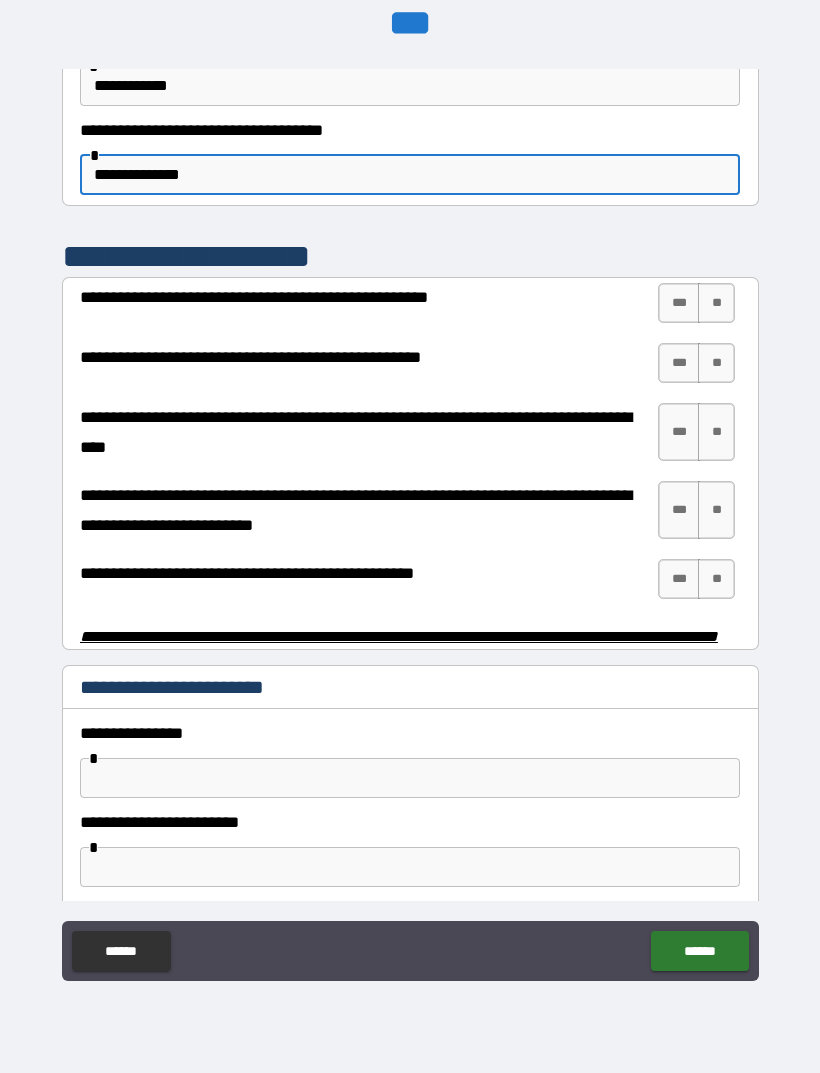 type on "**********" 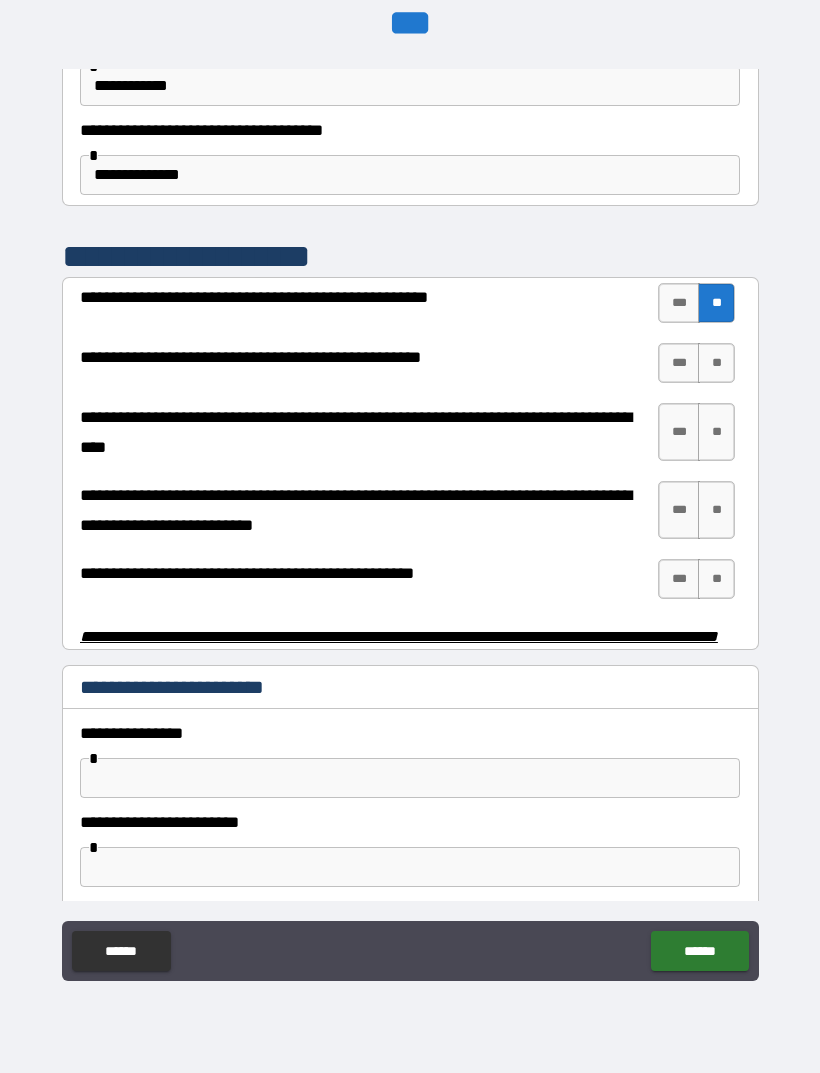 click on "**" at bounding box center (716, 363) 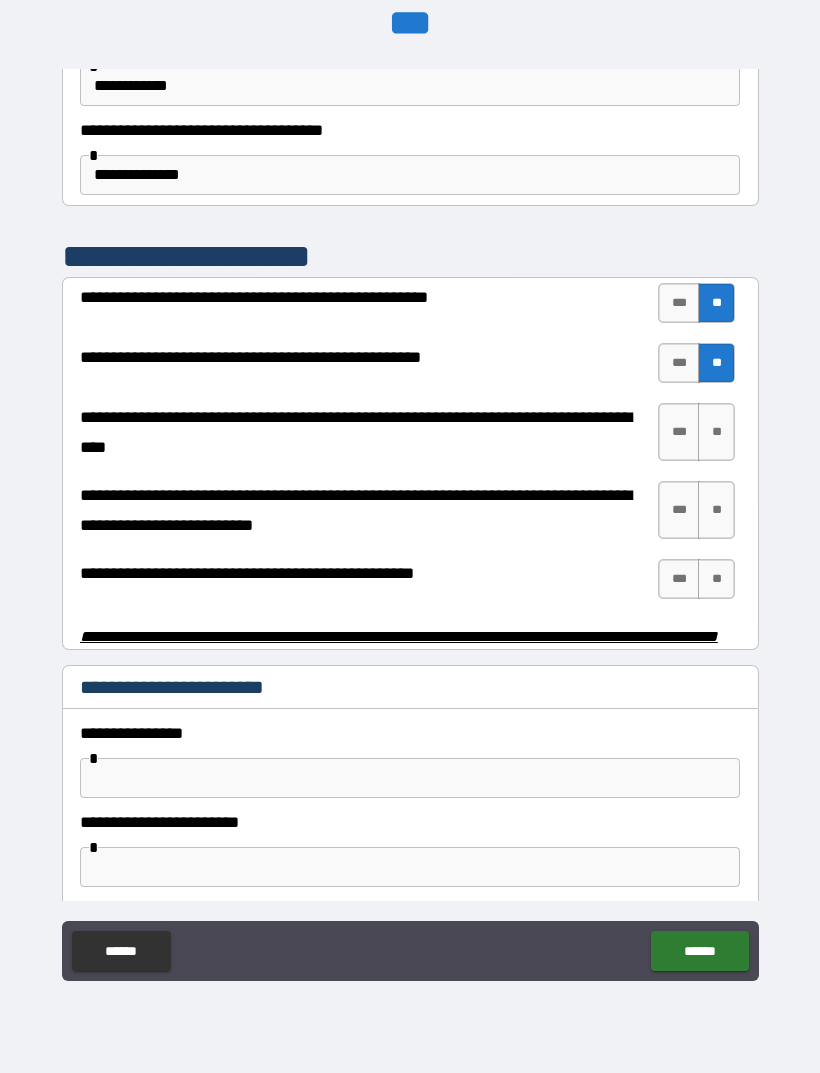 click on "**" at bounding box center (716, 432) 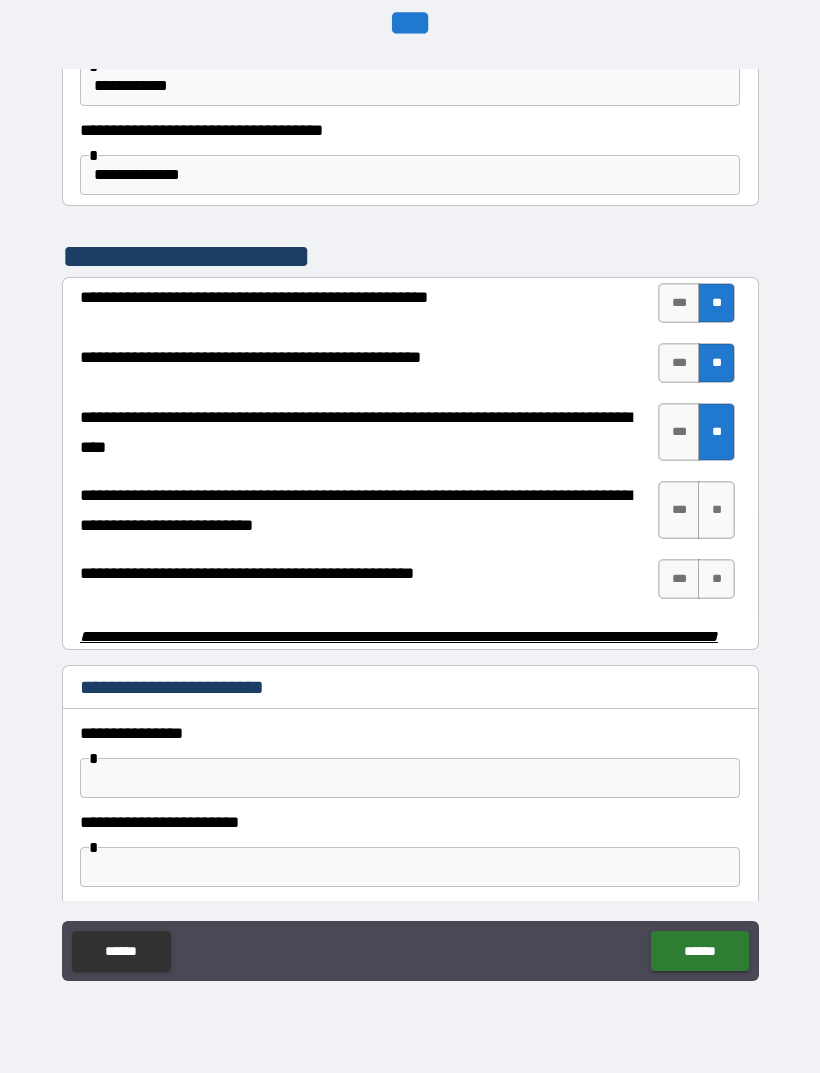 click on "**" at bounding box center (716, 510) 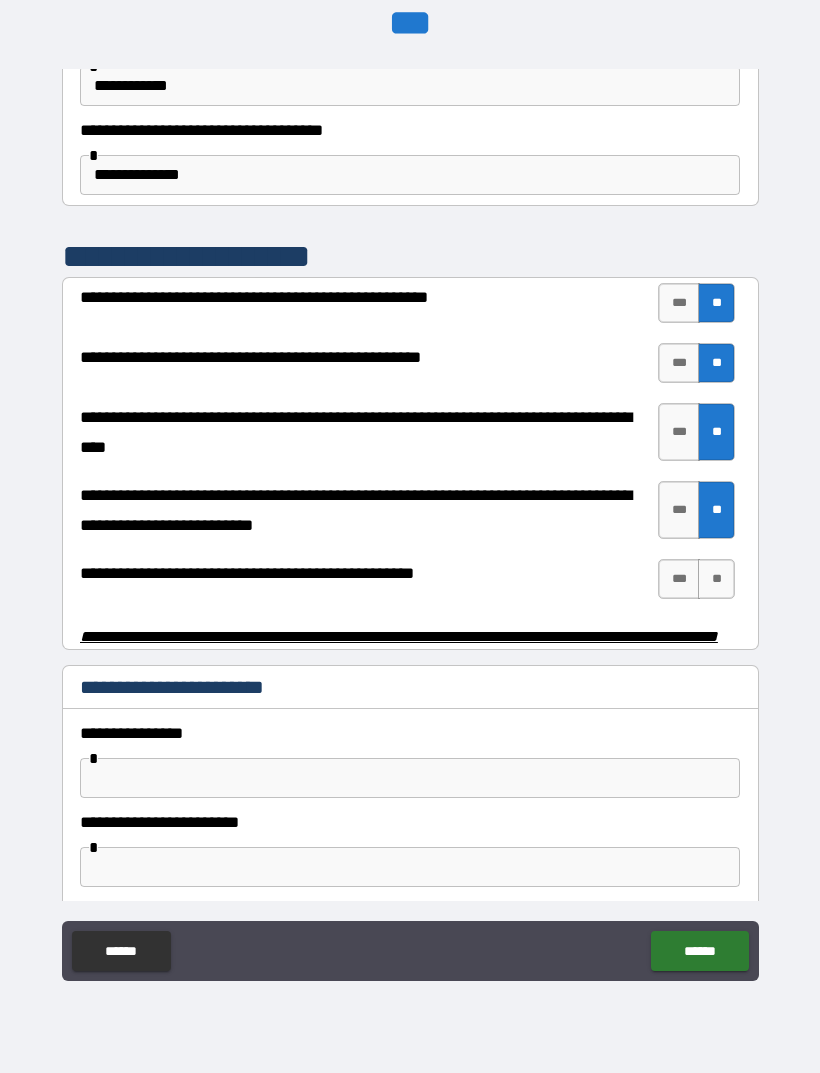 click on "**" at bounding box center (716, 579) 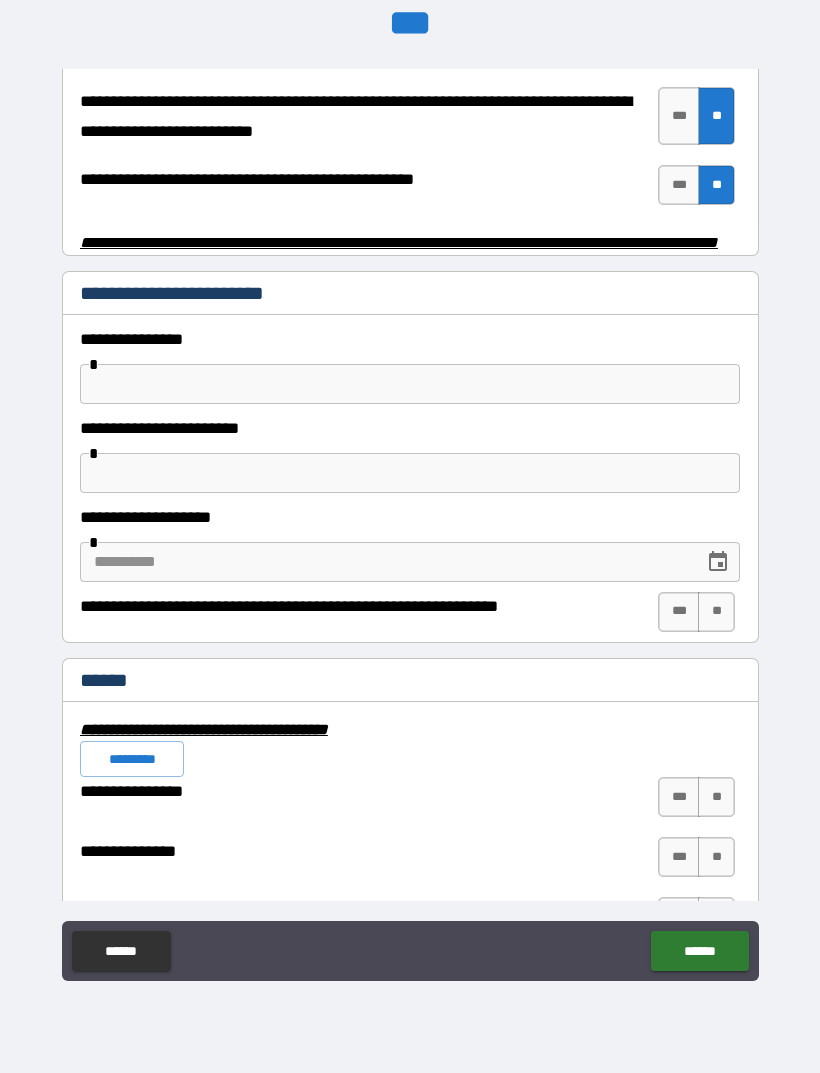 scroll, scrollTop: 4099, scrollLeft: 0, axis: vertical 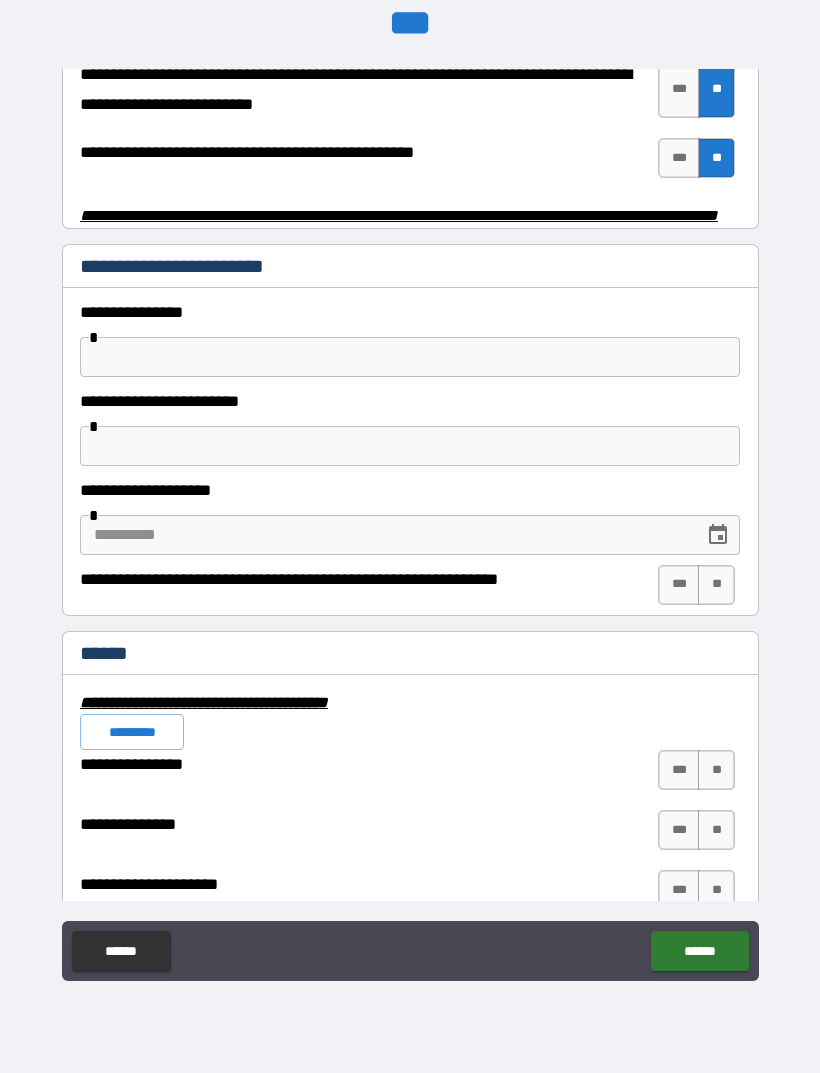 click at bounding box center (410, 357) 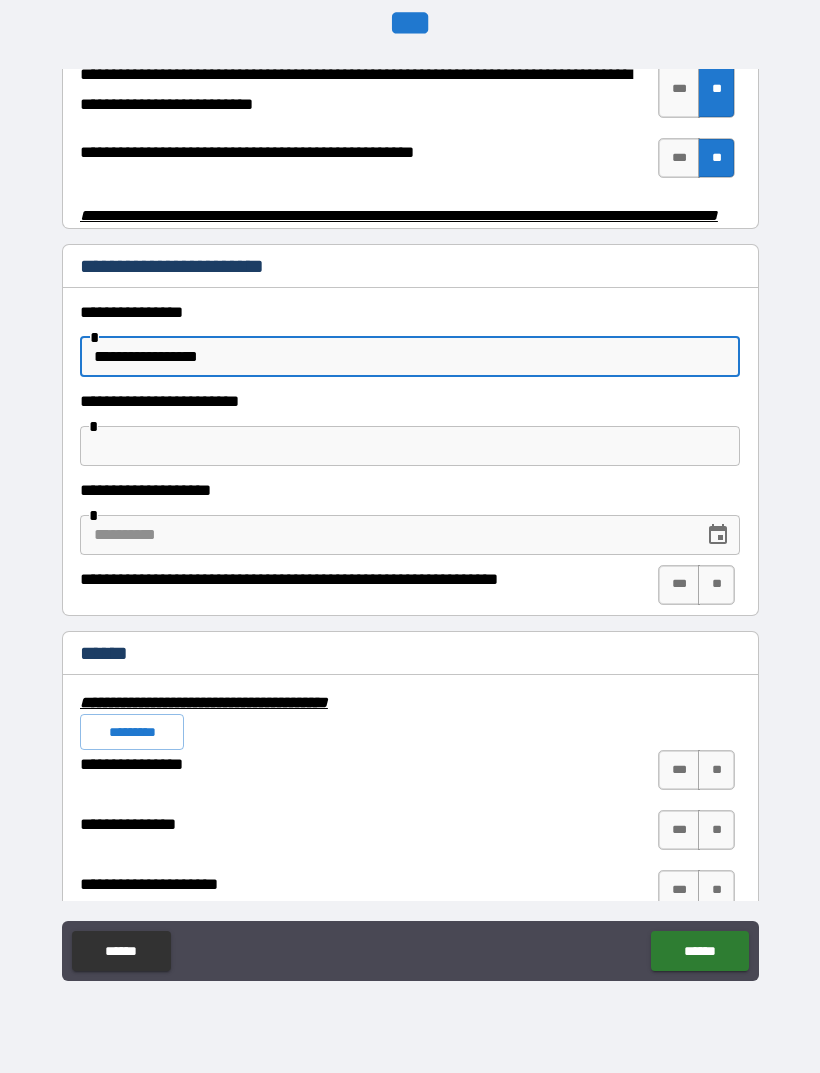 type on "**********" 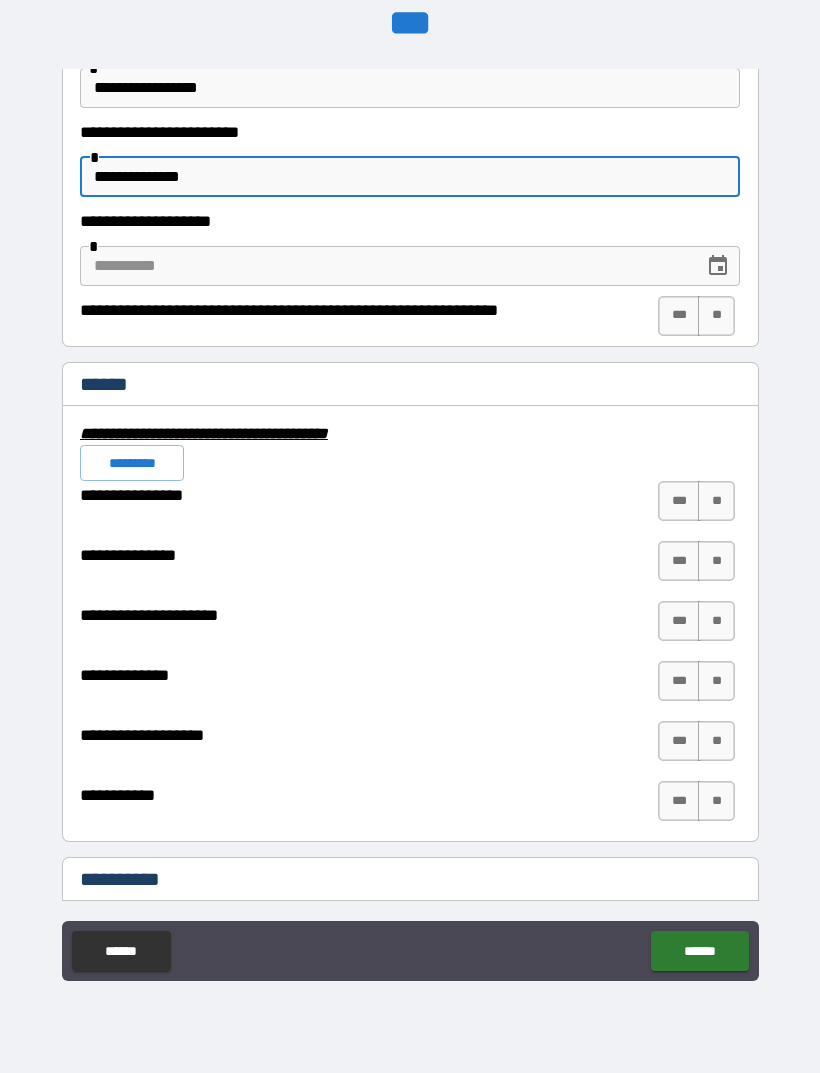 scroll, scrollTop: 4385, scrollLeft: 0, axis: vertical 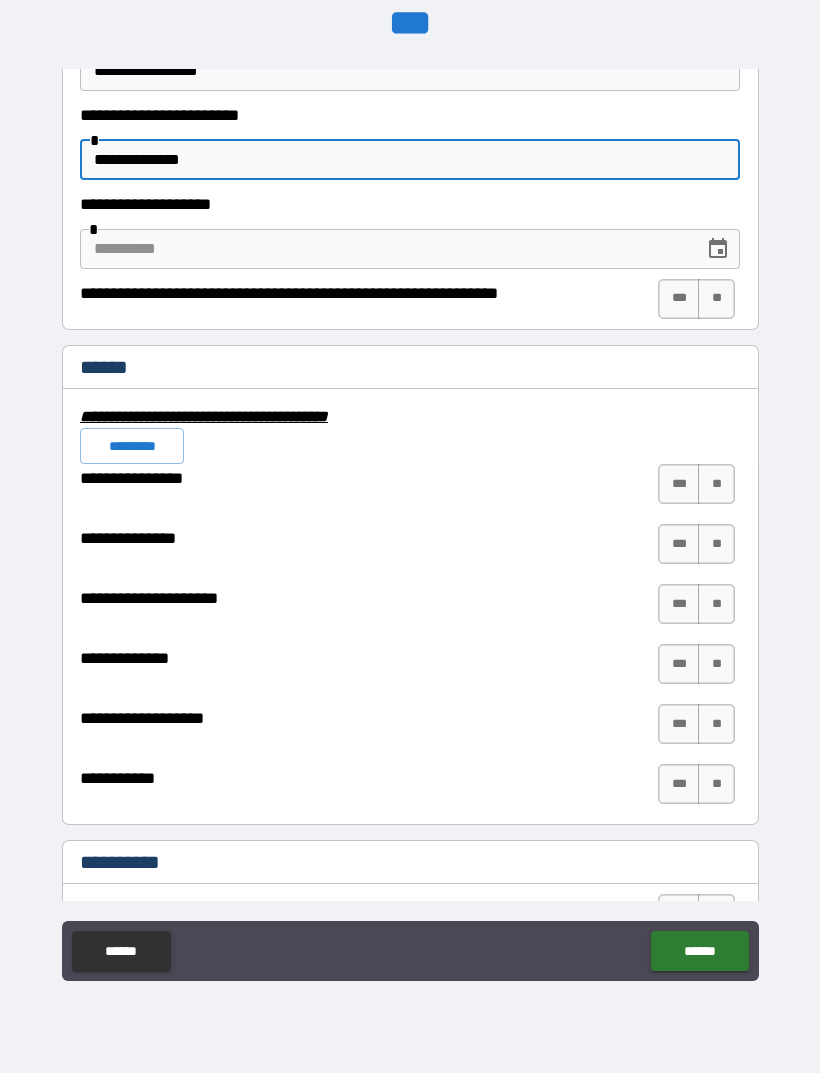 type on "**********" 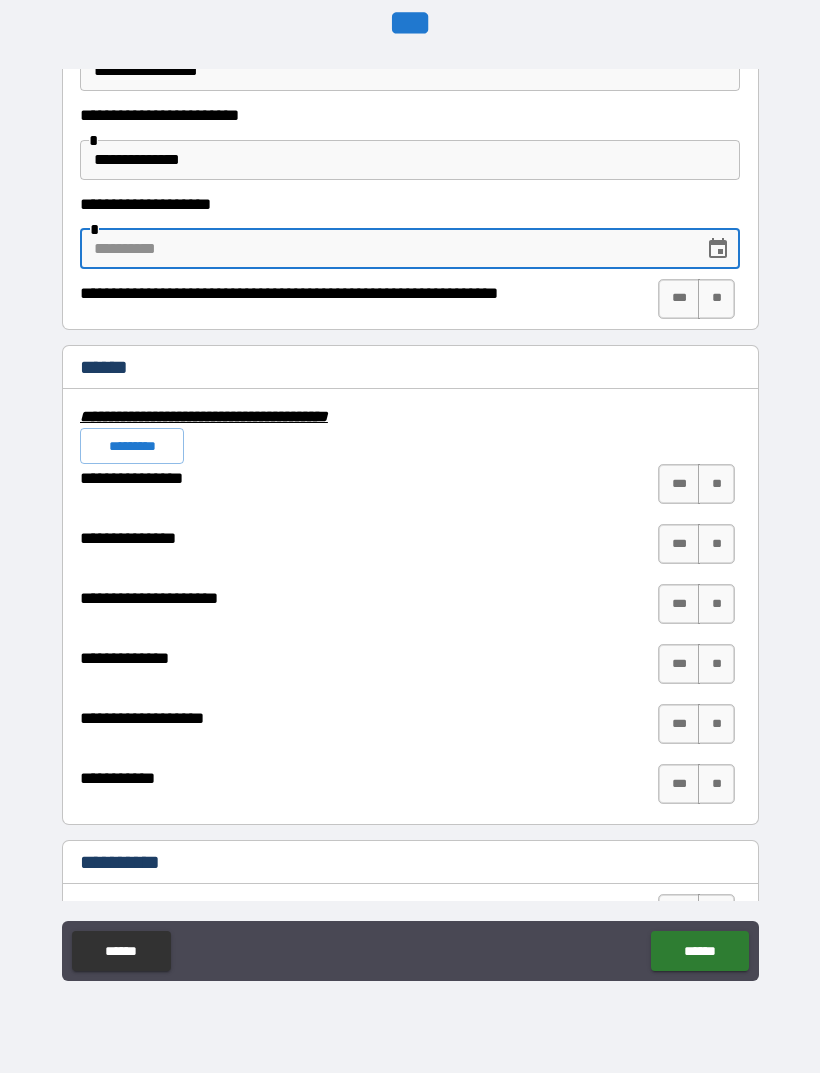 click 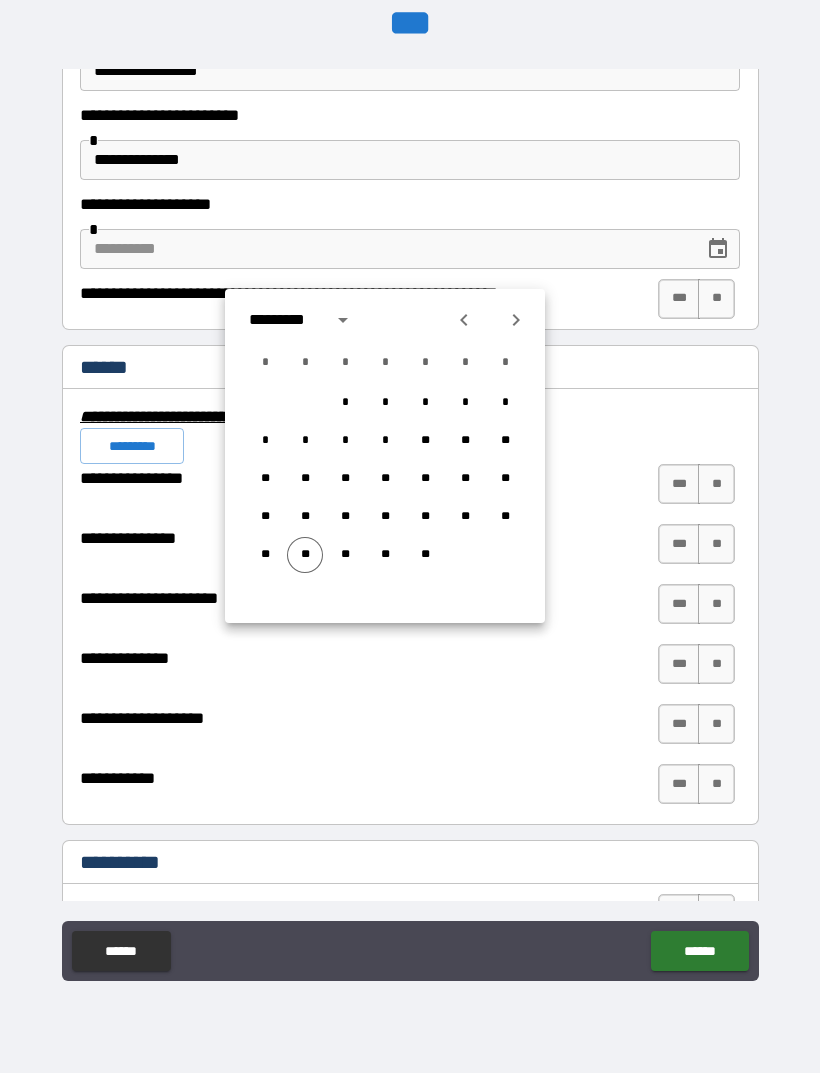 click 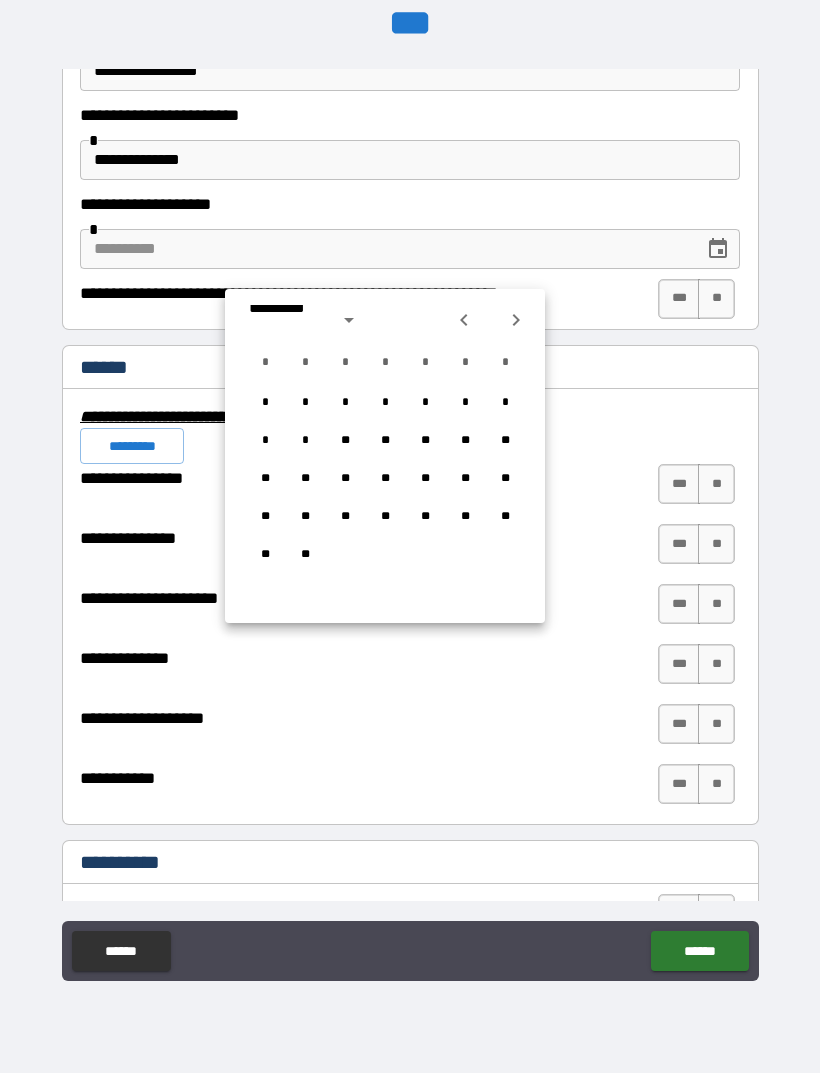 click 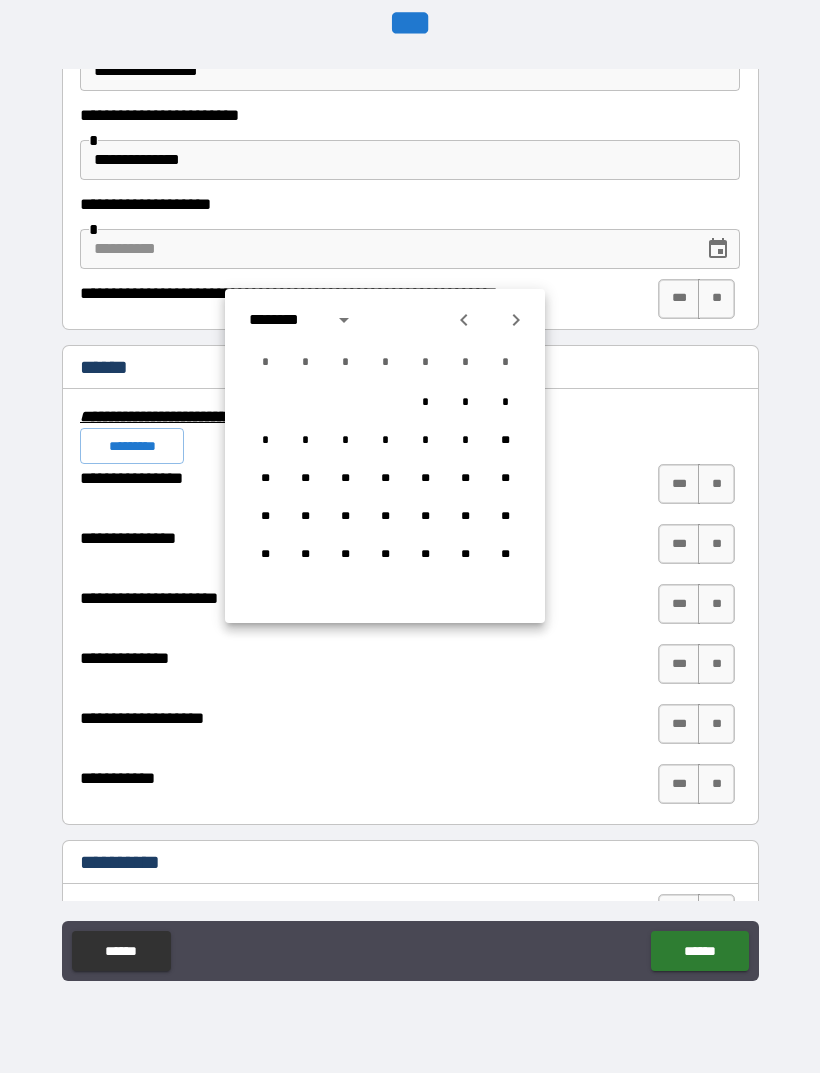 click 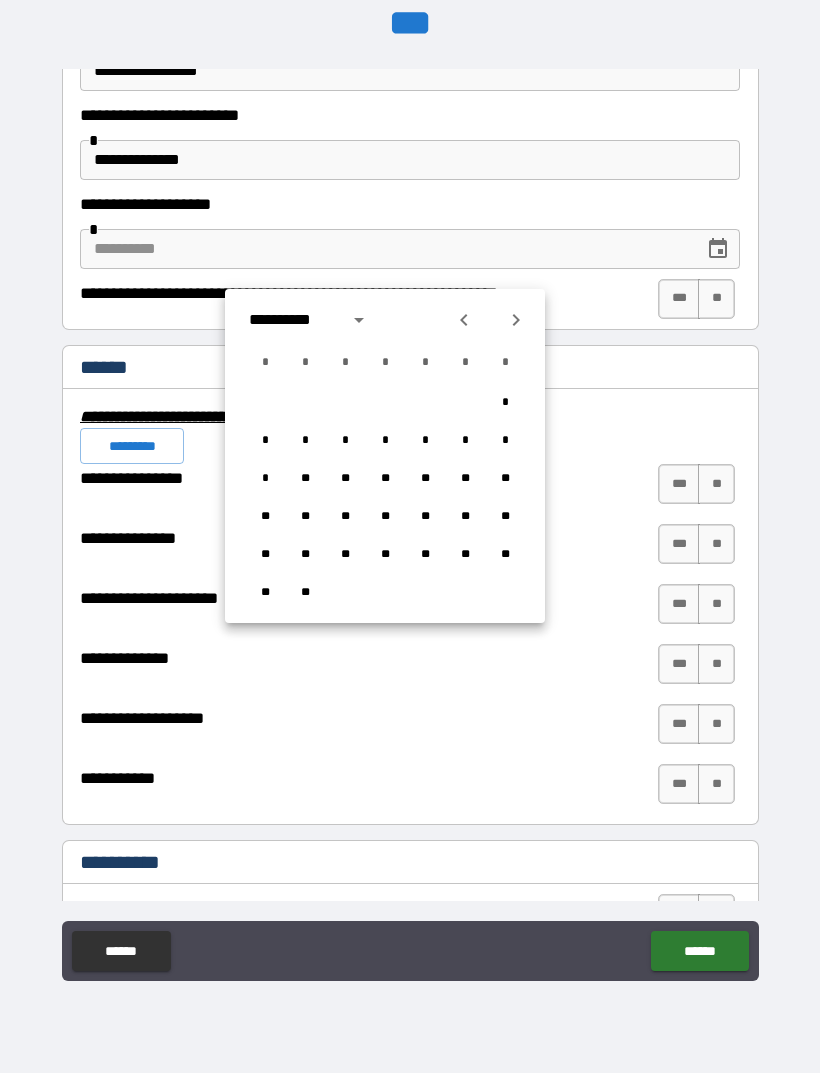 click 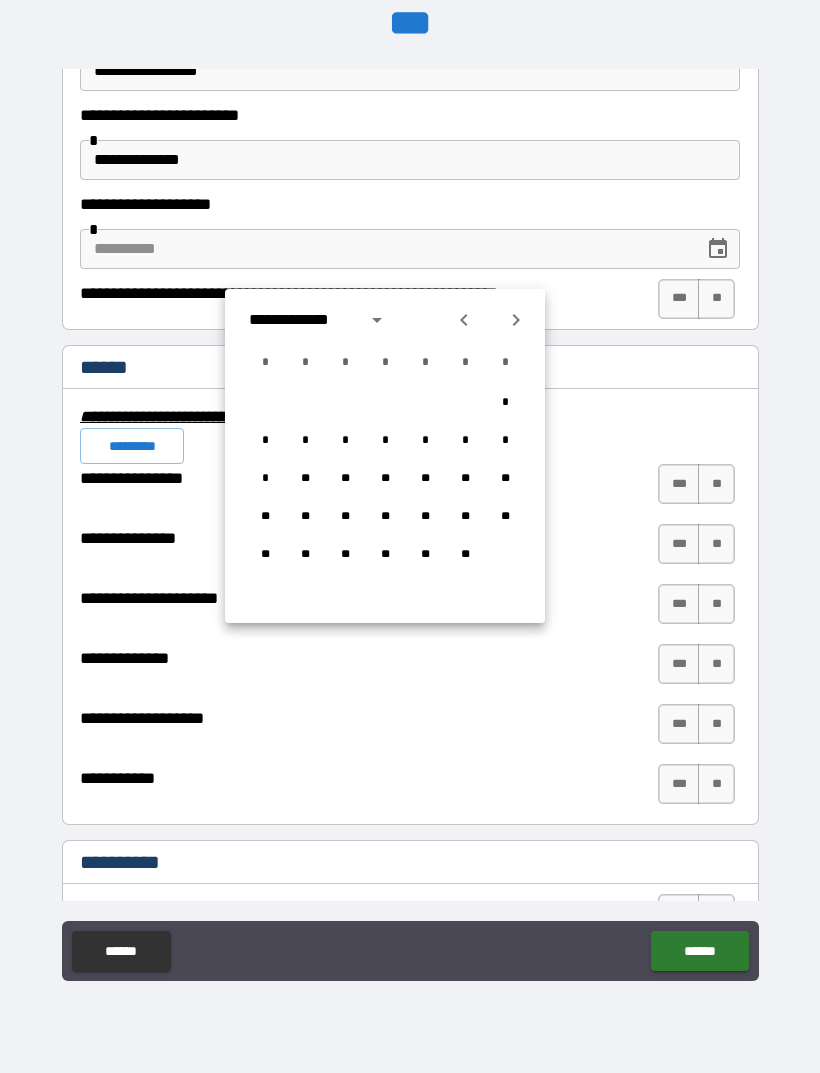 click 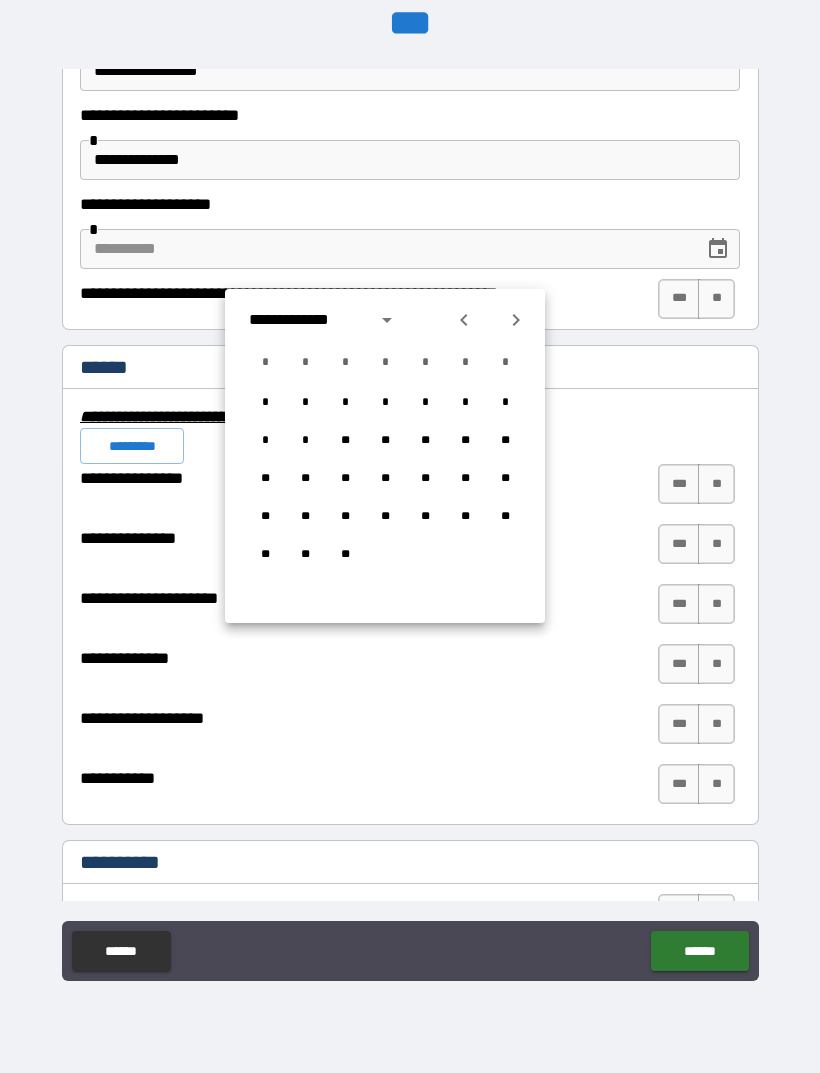 click at bounding box center (464, 320) 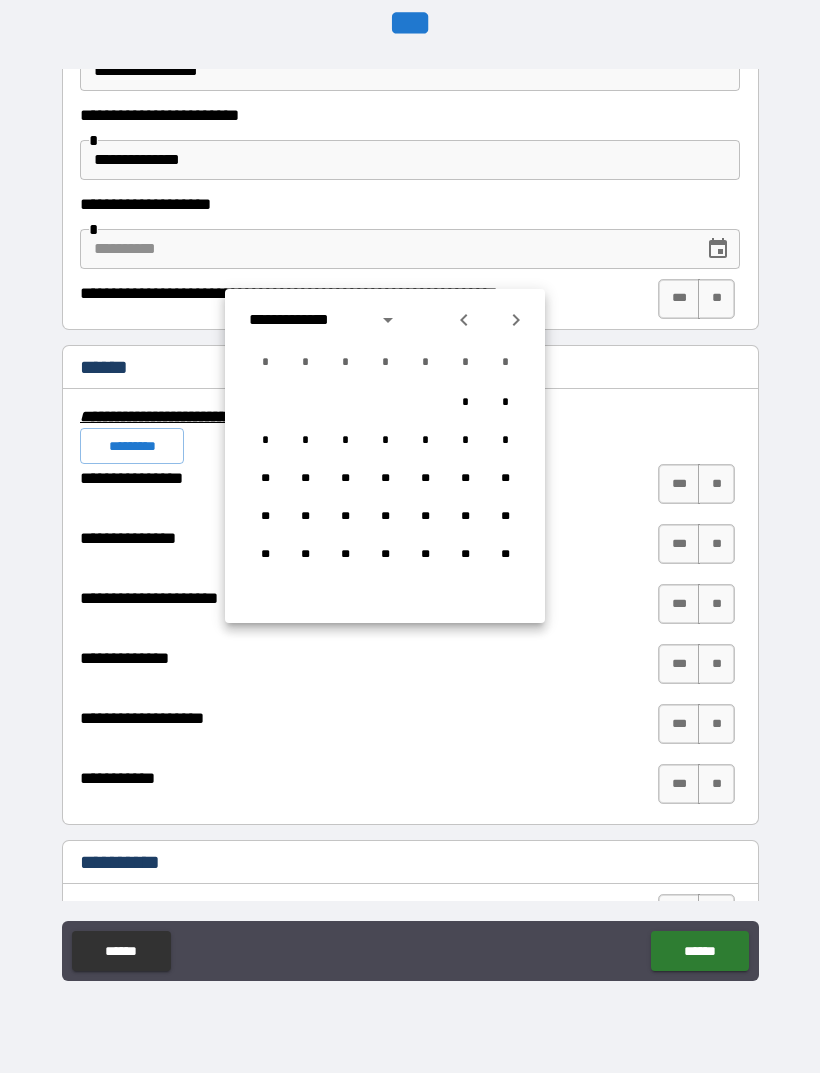 click on "*" at bounding box center (465, 363) 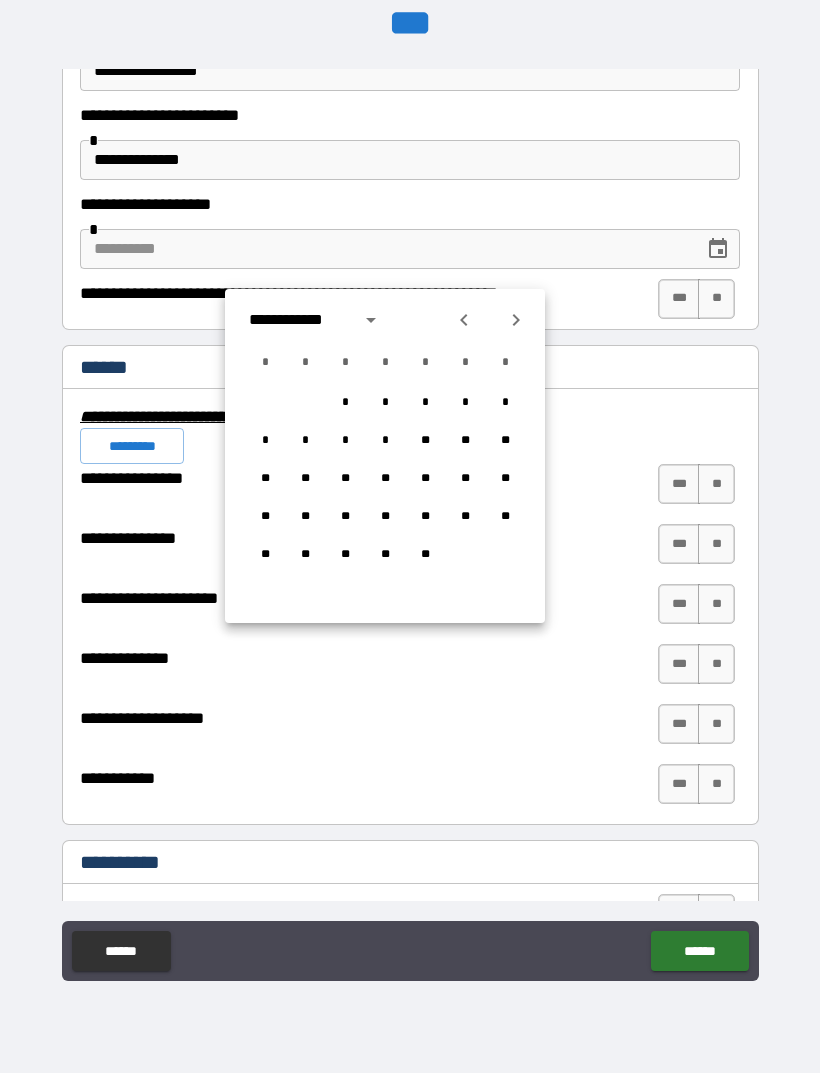 click 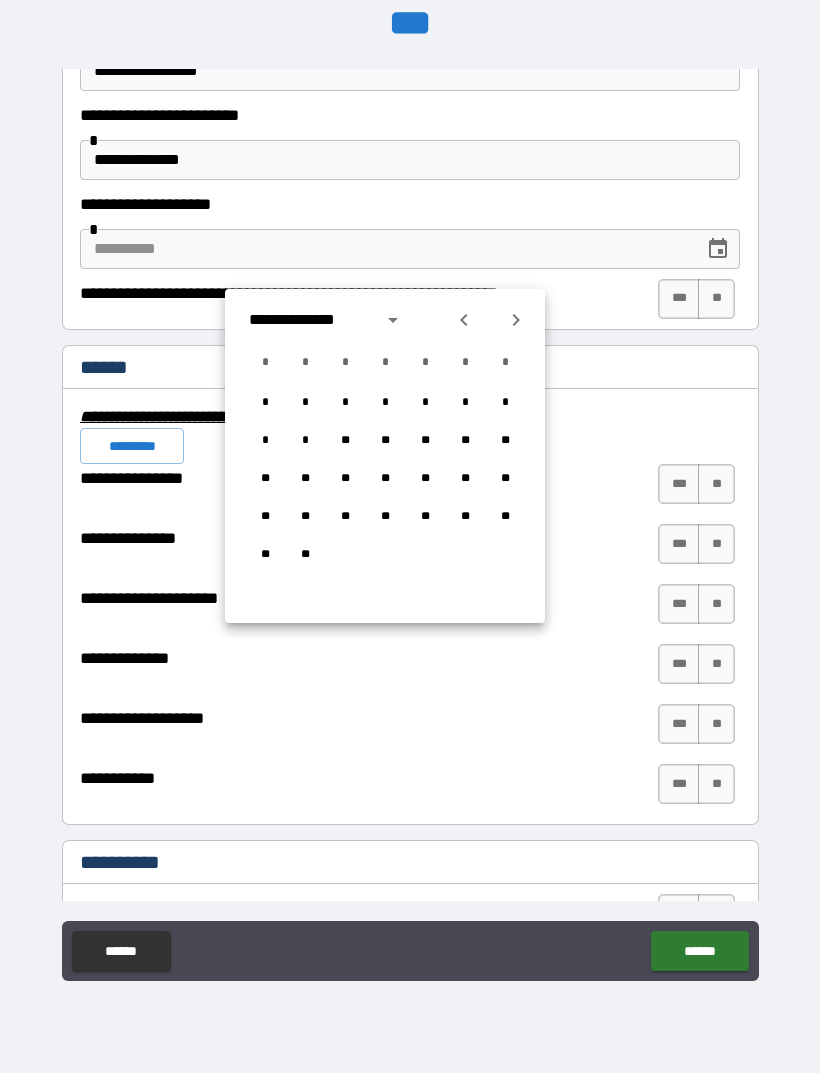 click 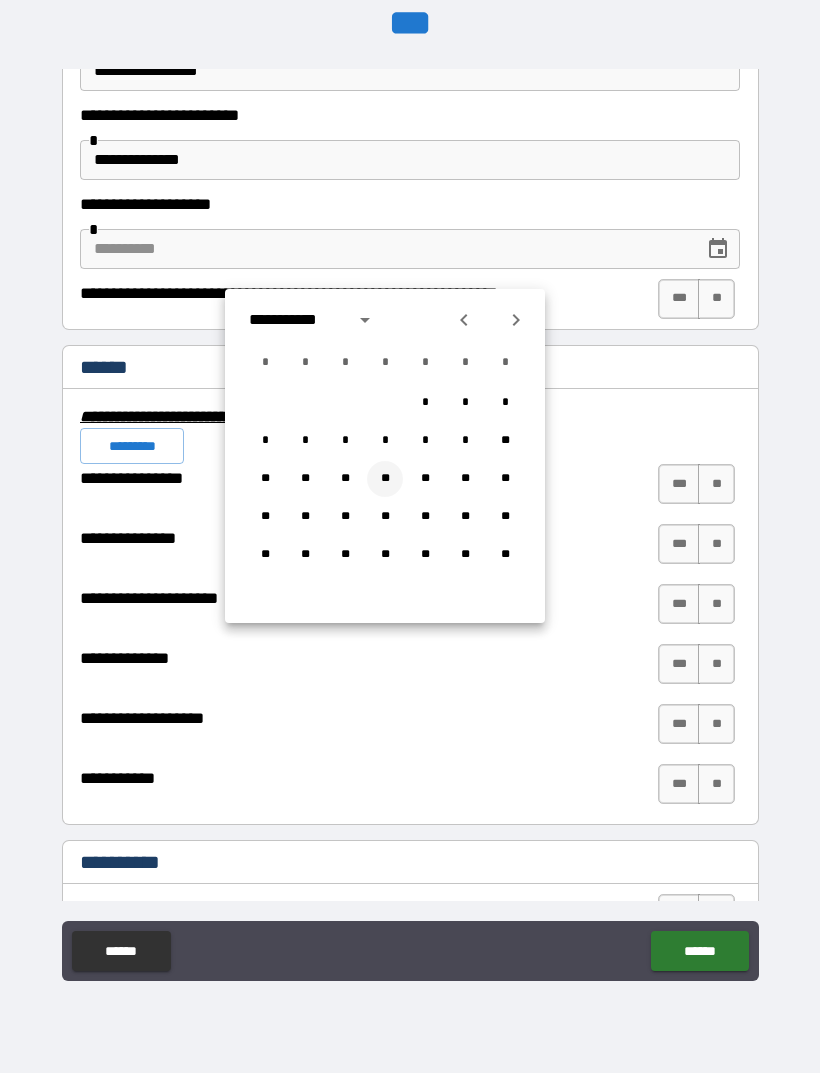 click on "**" at bounding box center (385, 479) 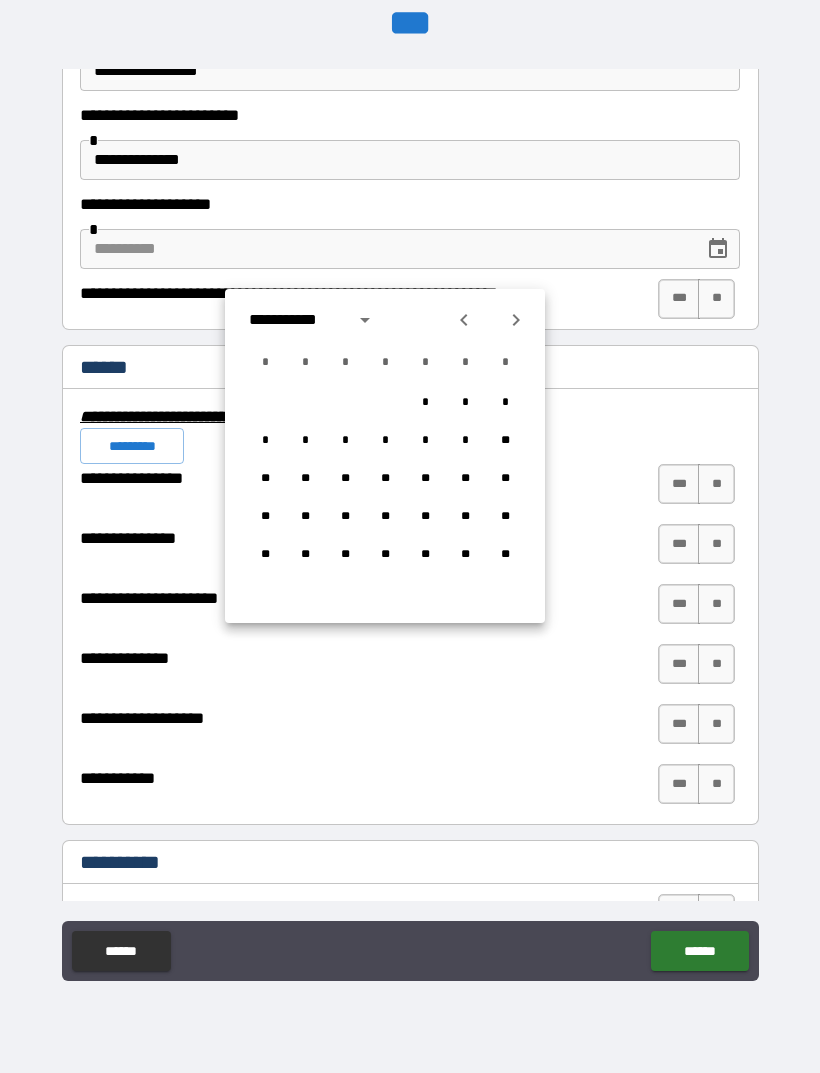 type on "**********" 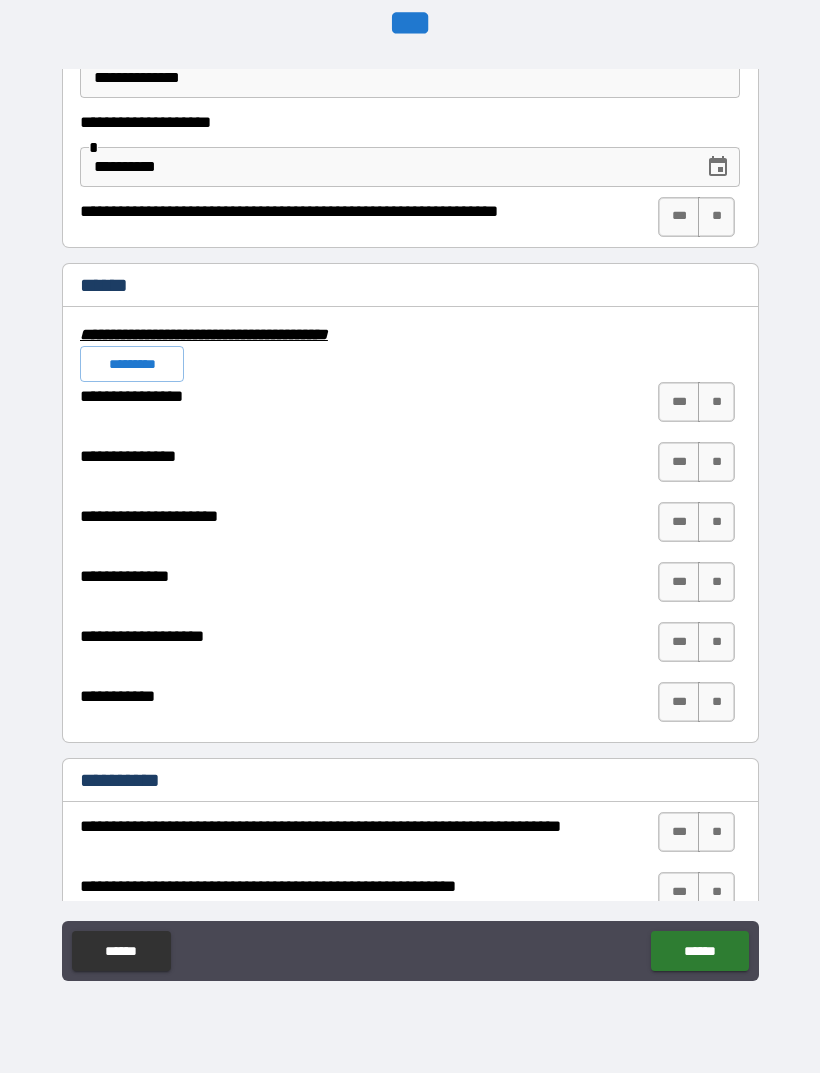 scroll, scrollTop: 4471, scrollLeft: 0, axis: vertical 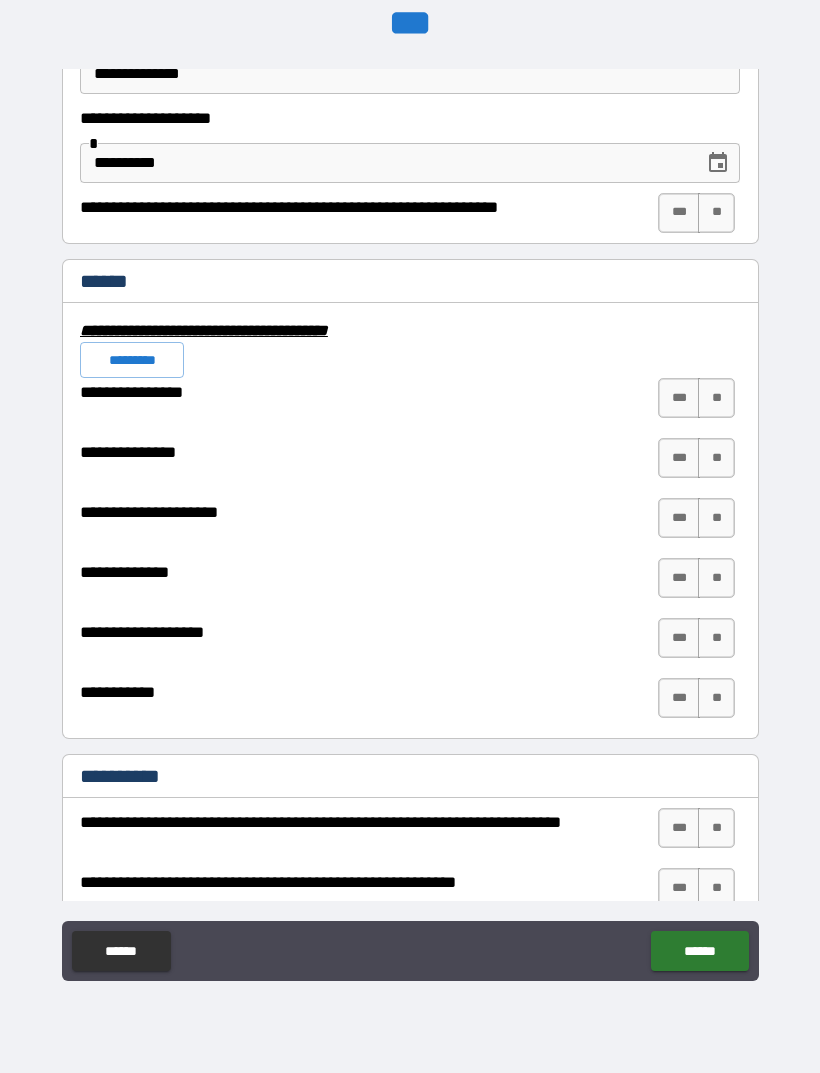 click on "*********" at bounding box center [132, 360] 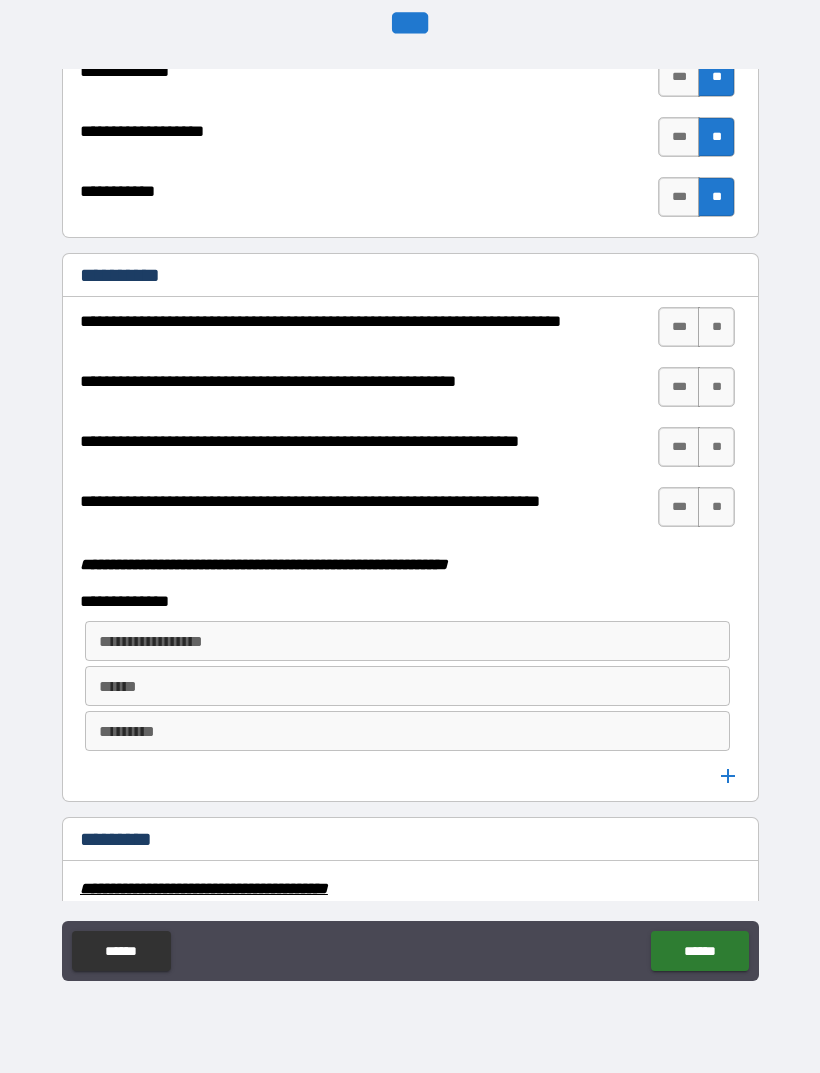 scroll, scrollTop: 4973, scrollLeft: 0, axis: vertical 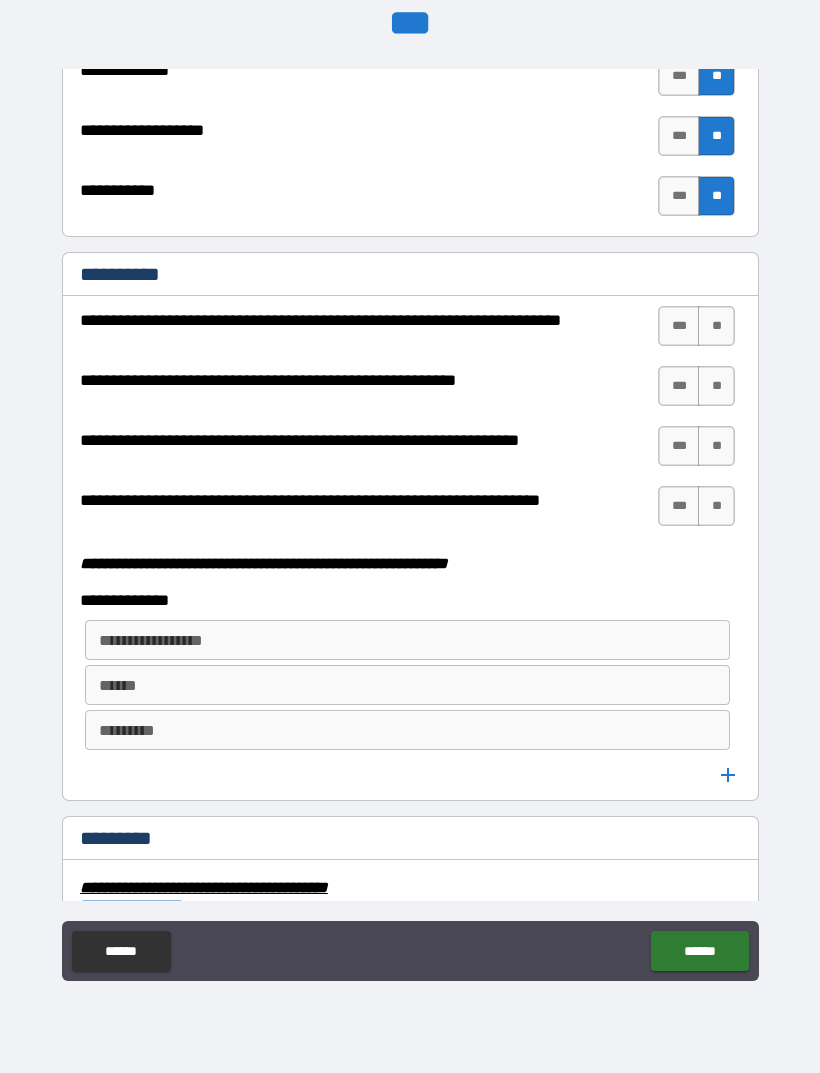 click on "**" at bounding box center (716, 326) 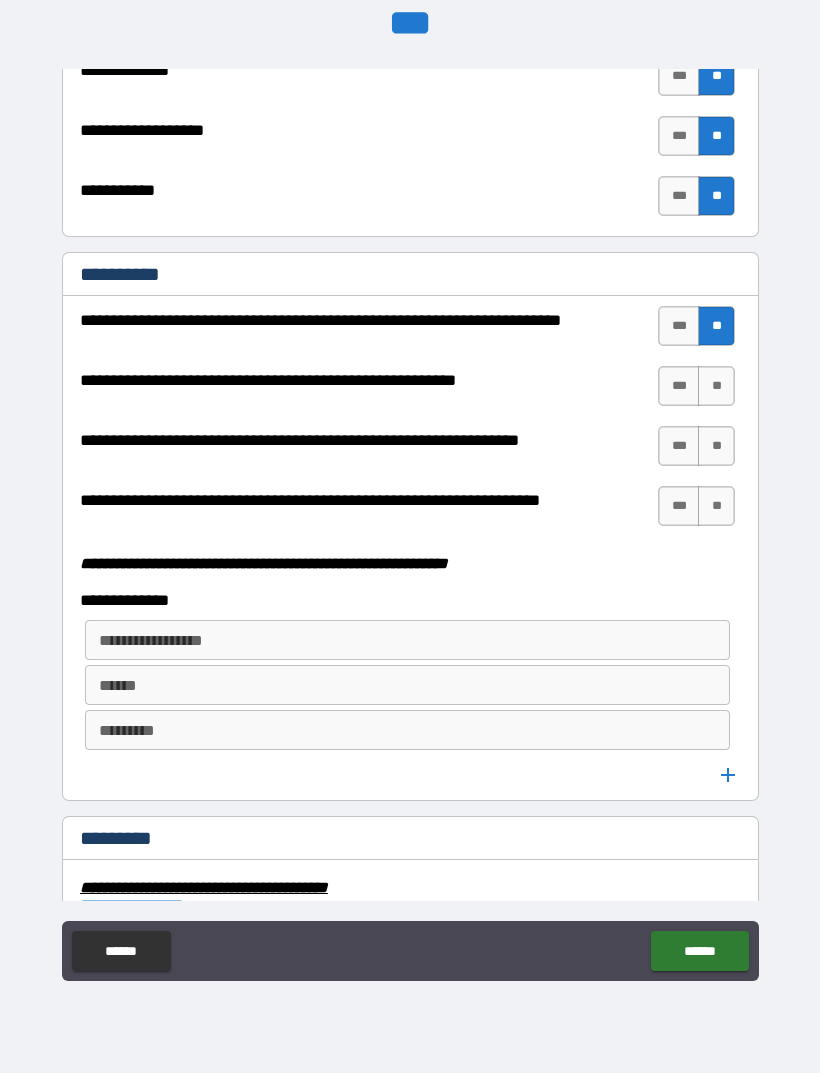 click on "**" at bounding box center (716, 386) 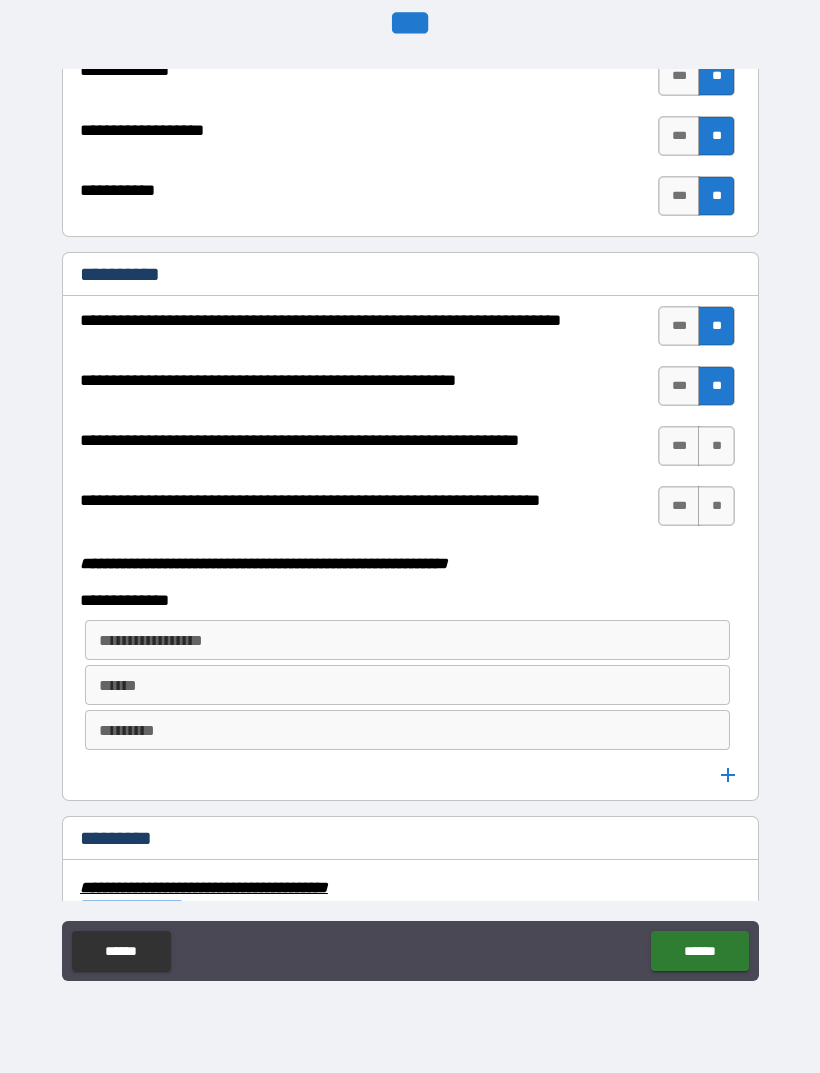 click on "**" at bounding box center [716, 446] 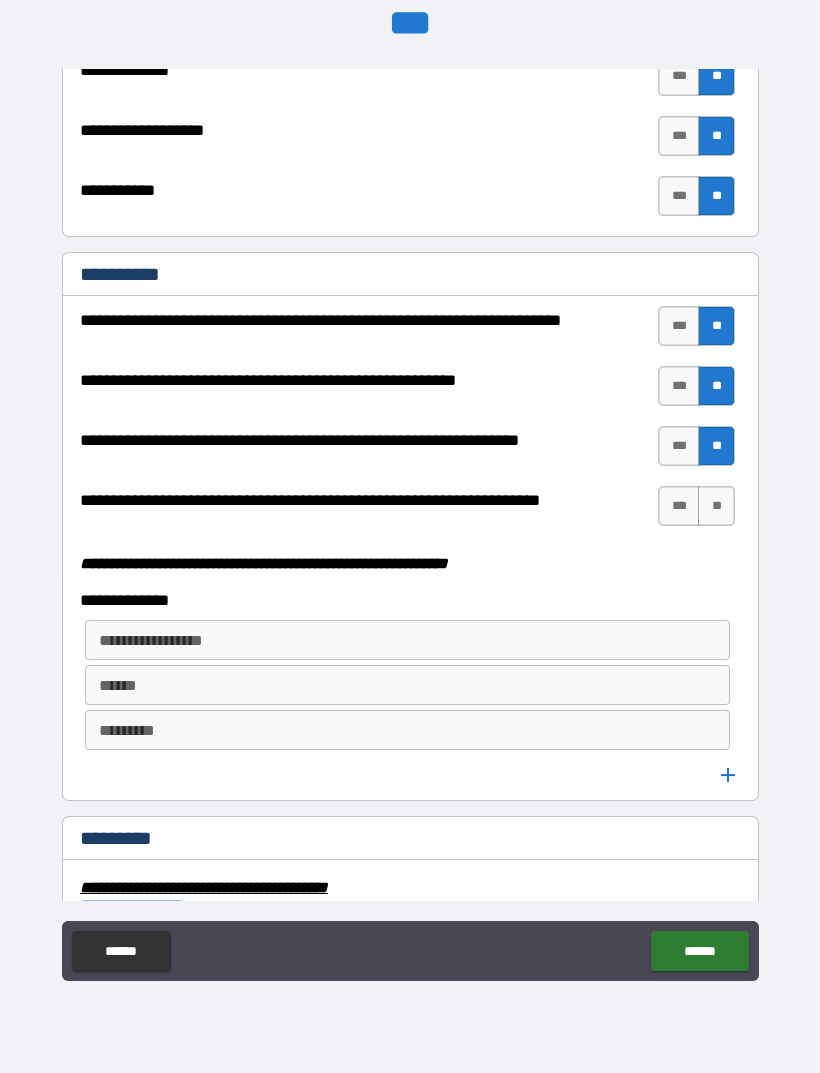 click on "**" at bounding box center [716, 506] 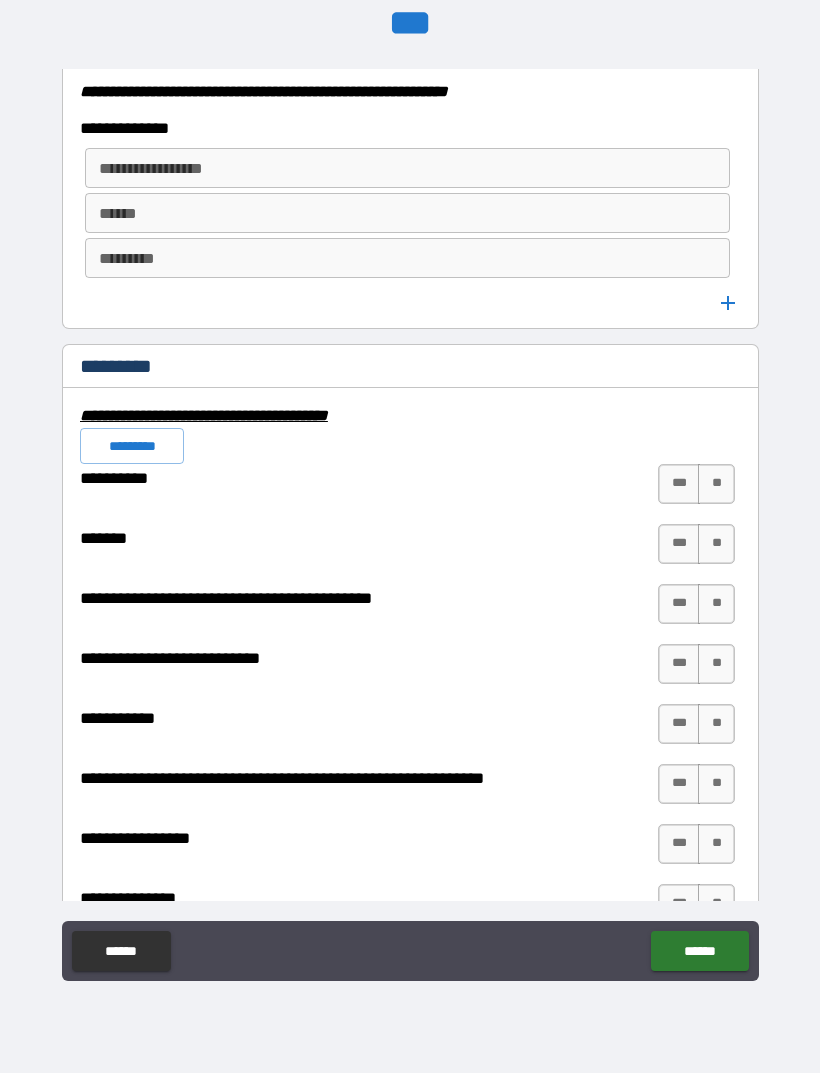 scroll, scrollTop: 5453, scrollLeft: 0, axis: vertical 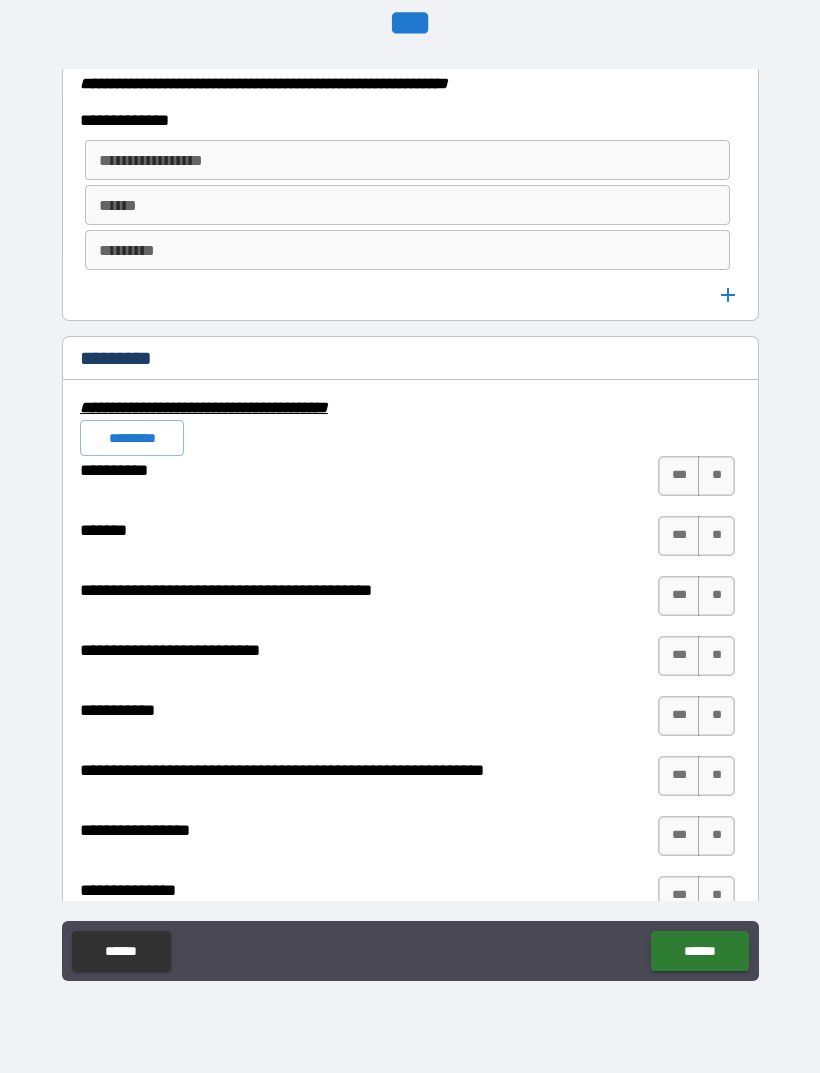 click on "*********" at bounding box center [132, 438] 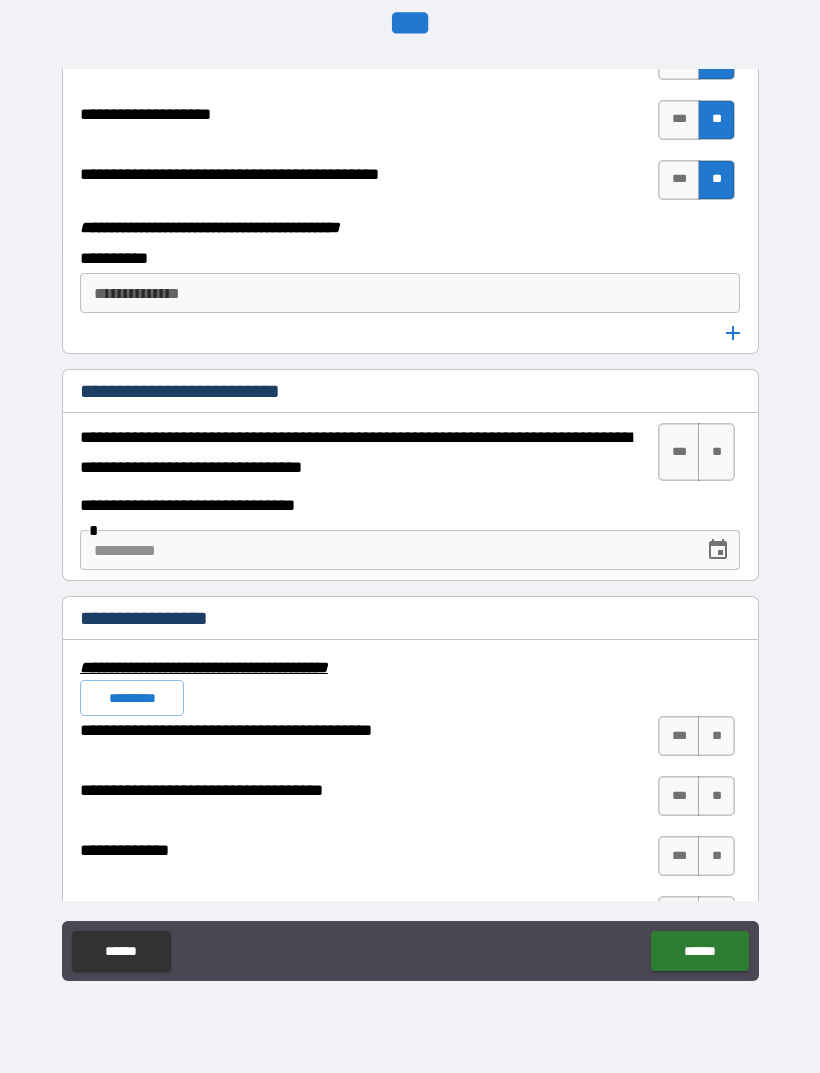 scroll, scrollTop: 6306, scrollLeft: 0, axis: vertical 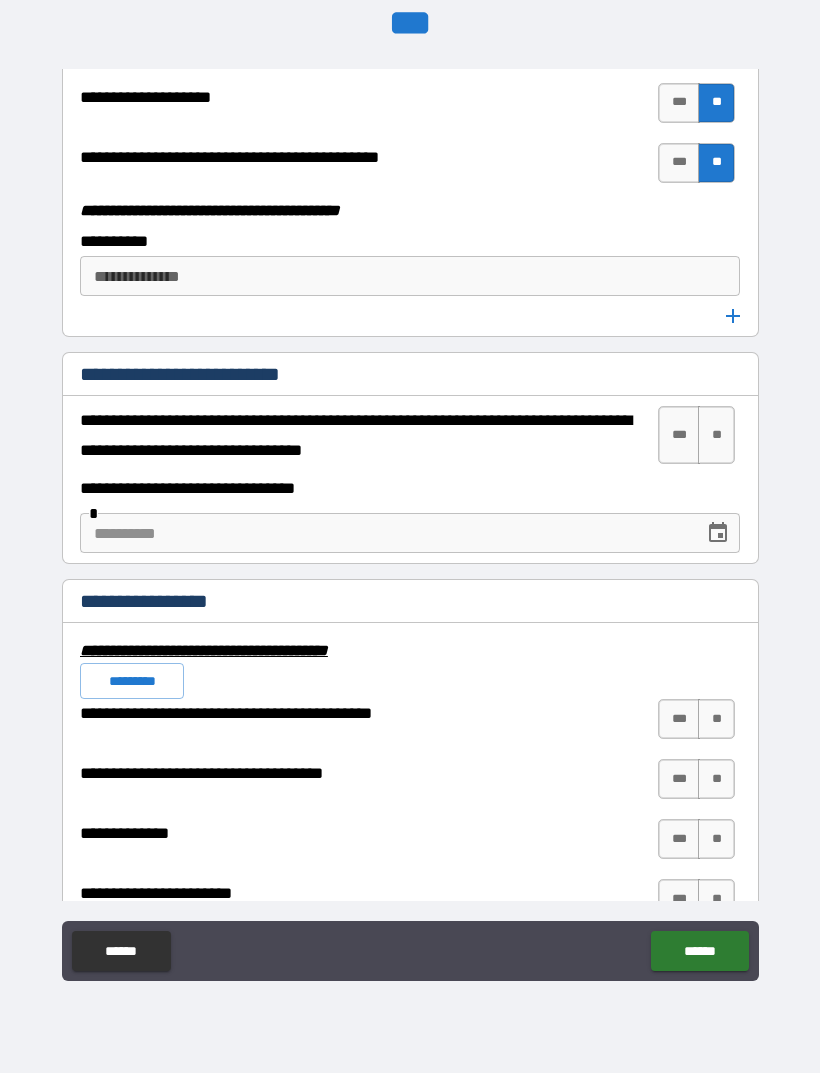 click on "**" at bounding box center (716, 435) 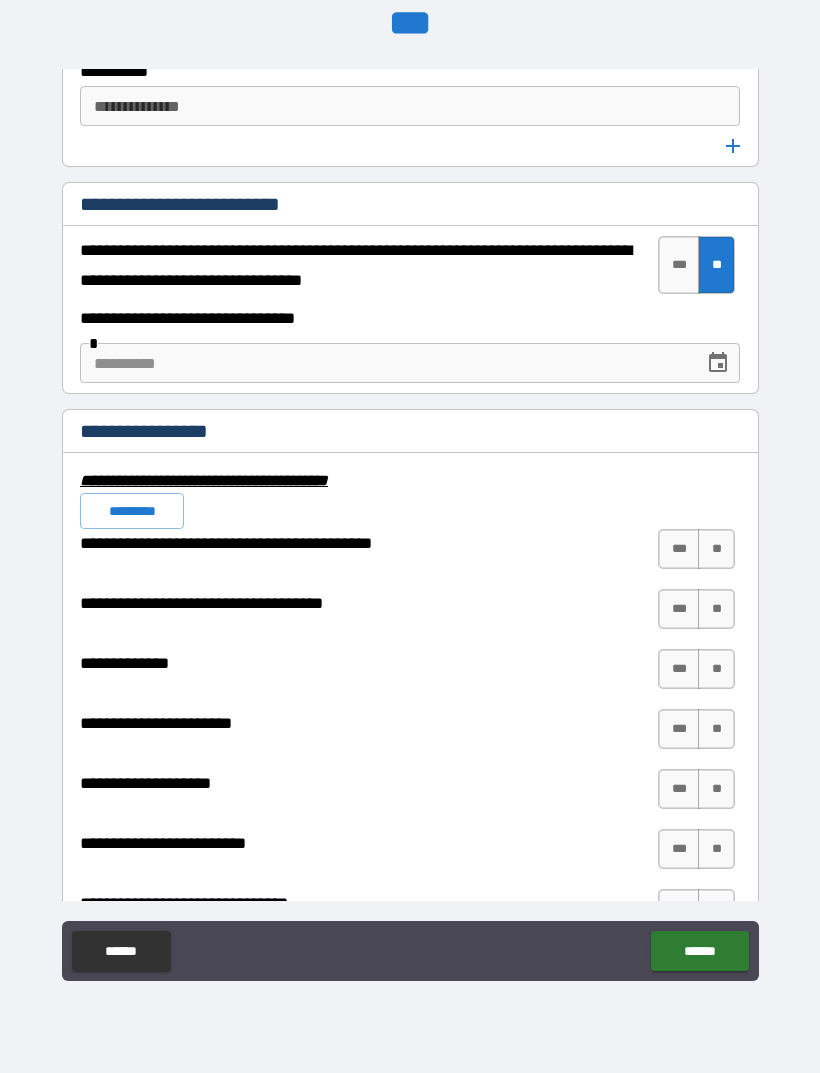 scroll, scrollTop: 6480, scrollLeft: 0, axis: vertical 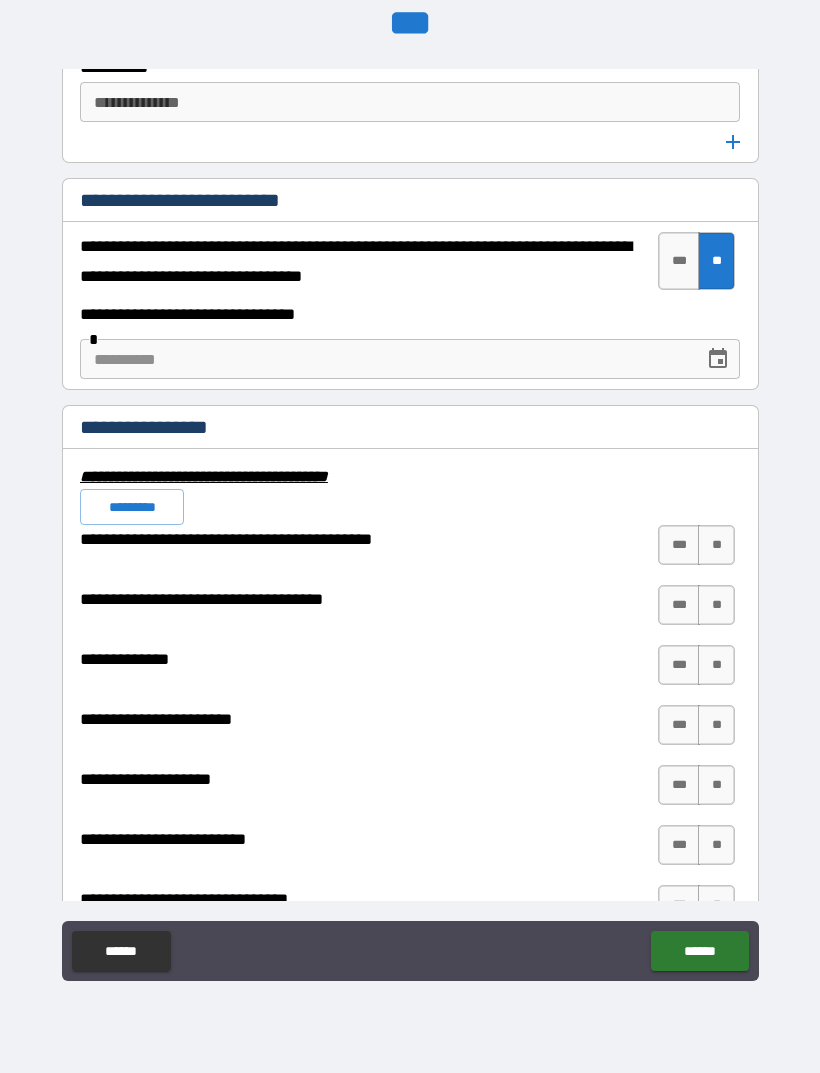 click on "*********" at bounding box center [132, 507] 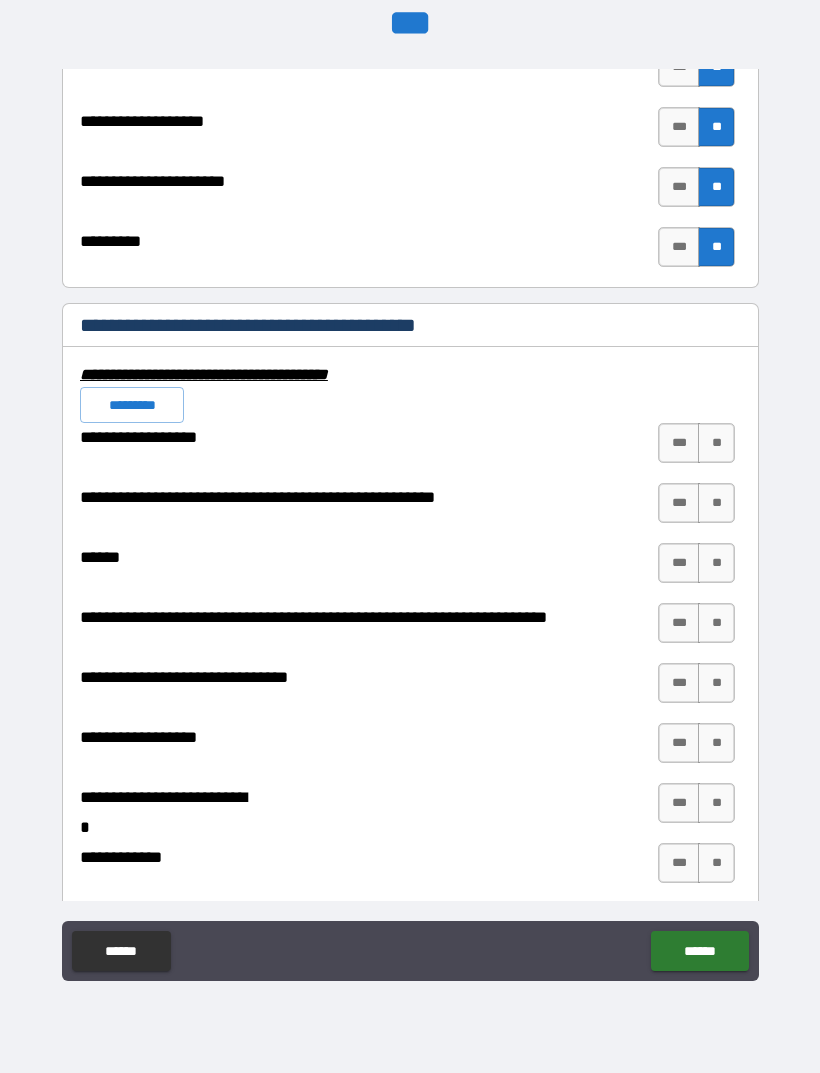 scroll, scrollTop: 7560, scrollLeft: 0, axis: vertical 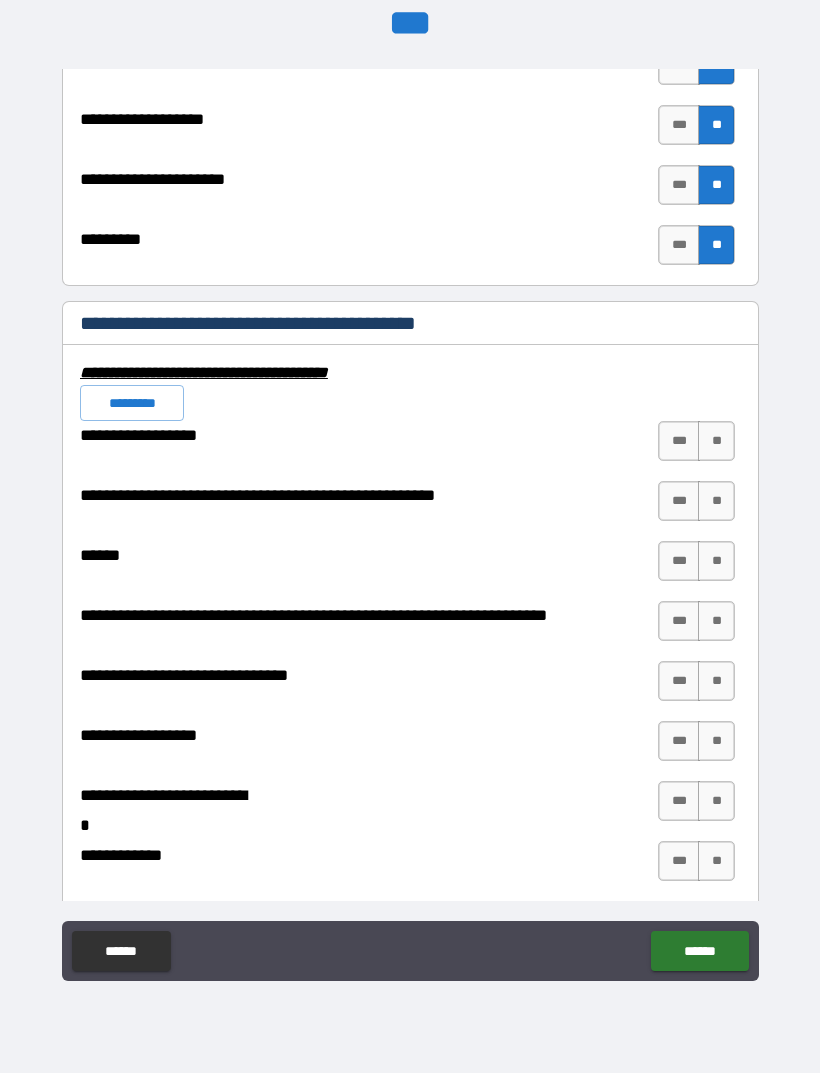 click on "*********" at bounding box center [132, 403] 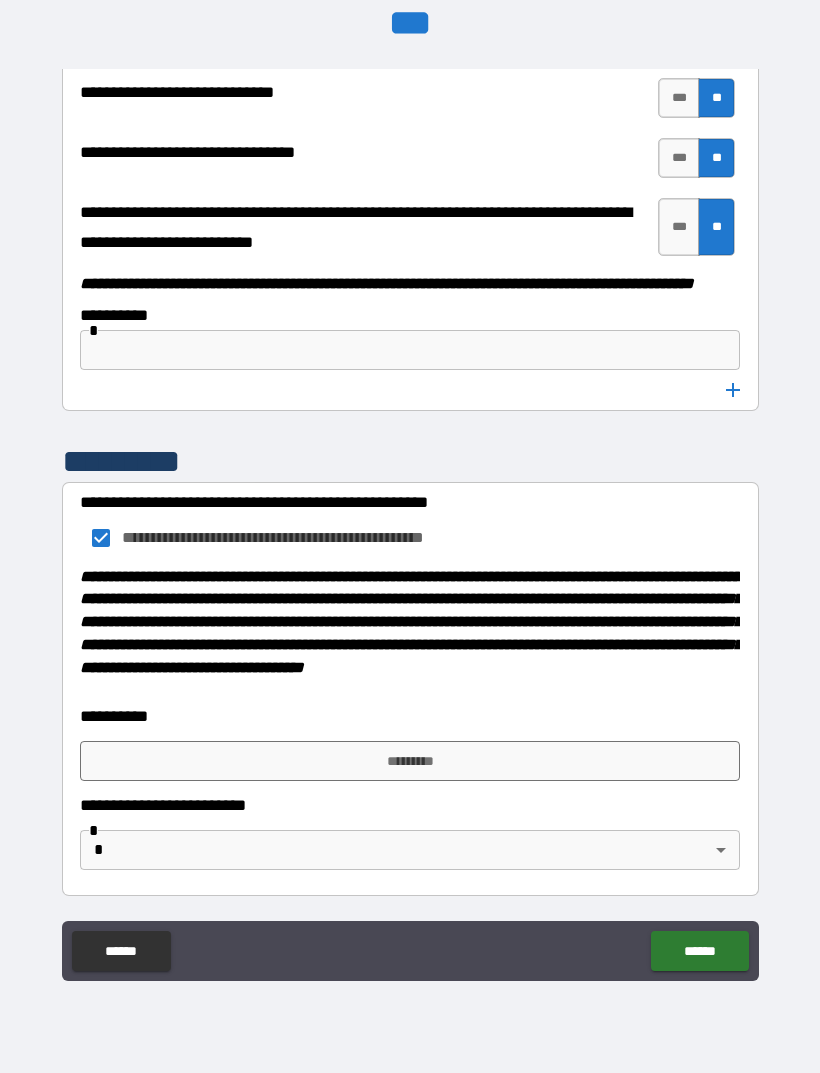 scroll, scrollTop: 10236, scrollLeft: 0, axis: vertical 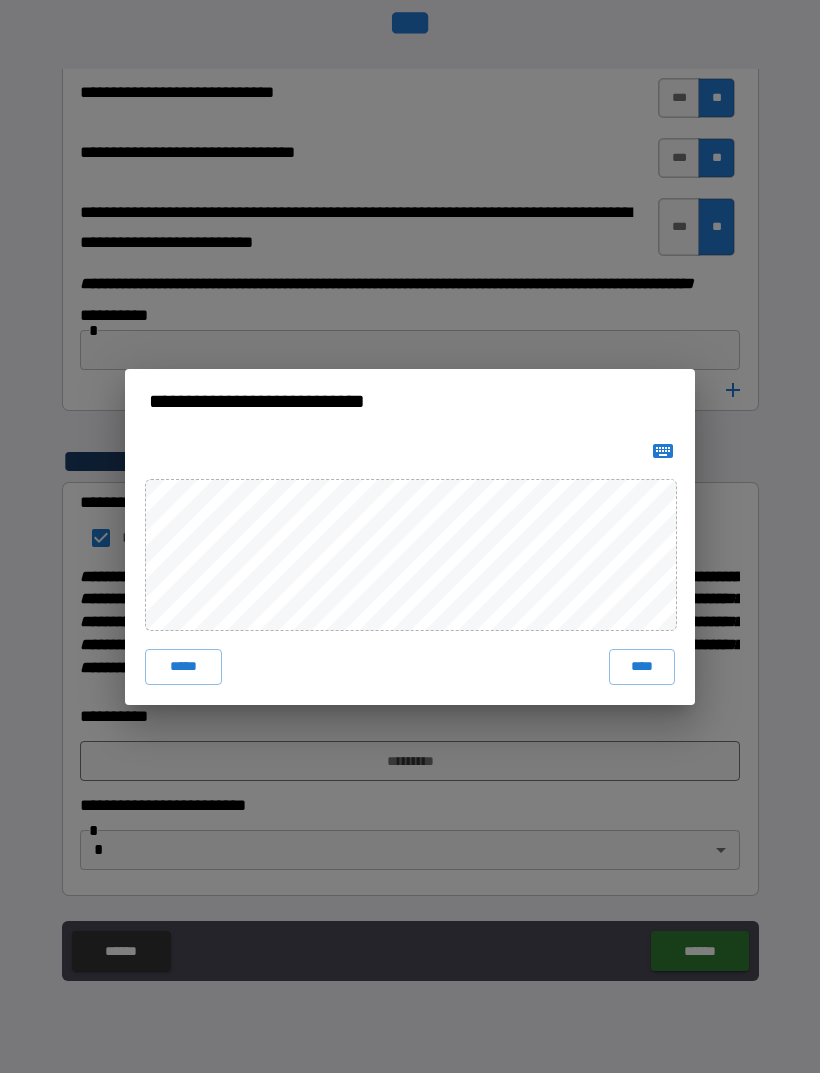 click on "****" at bounding box center [642, 667] 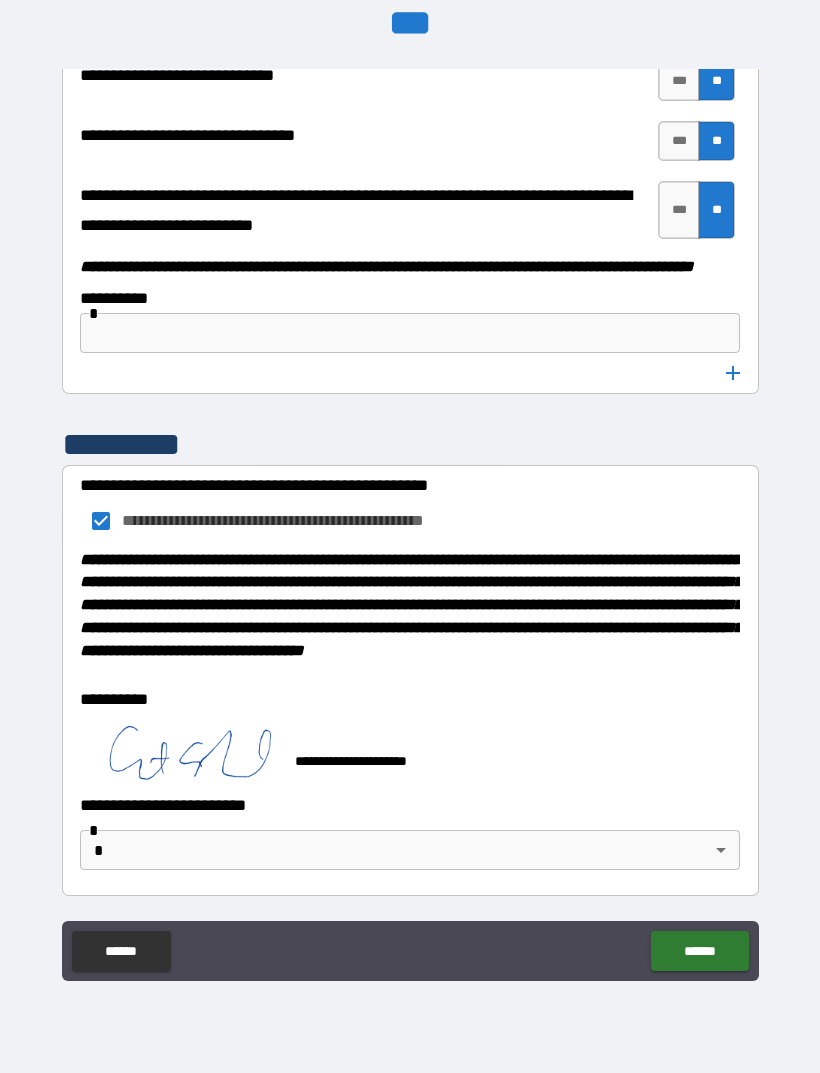 click on "**********" at bounding box center [410, 504] 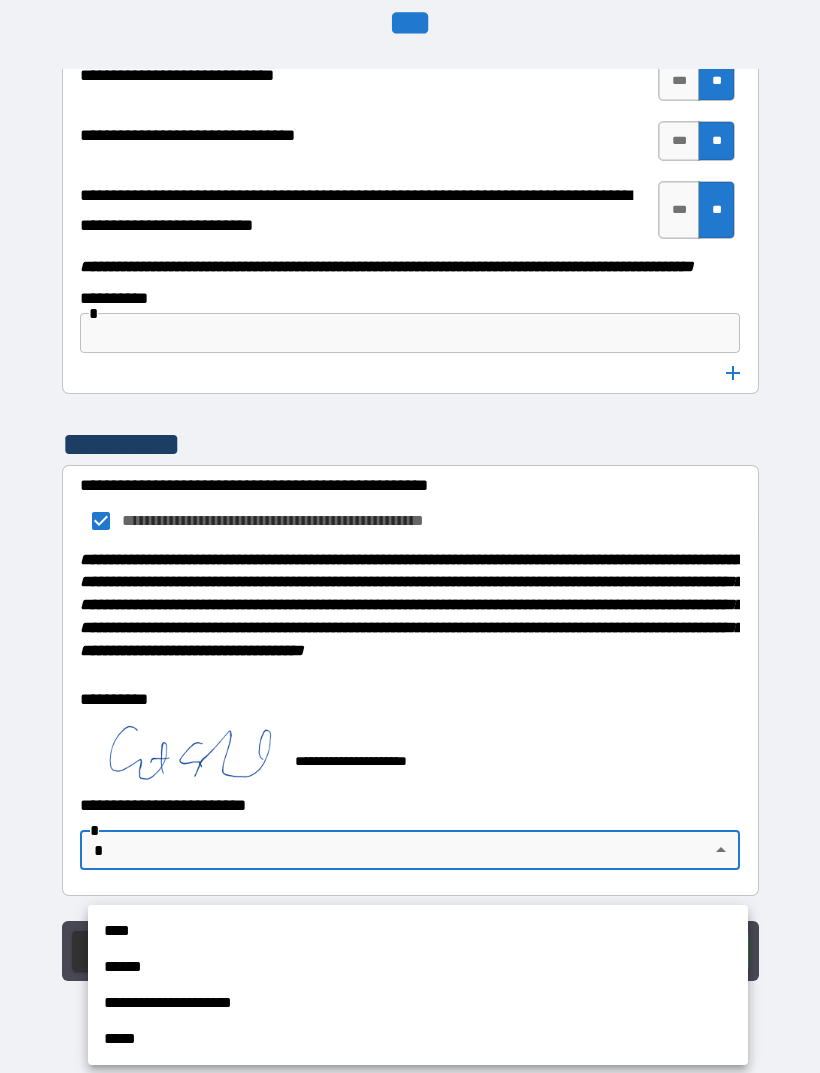 click on "**********" at bounding box center [418, 1003] 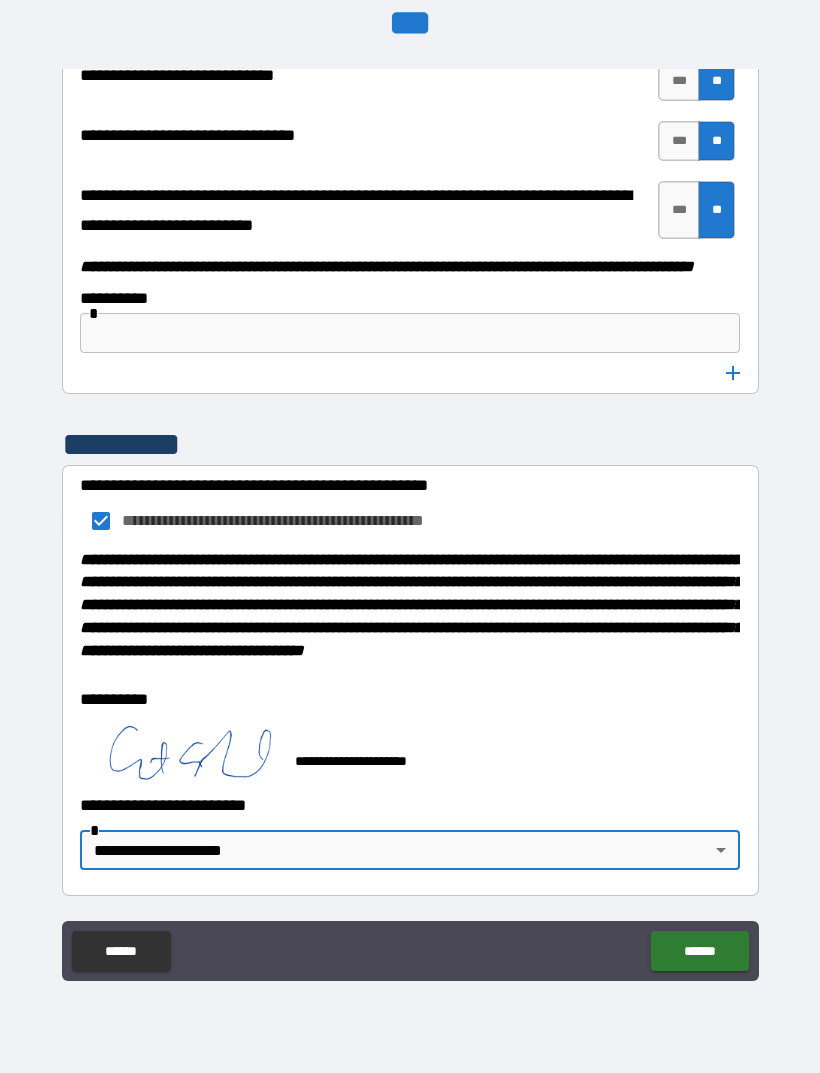 click on "******" at bounding box center (699, 951) 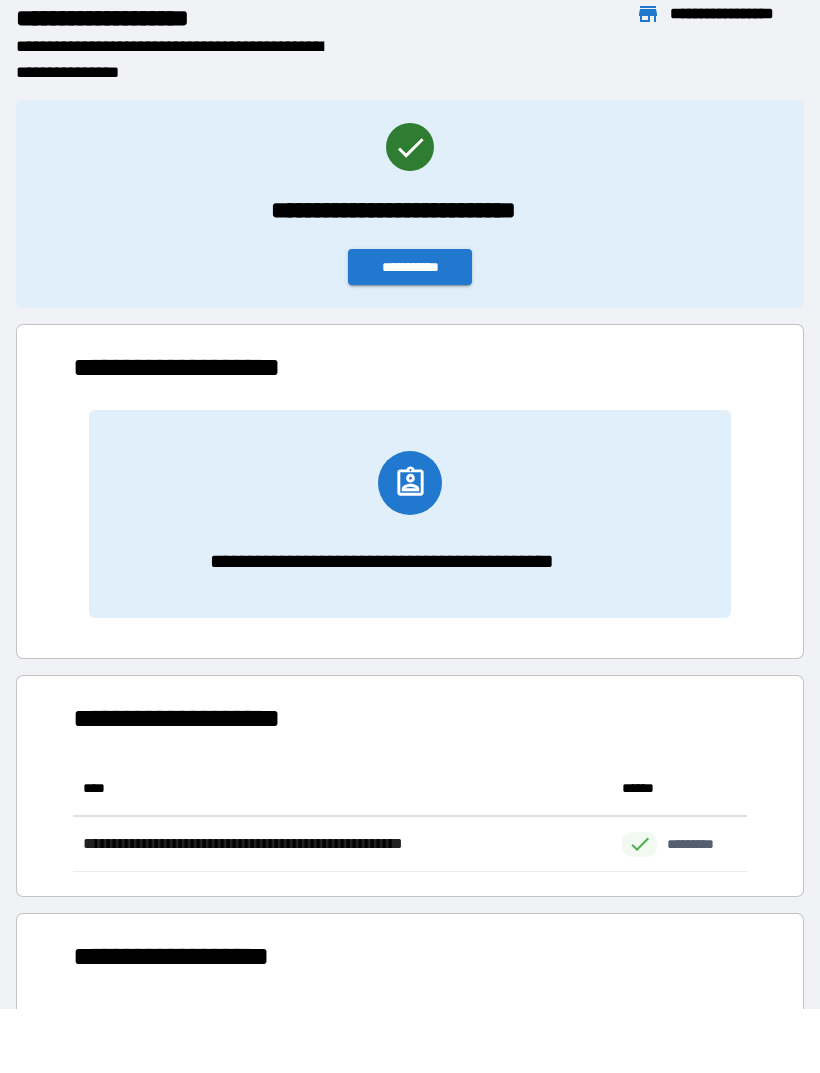 scroll, scrollTop: 1, scrollLeft: 1, axis: both 